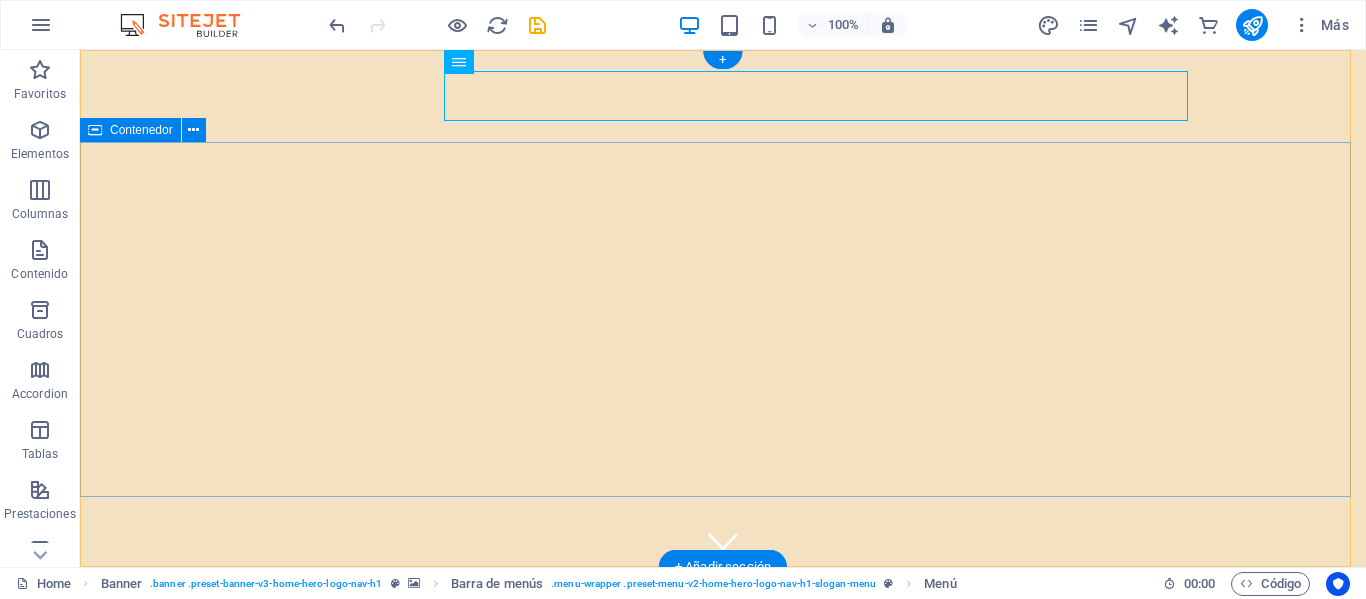 scroll, scrollTop: 0, scrollLeft: 0, axis: both 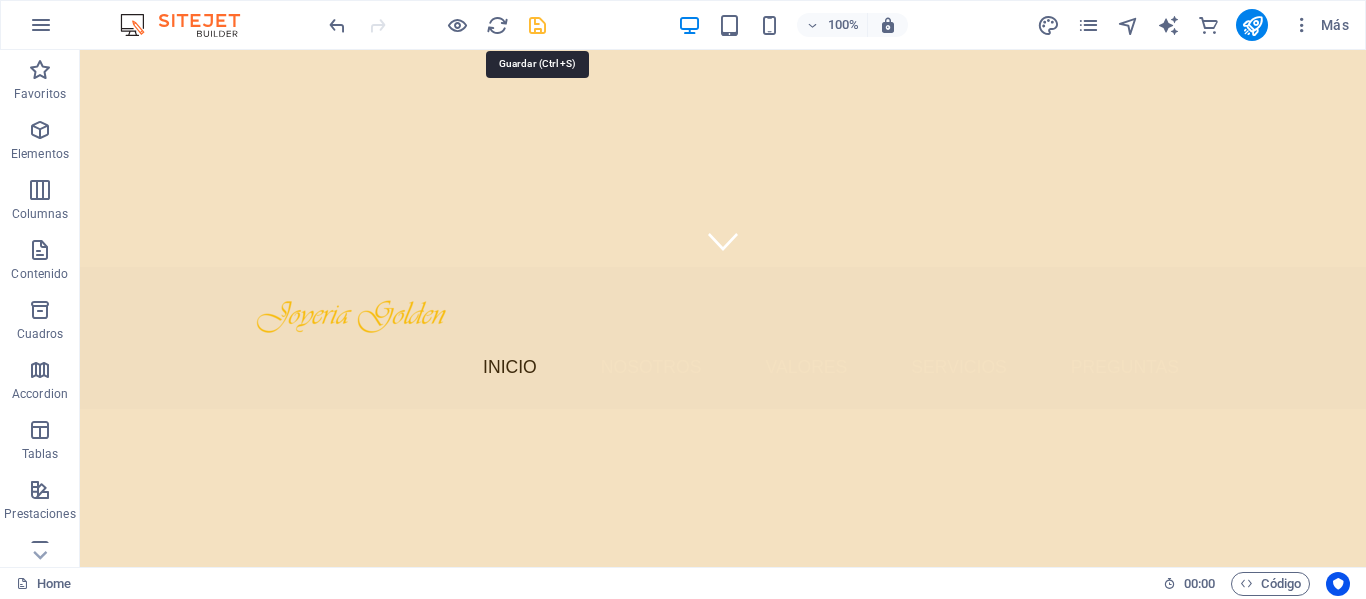 click at bounding box center [537, 25] 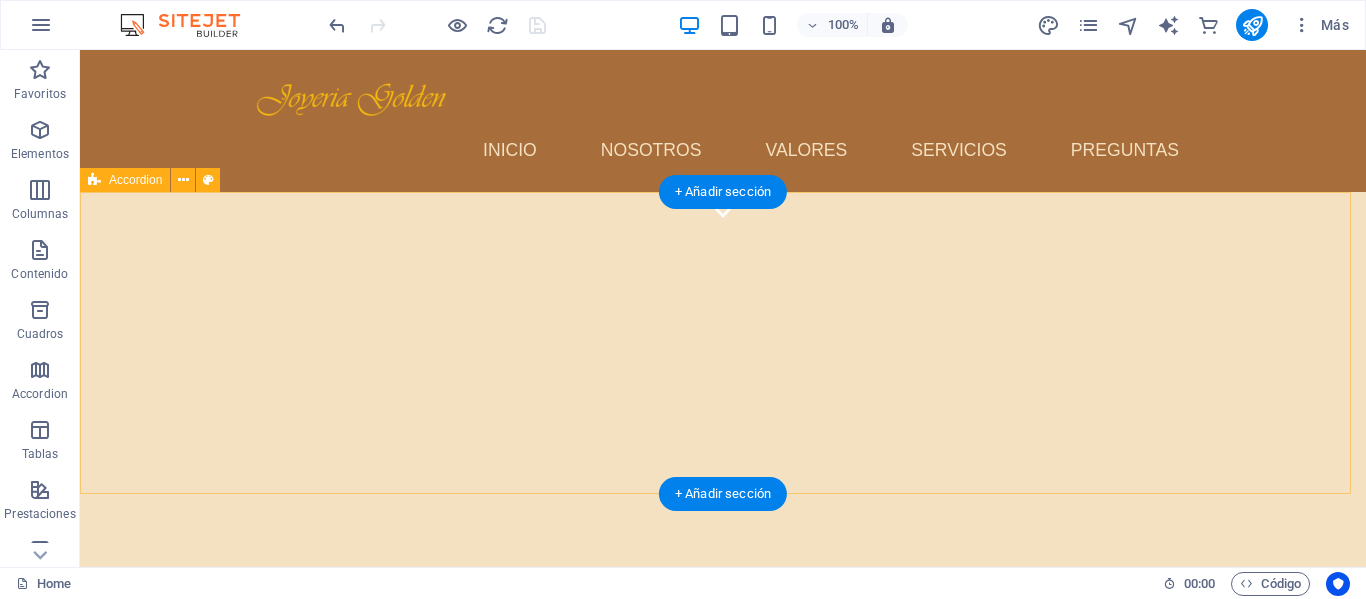 scroll, scrollTop: 300, scrollLeft: 0, axis: vertical 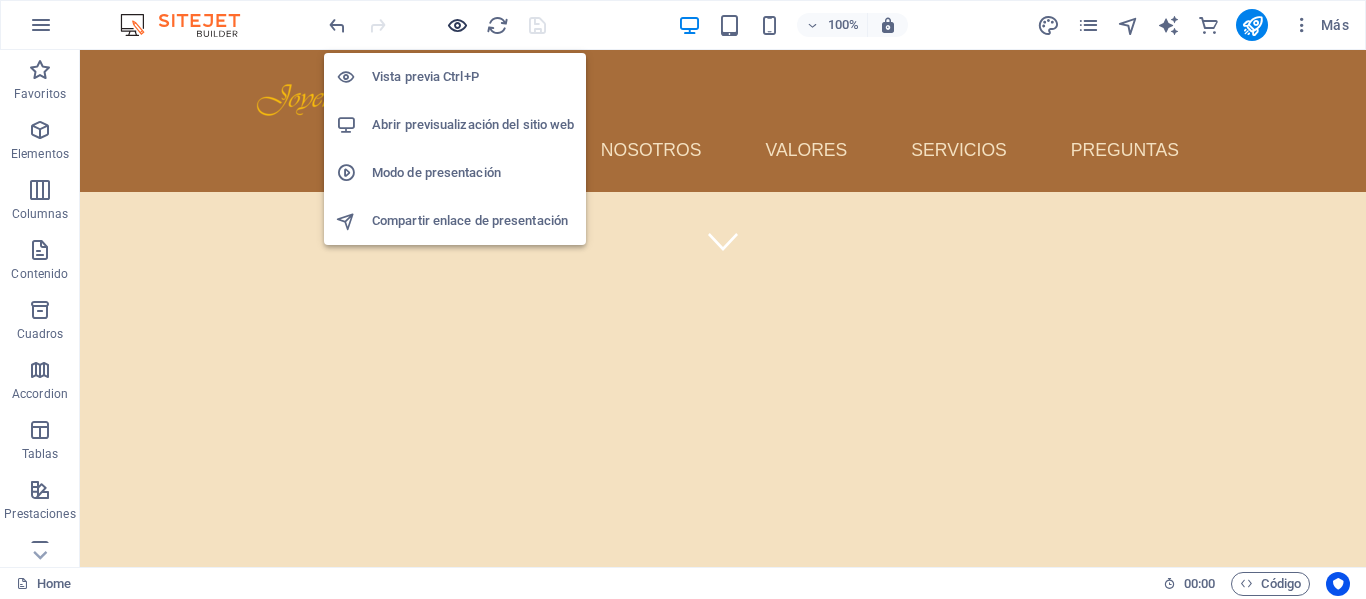 click at bounding box center (457, 25) 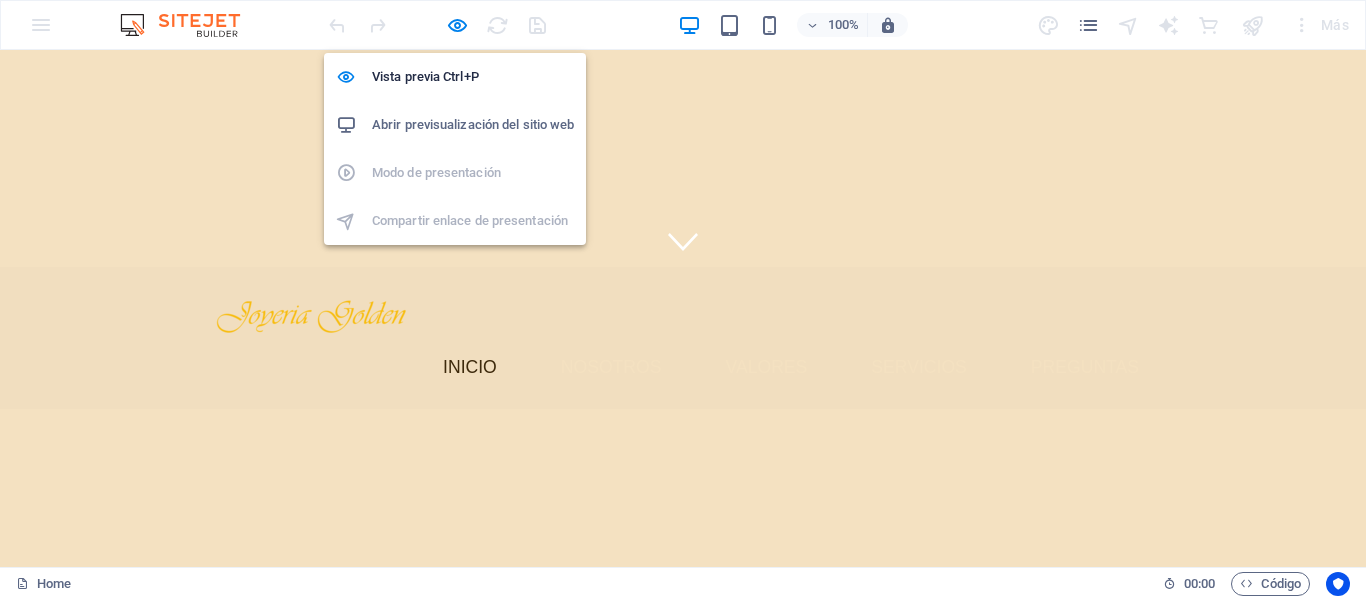 click on "Abrir previsualización del sitio web" at bounding box center (473, 125) 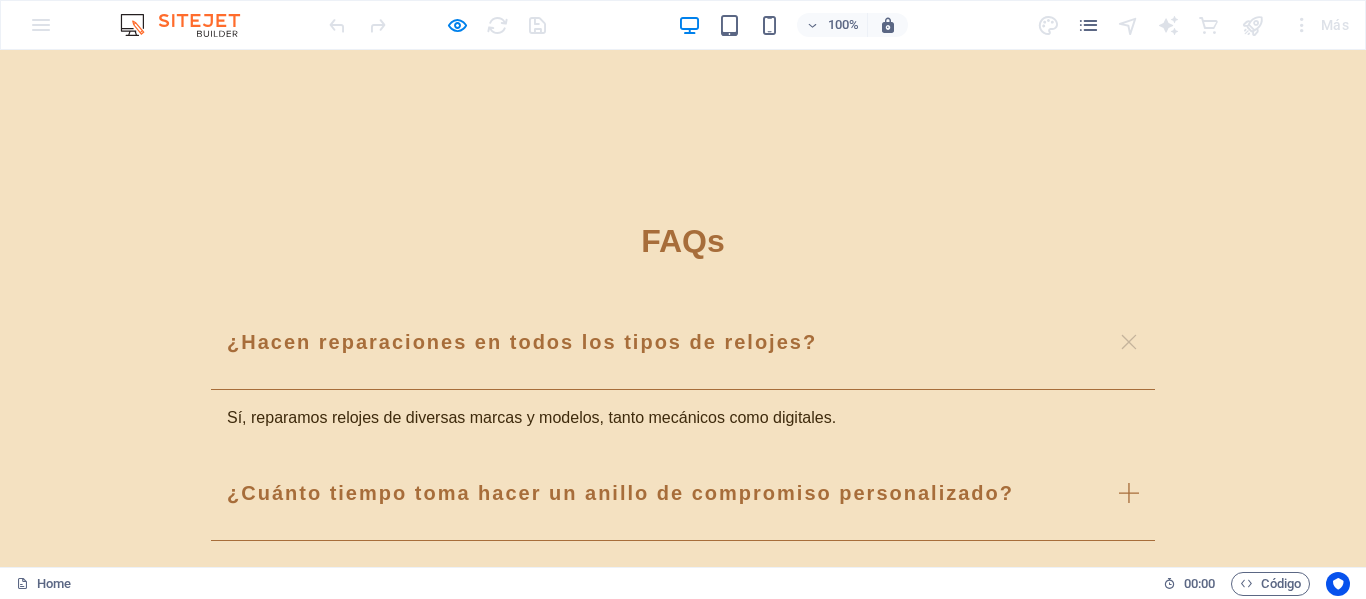 scroll, scrollTop: 2373, scrollLeft: 0, axis: vertical 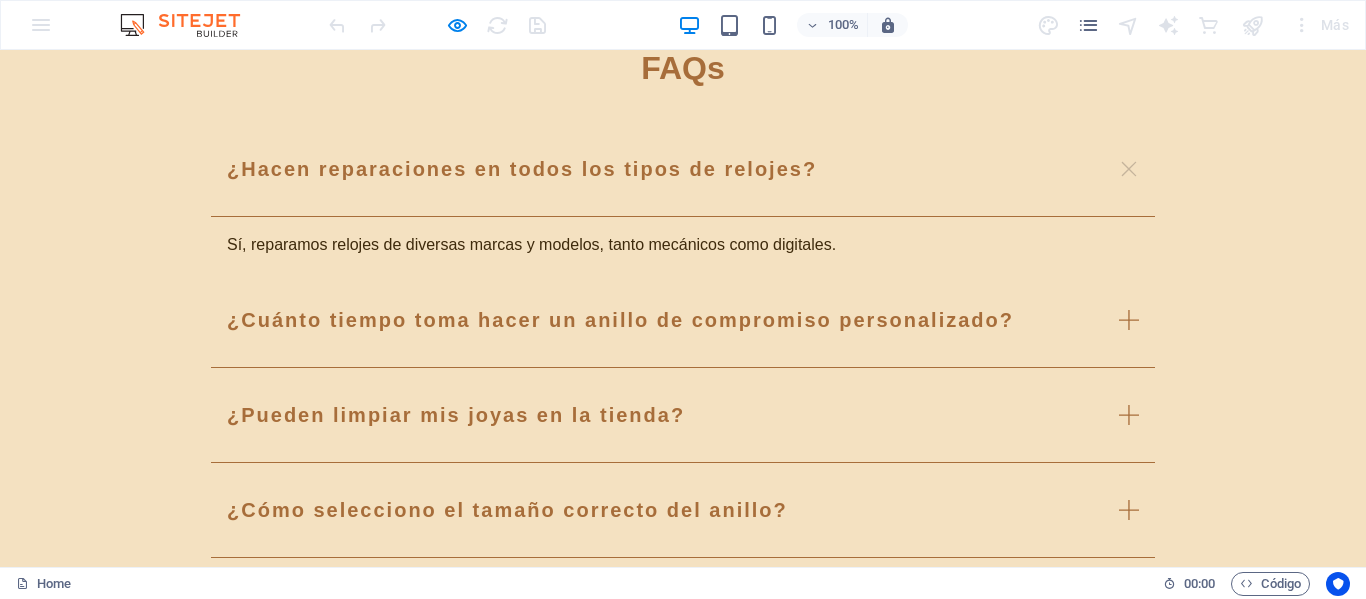 click at bounding box center (190, 25) 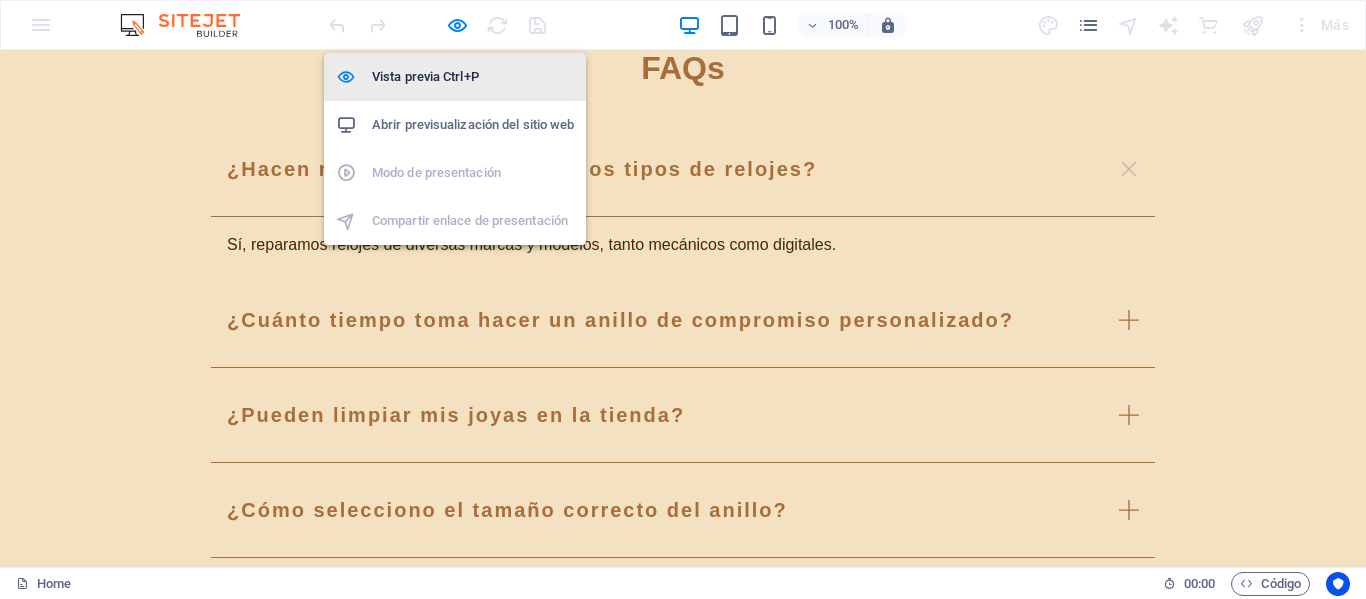 click on "Vista previa Ctrl+P" at bounding box center (473, 77) 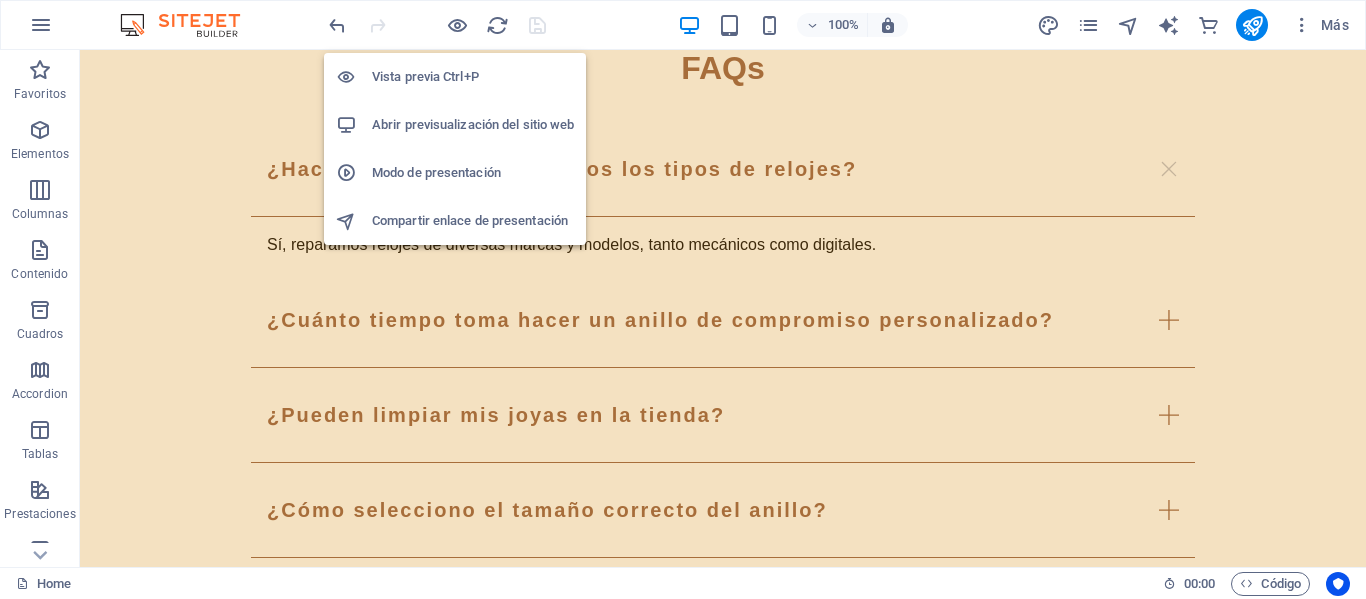 scroll, scrollTop: 5199, scrollLeft: 0, axis: vertical 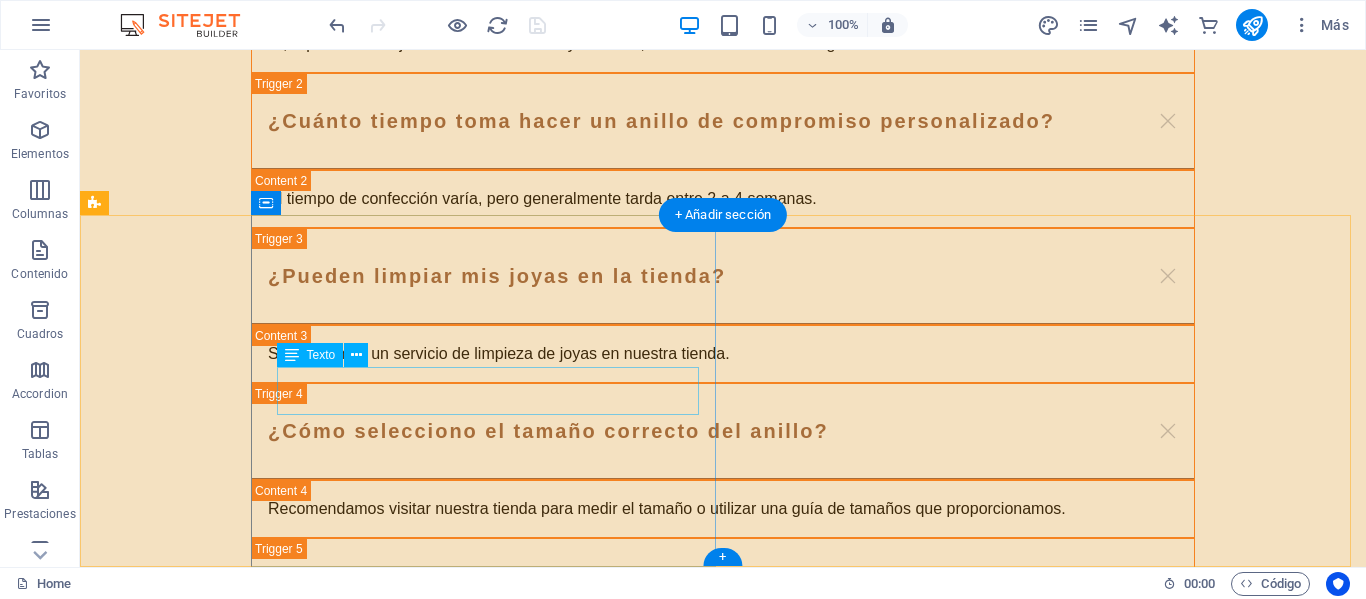 click on "[STREET_NAME] [NUMBER] , [POSTAL_CODE] [CITY]" at bounding box center (800, 1791) 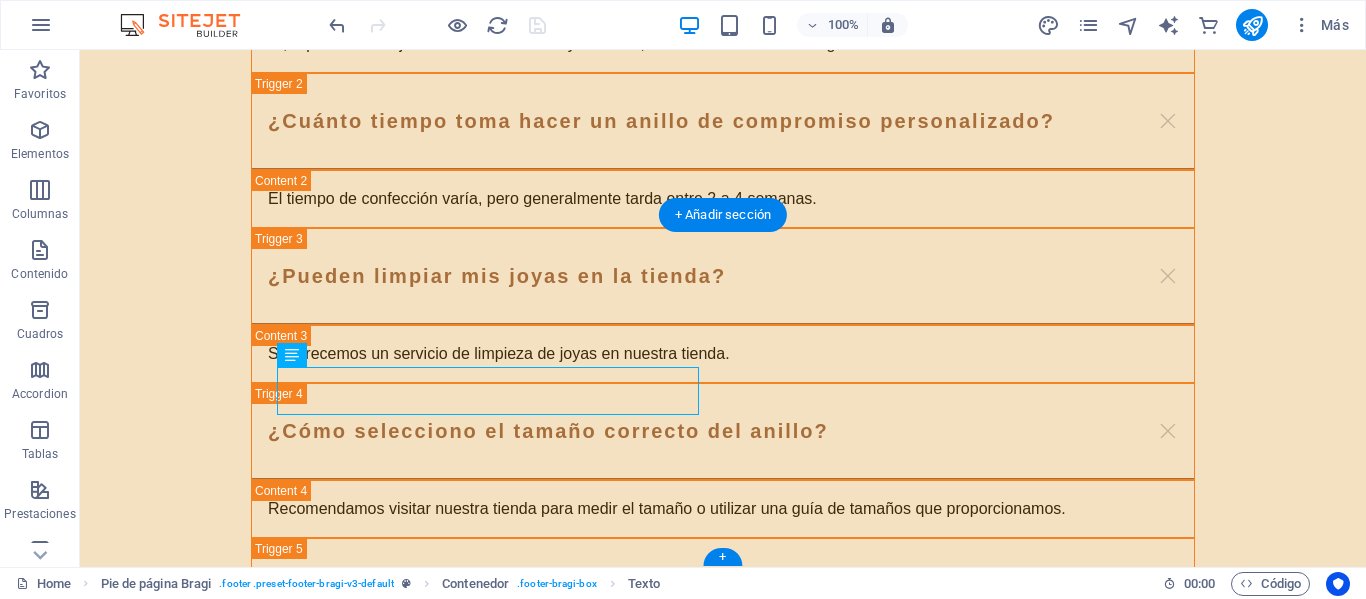 click at bounding box center (723, 2215) 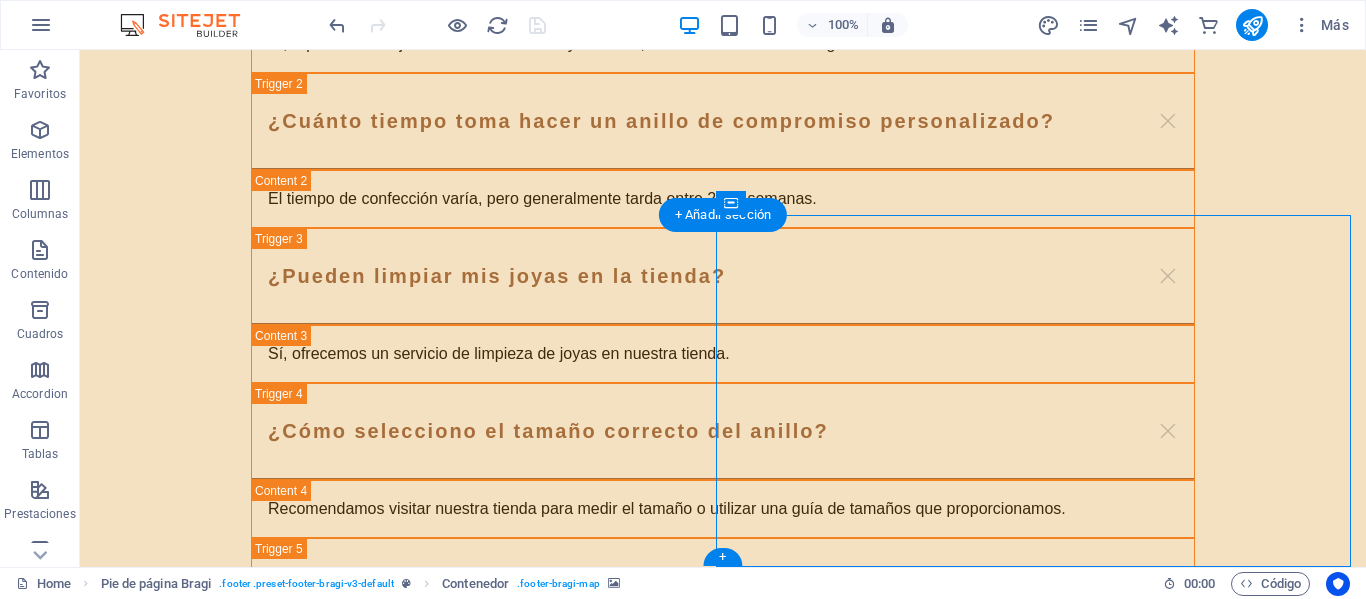 click at bounding box center [723, 2215] 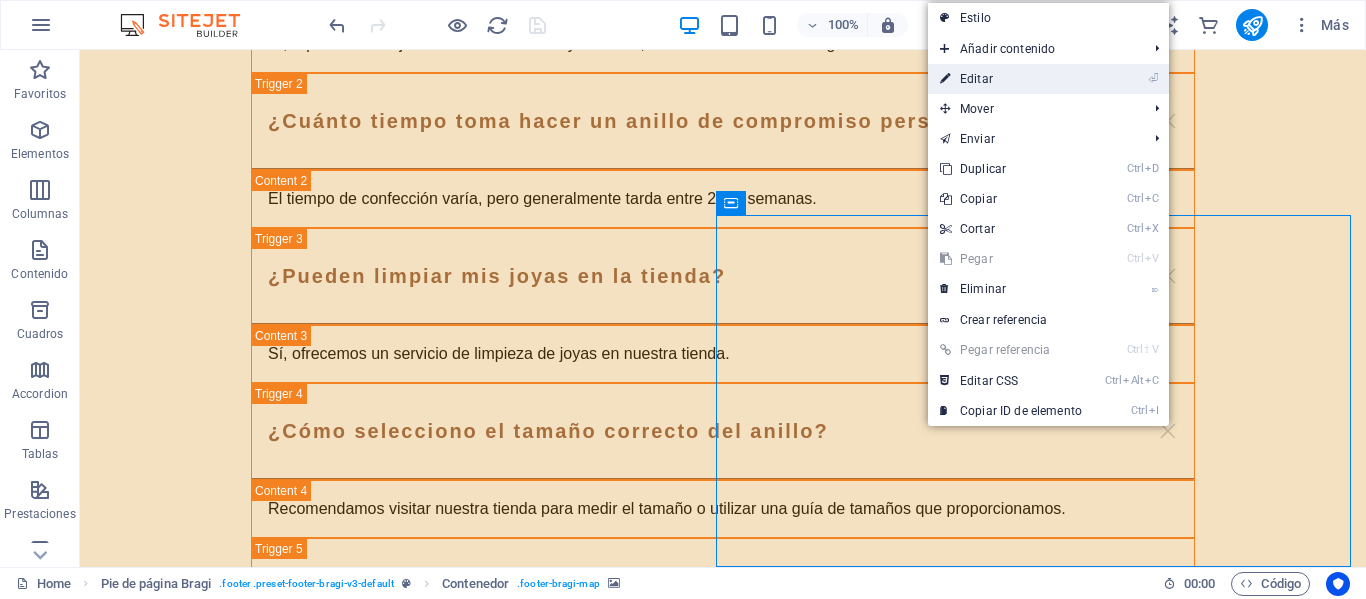 click on "⏎  Editar" at bounding box center [1011, 79] 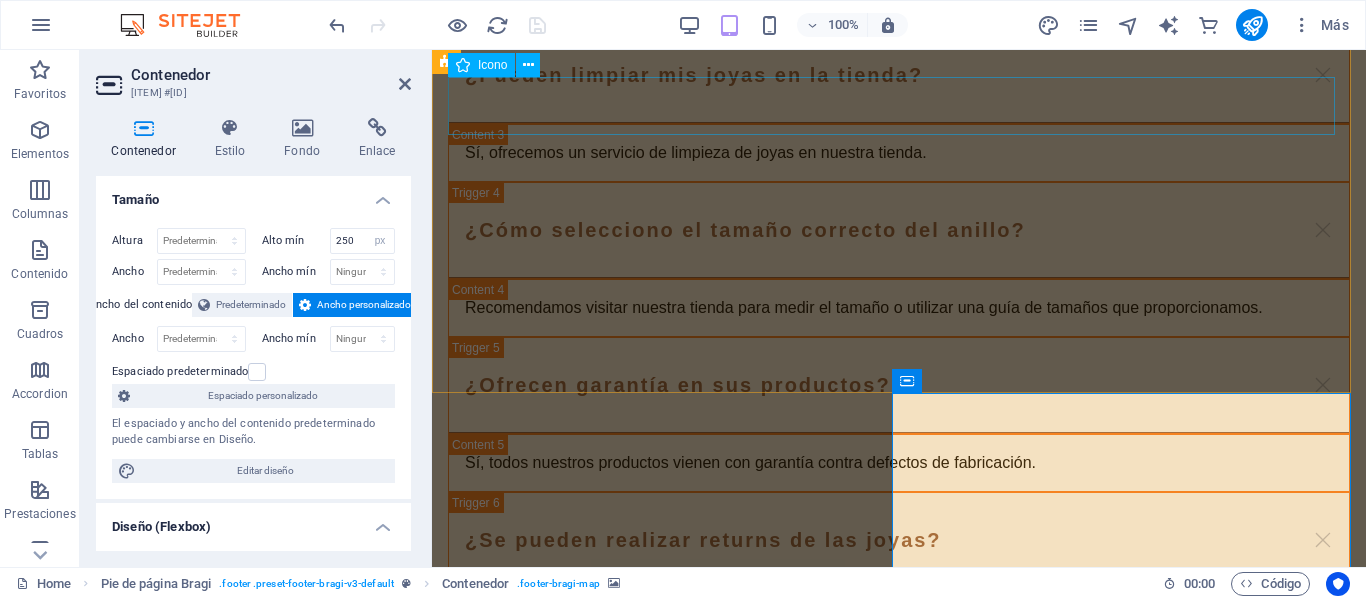 scroll, scrollTop: 5068, scrollLeft: 0, axis: vertical 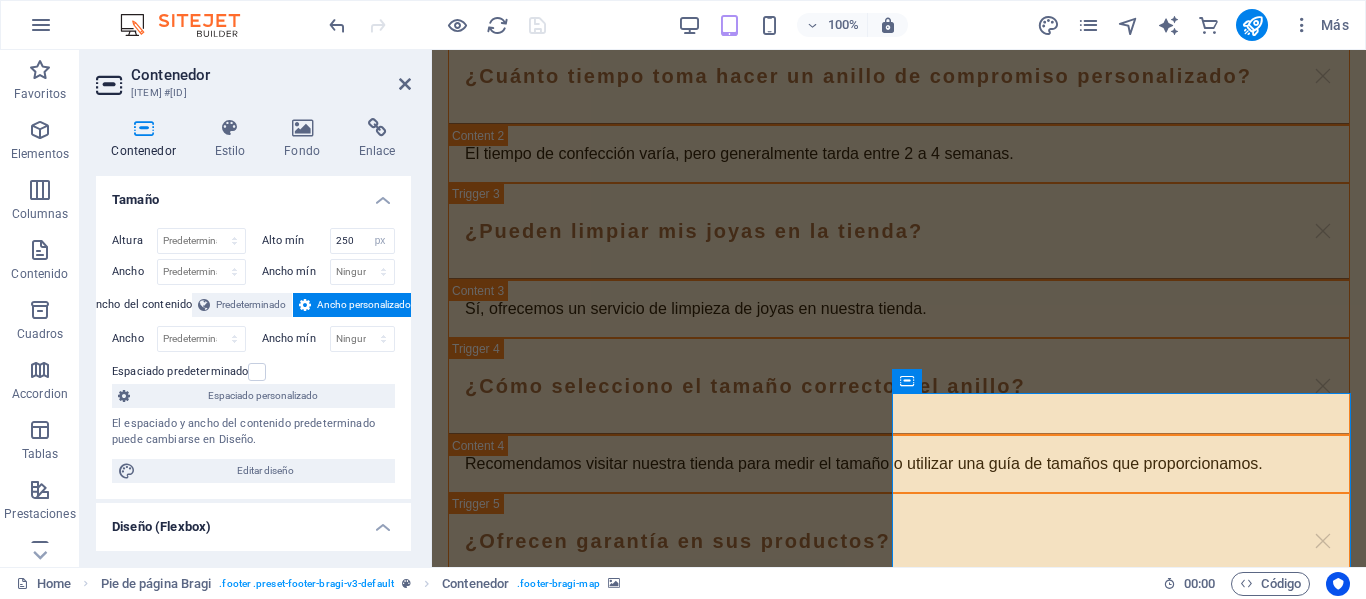 click on "[DIMENSIONS_SETTINGS]" at bounding box center [253, 355] 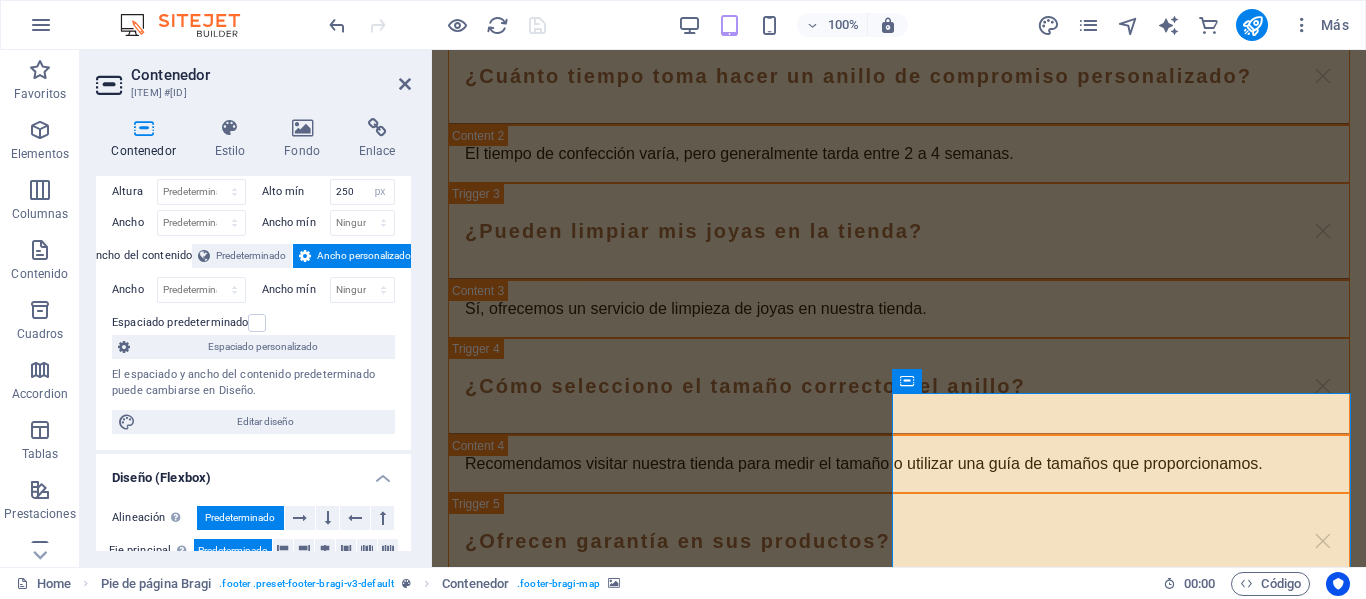 scroll, scrollTop: 0, scrollLeft: 0, axis: both 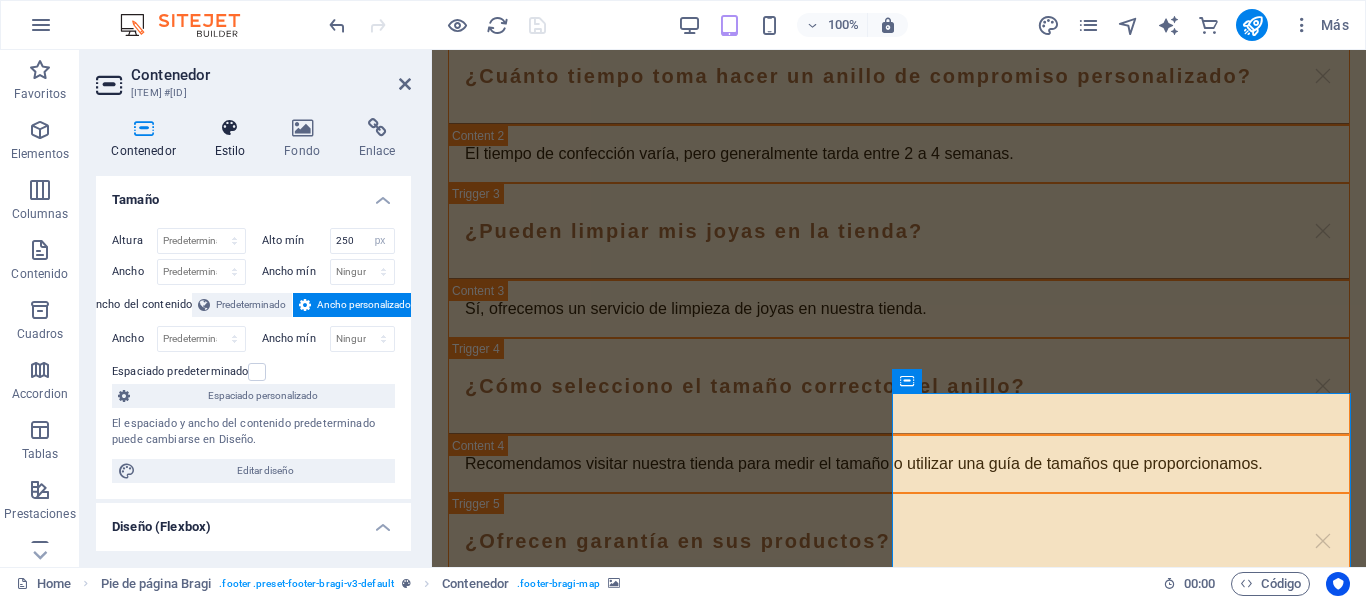 click at bounding box center (230, 128) 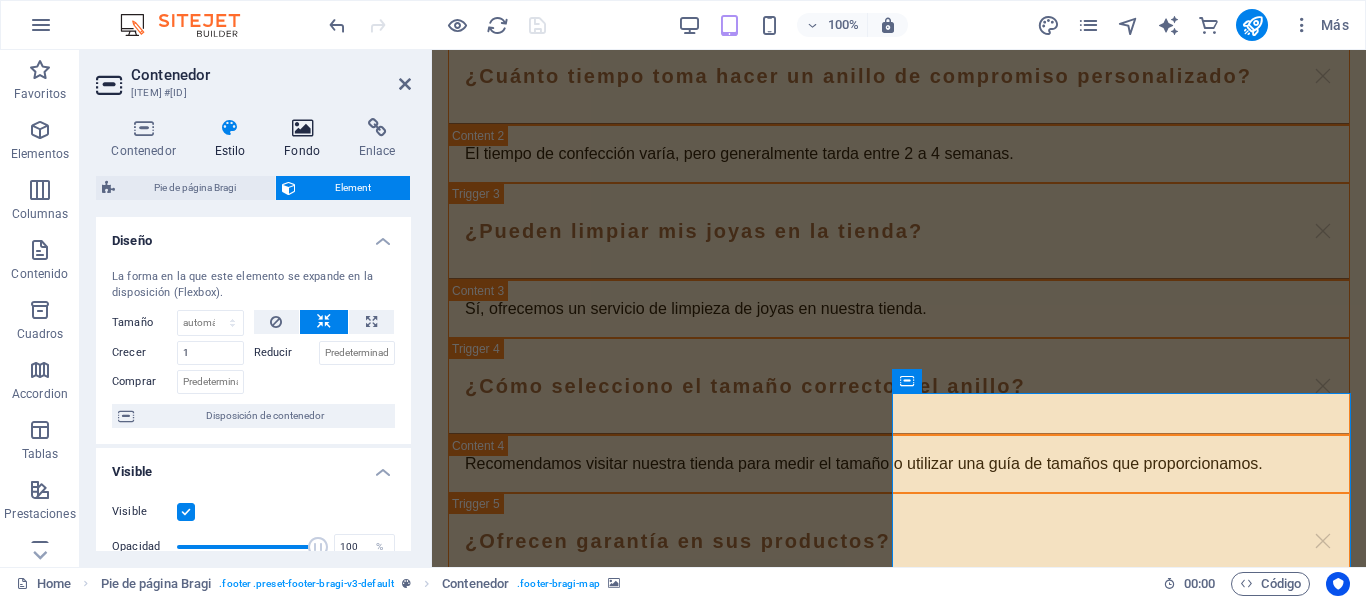click at bounding box center [302, 128] 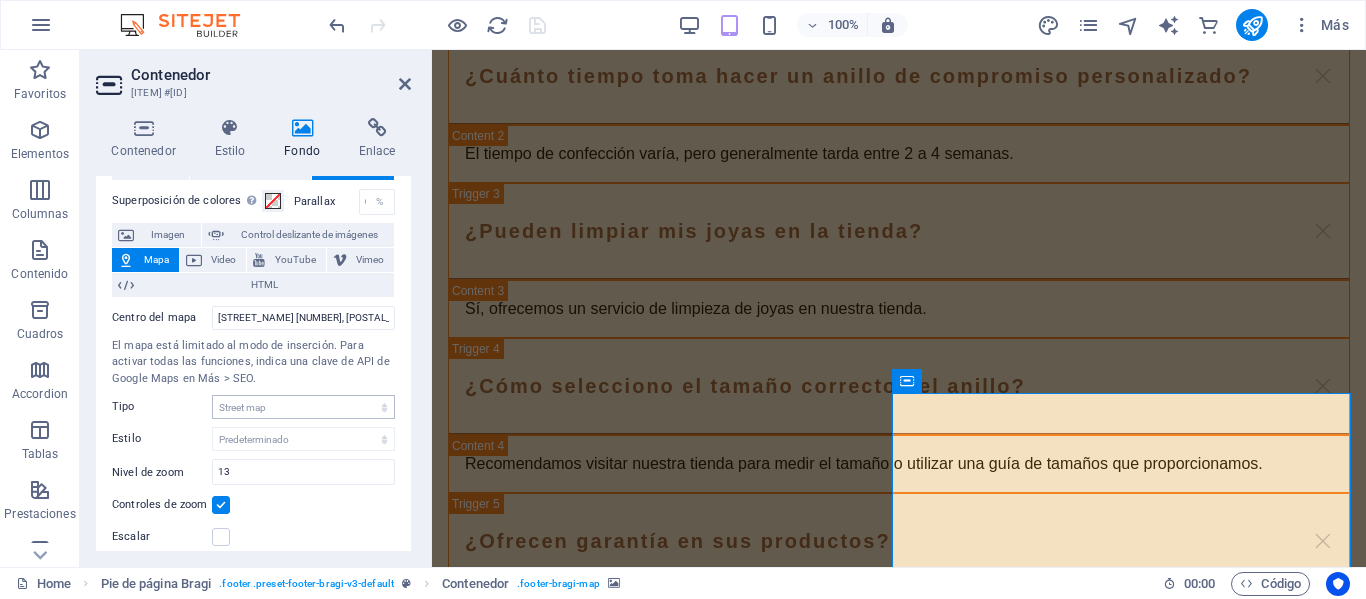 scroll, scrollTop: 100, scrollLeft: 0, axis: vertical 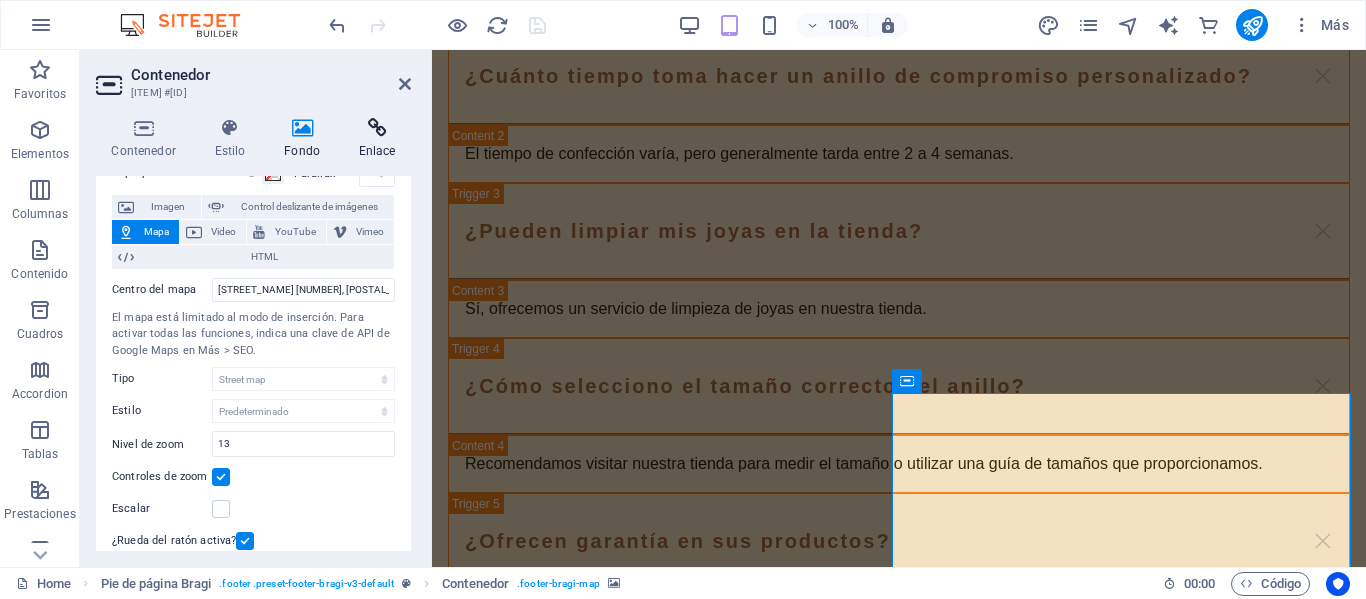 click at bounding box center [377, 128] 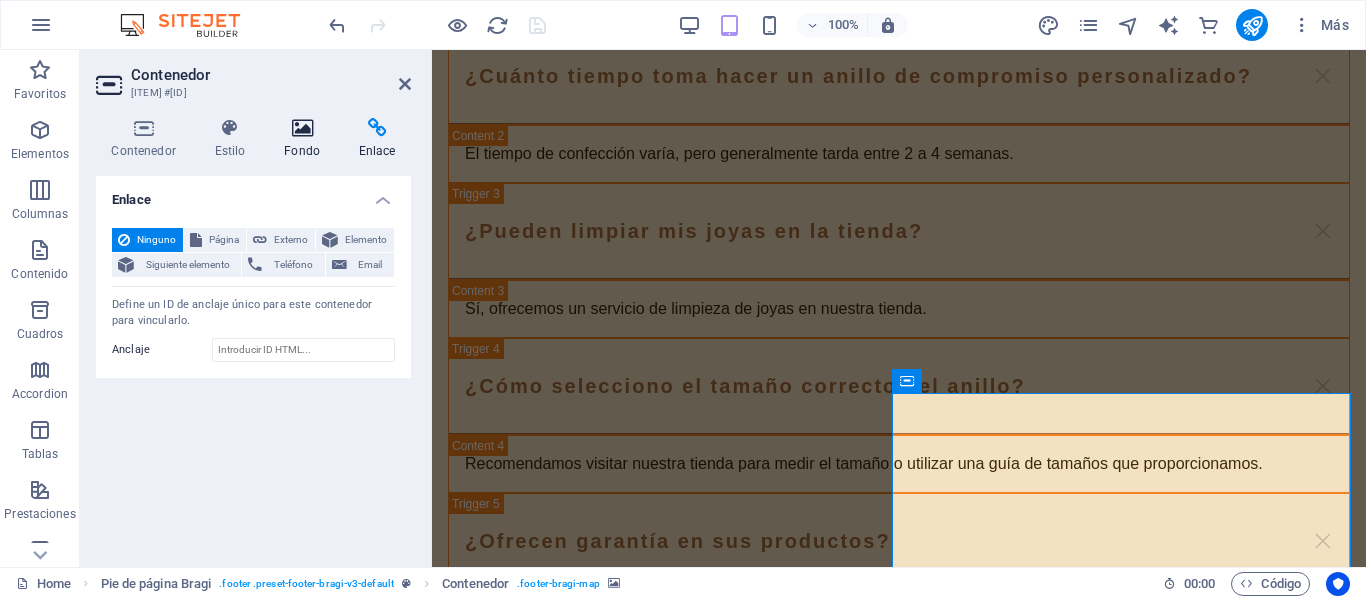 click at bounding box center (302, 128) 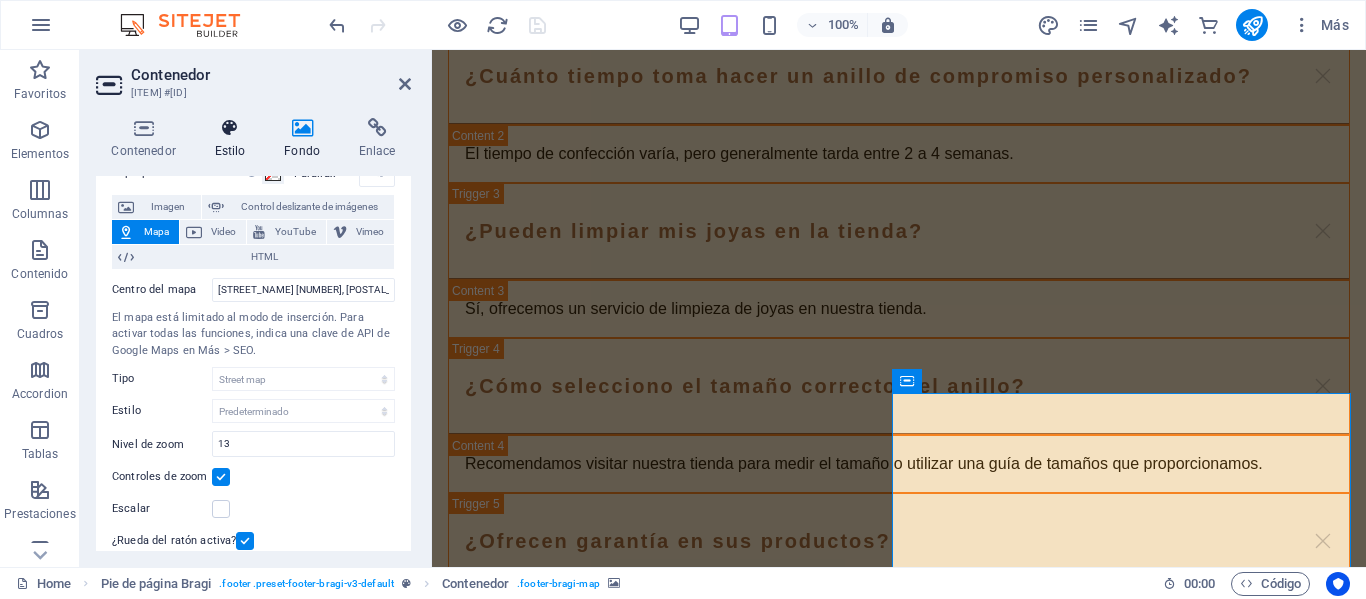 click at bounding box center [230, 128] 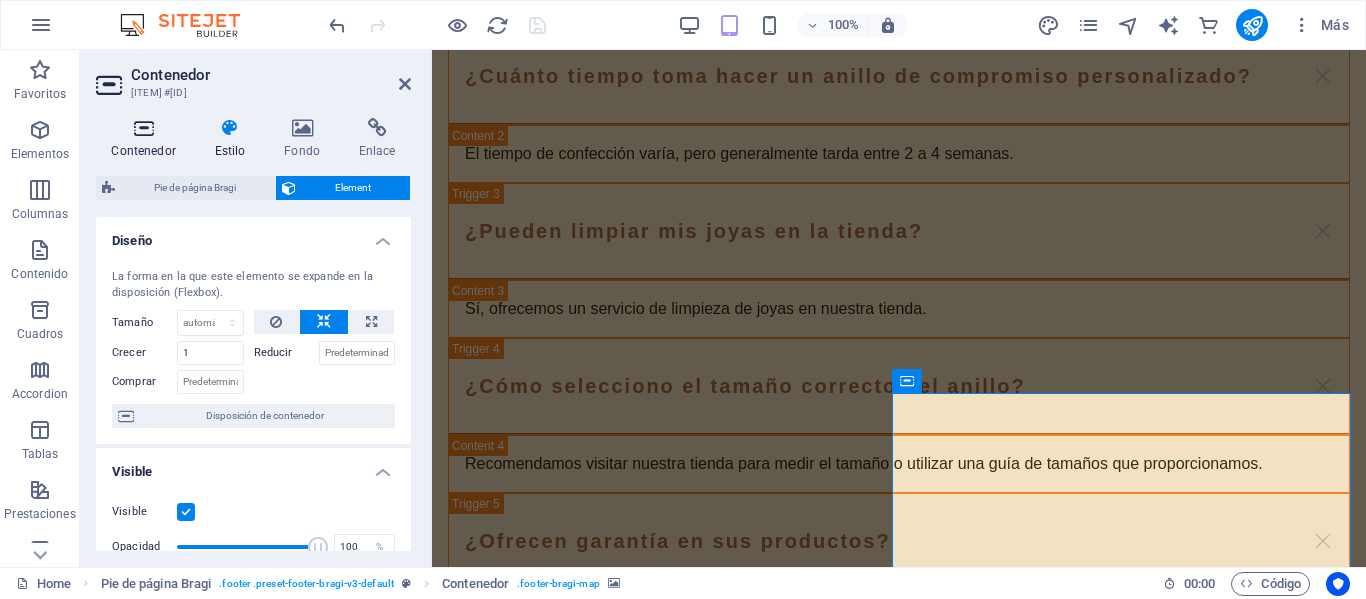 click at bounding box center (143, 128) 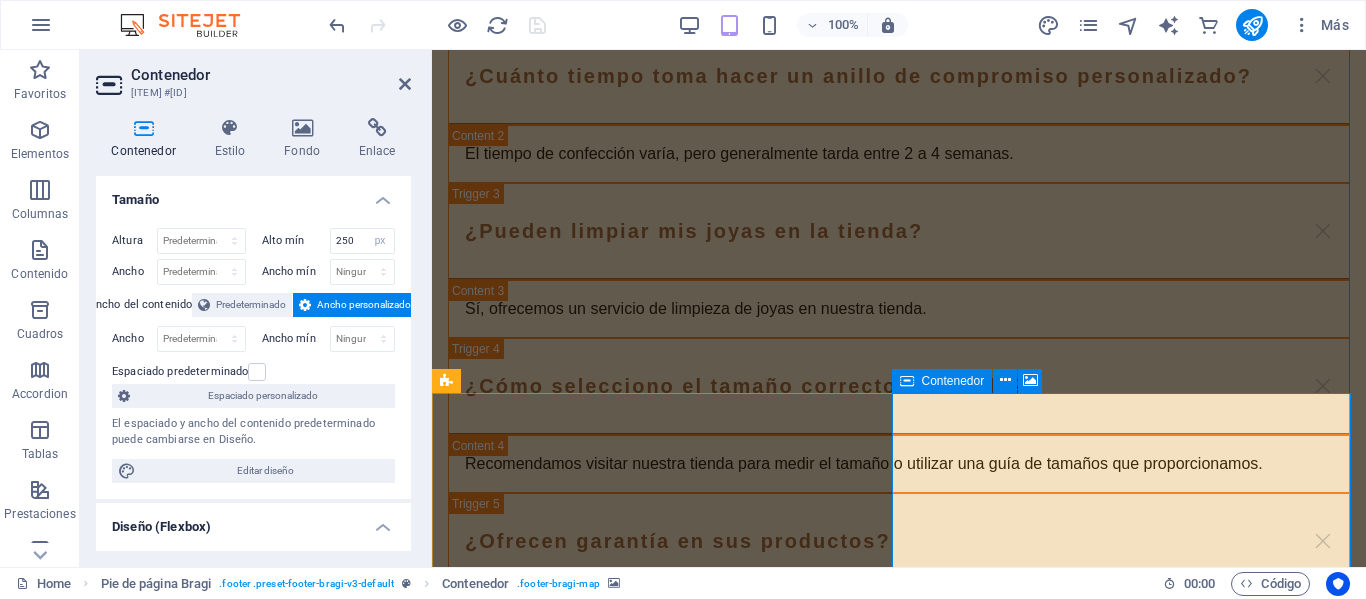 click on "Suelta el contenido aquí o  Añadir elementos  Pegar portapapeles" at bounding box center [899, 2403] 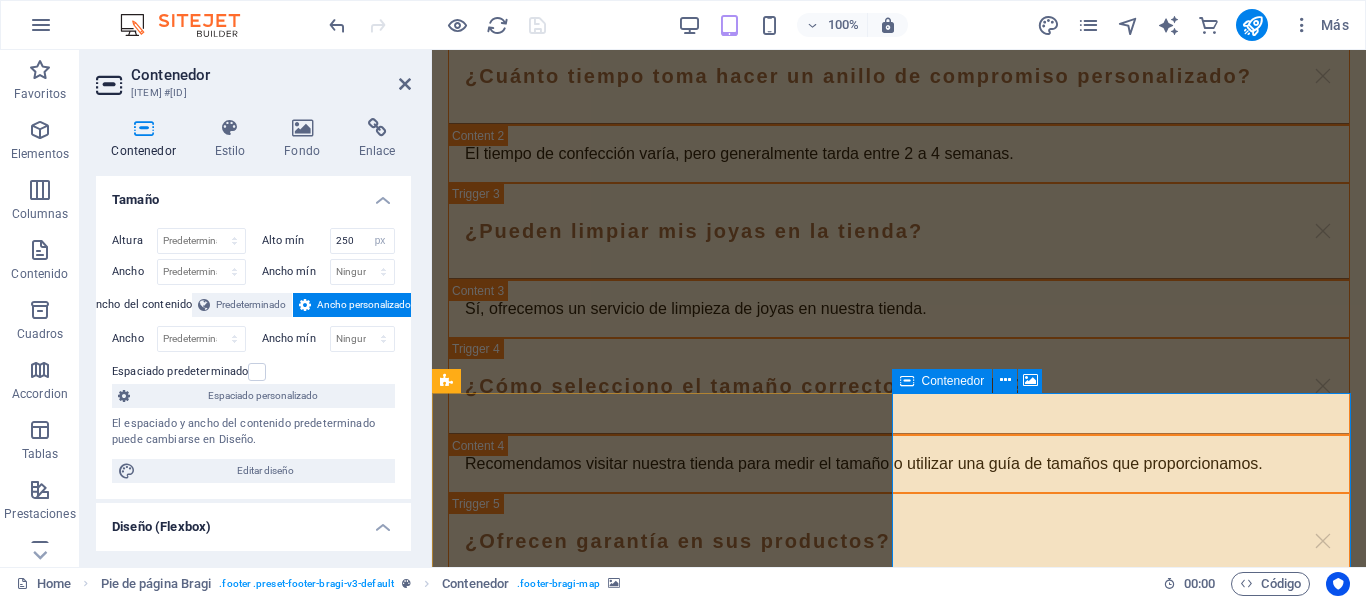 click on "Suelta el contenido aquí o  Añadir elementos  Pegar portapapeles" at bounding box center [899, 2403] 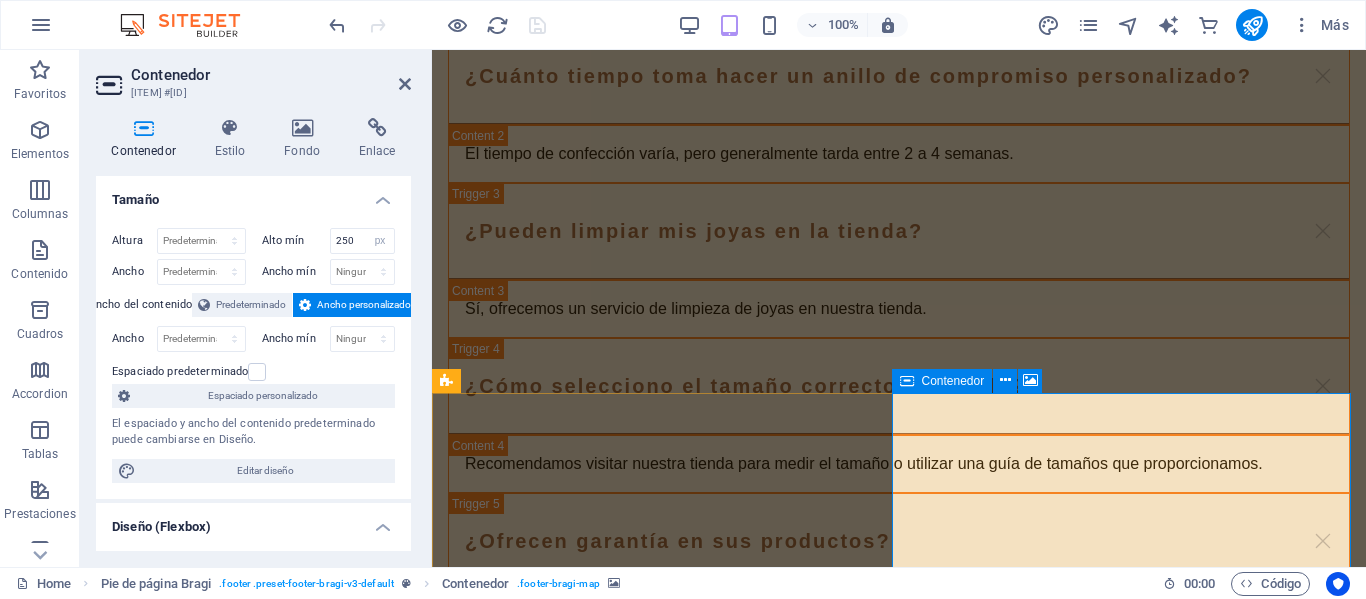 click on "Suelta el contenido aquí o  Añadir elementos  Pegar portapapeles" at bounding box center (899, 2403) 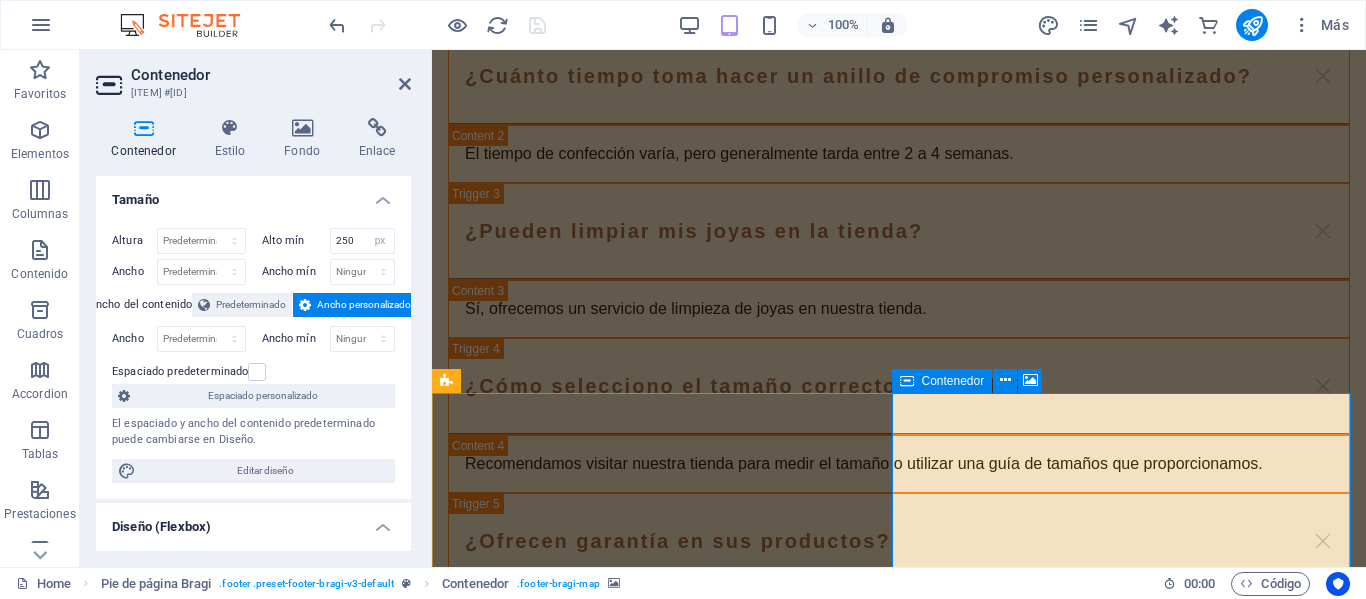 click on "Suelta el contenido aquí o  Añadir elementos  Pegar portapapeles" at bounding box center [899, 2403] 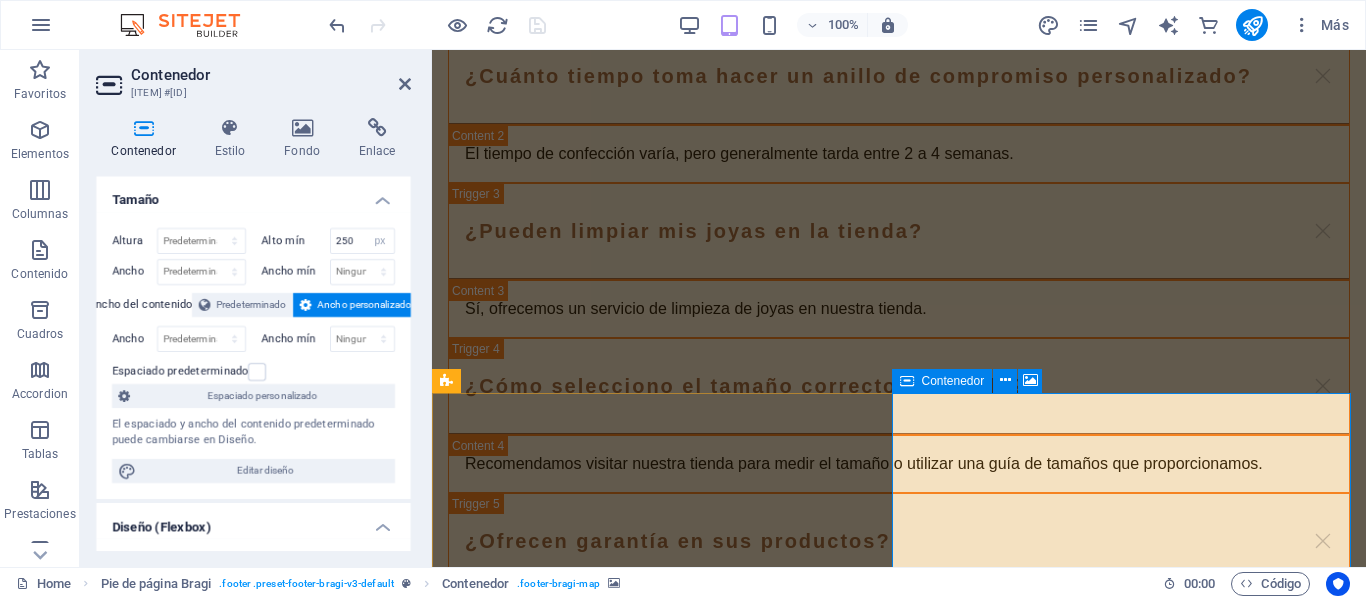click on "Suelta el contenido aquí o  Añadir elementos  Pegar portapapeles" at bounding box center (899, 2403) 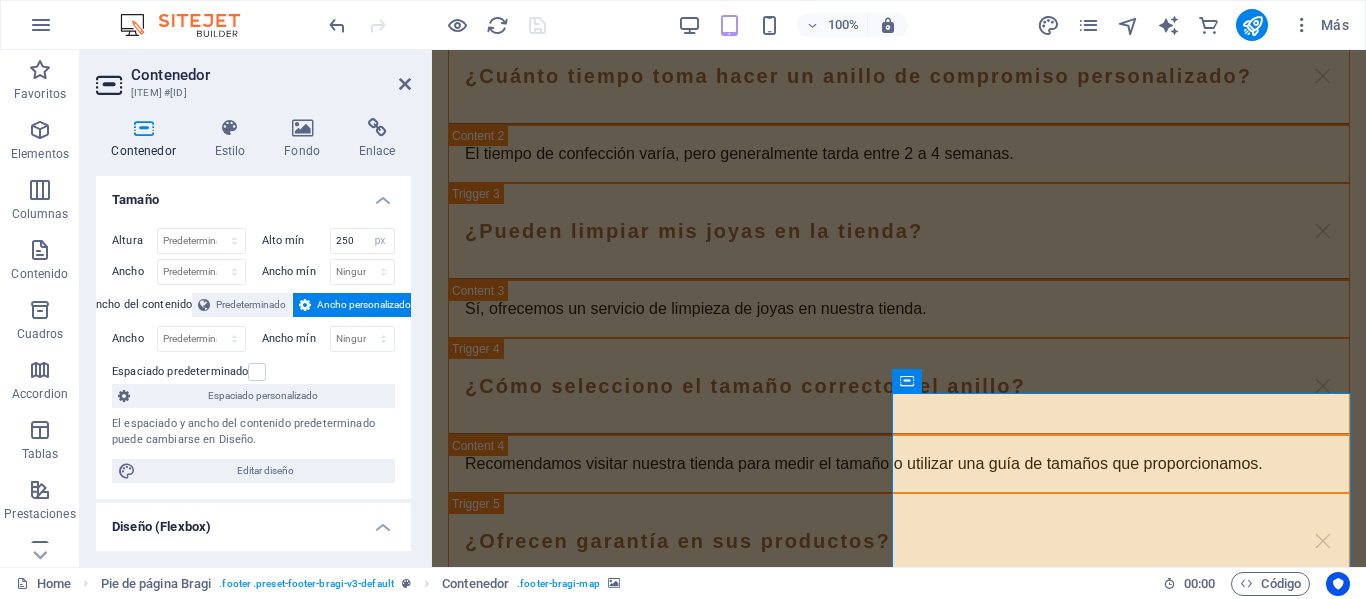click on "Tamaño" at bounding box center (253, 194) 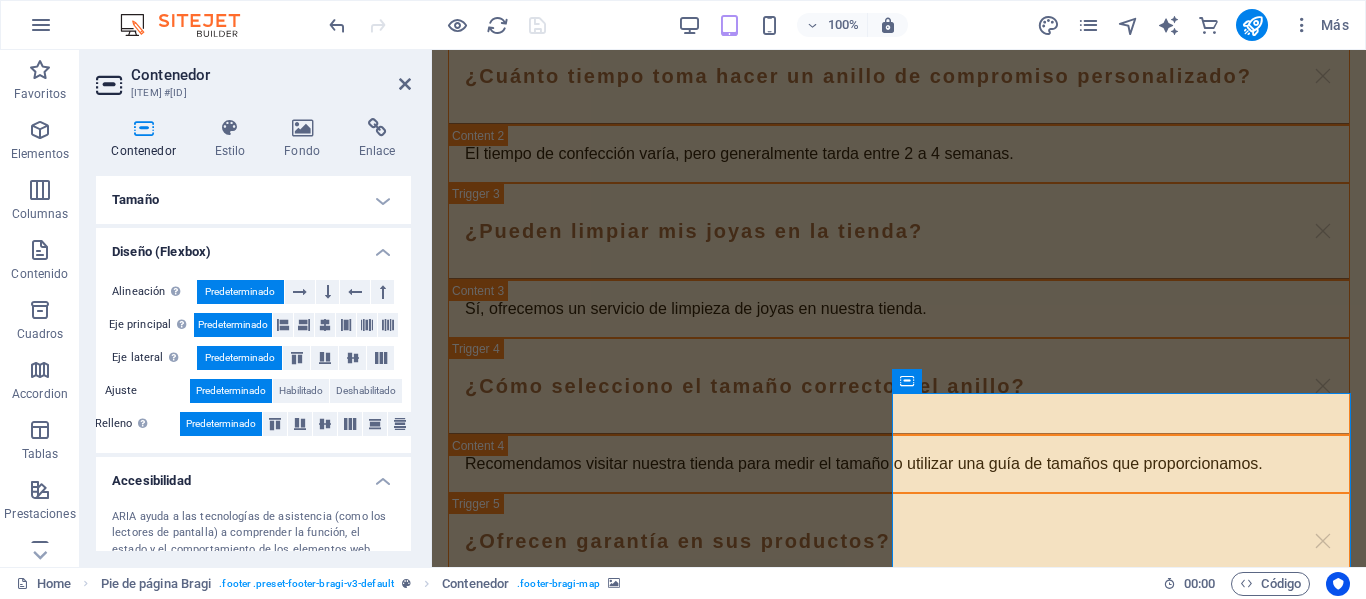 click on "Diseño (Flexbox)" at bounding box center [253, 246] 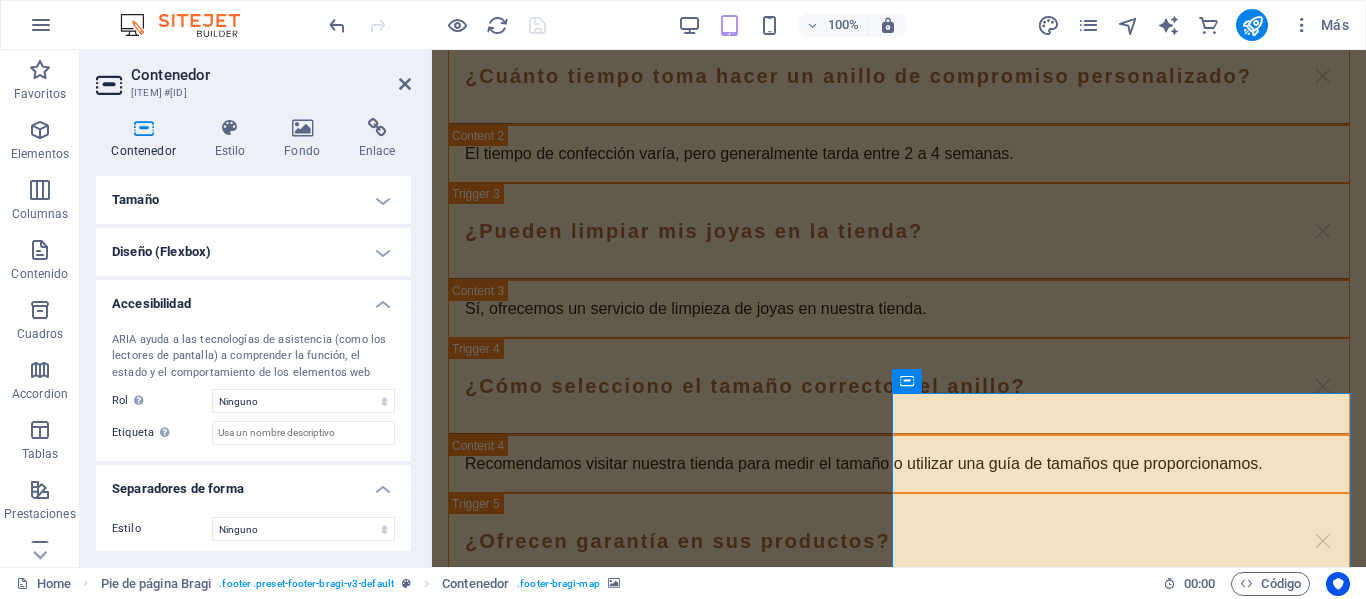 click on "Accesibilidad" at bounding box center [253, 298] 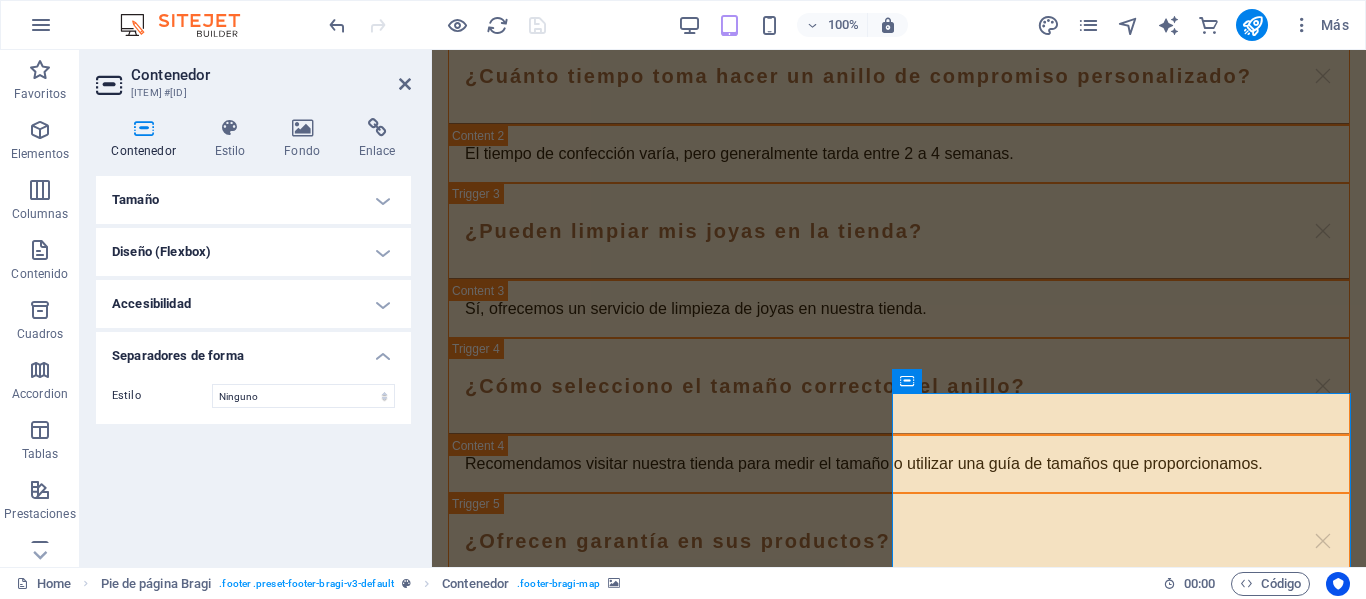 click on "Separadores de forma" at bounding box center [253, 350] 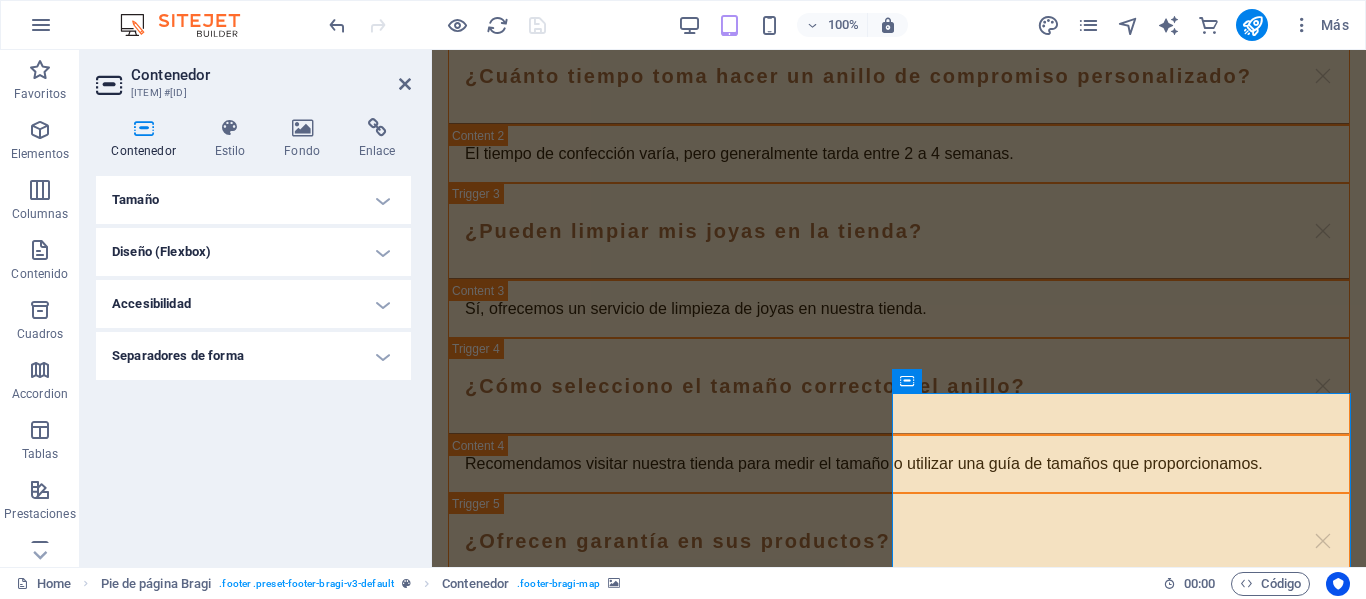 click on "Contenedor" at bounding box center [271, 75] 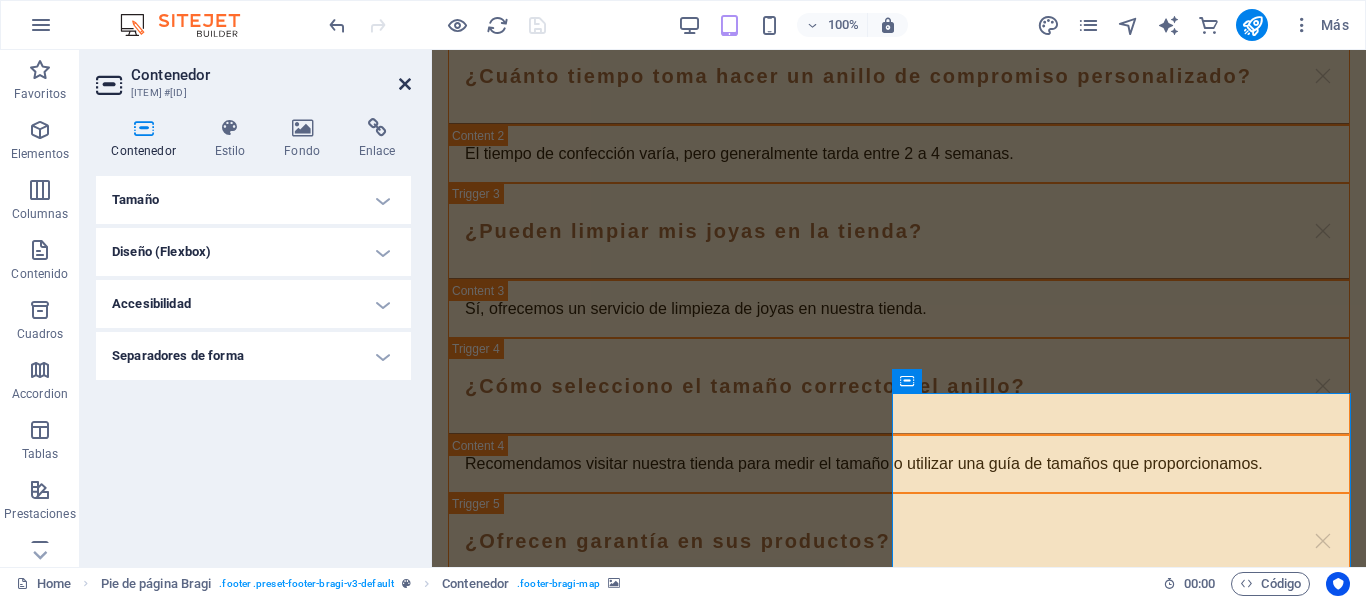 click at bounding box center (405, 84) 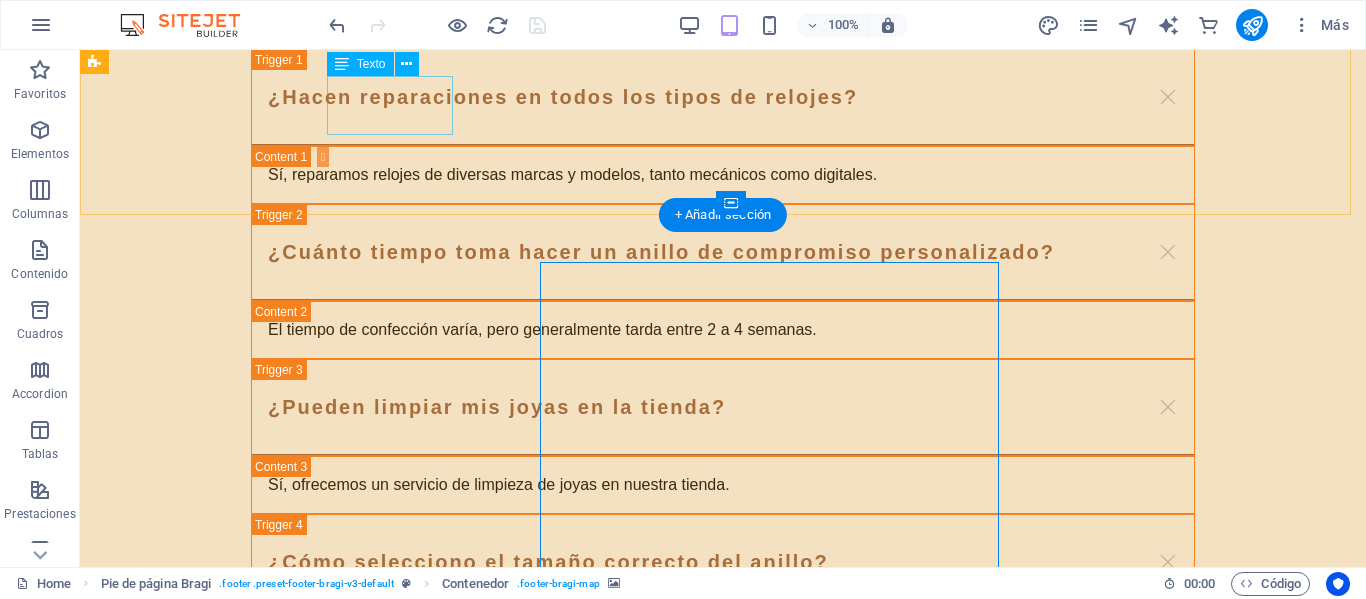 scroll, scrollTop: 5199, scrollLeft: 0, axis: vertical 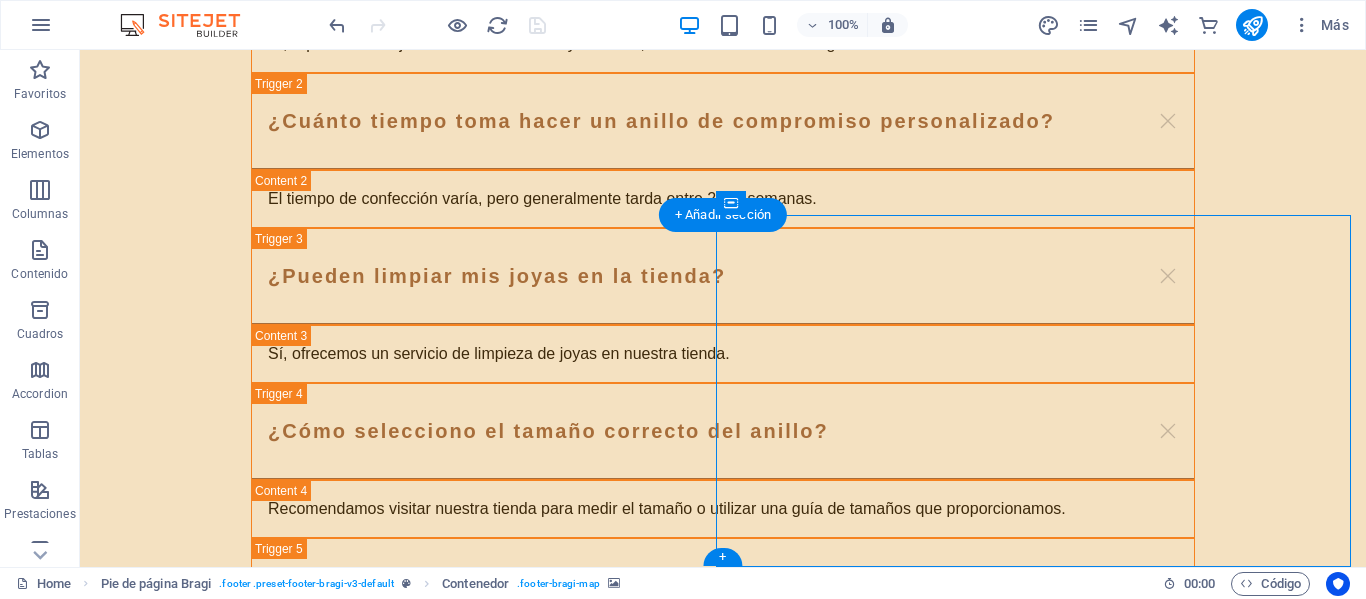 click at bounding box center (723, 2215) 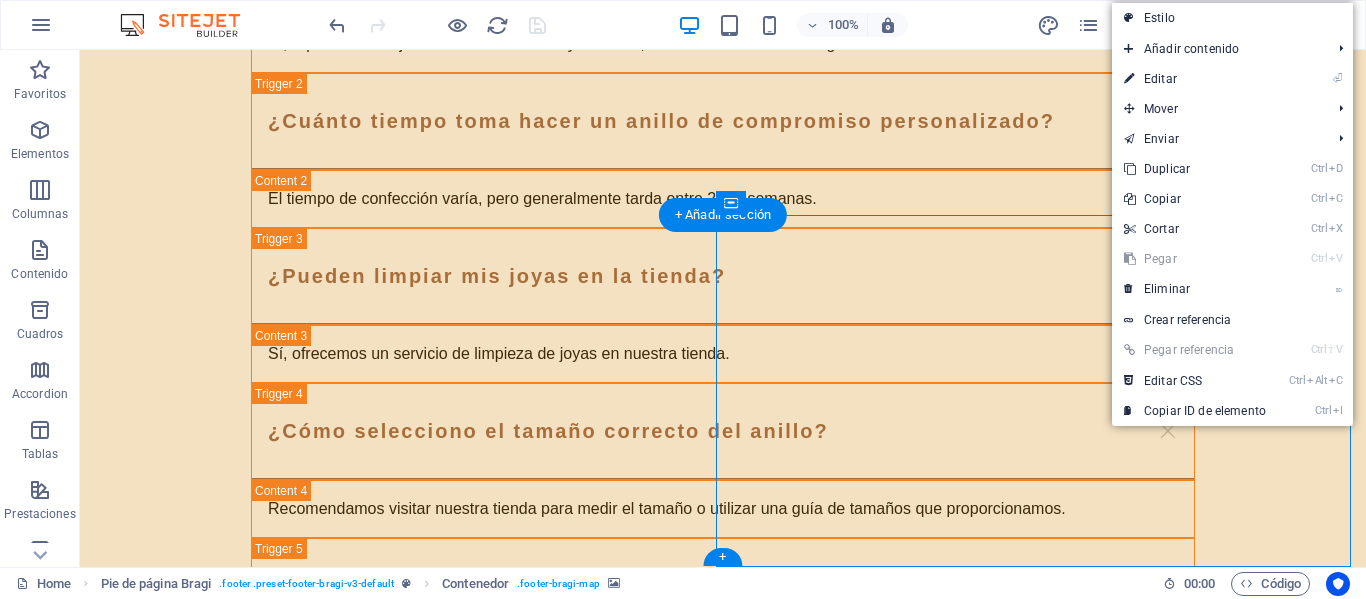 click at bounding box center [723, 2215] 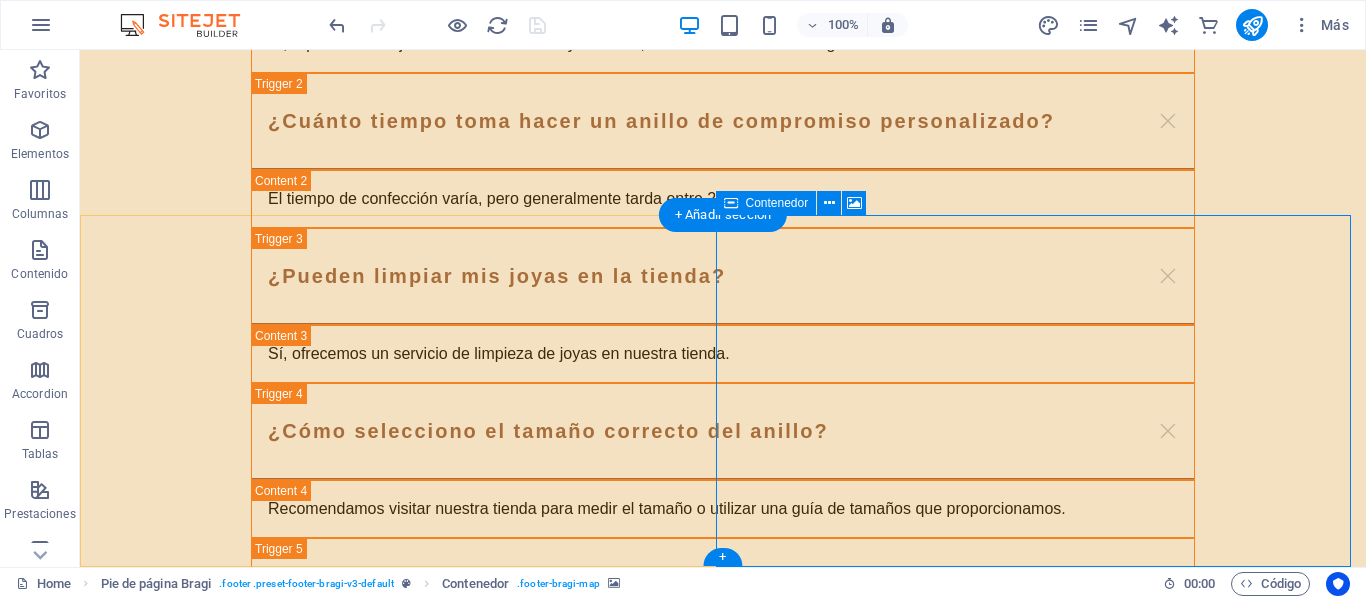 click on "Añadir elementos" at bounding box center (652, 2492) 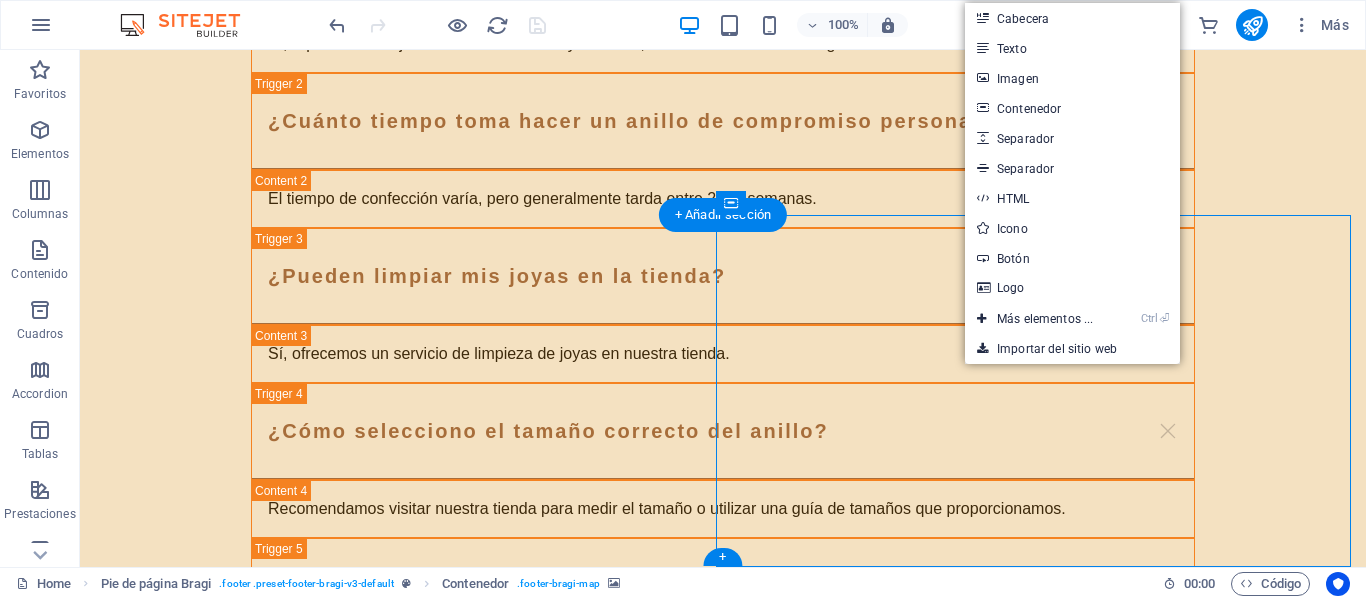 click at bounding box center (723, 2215) 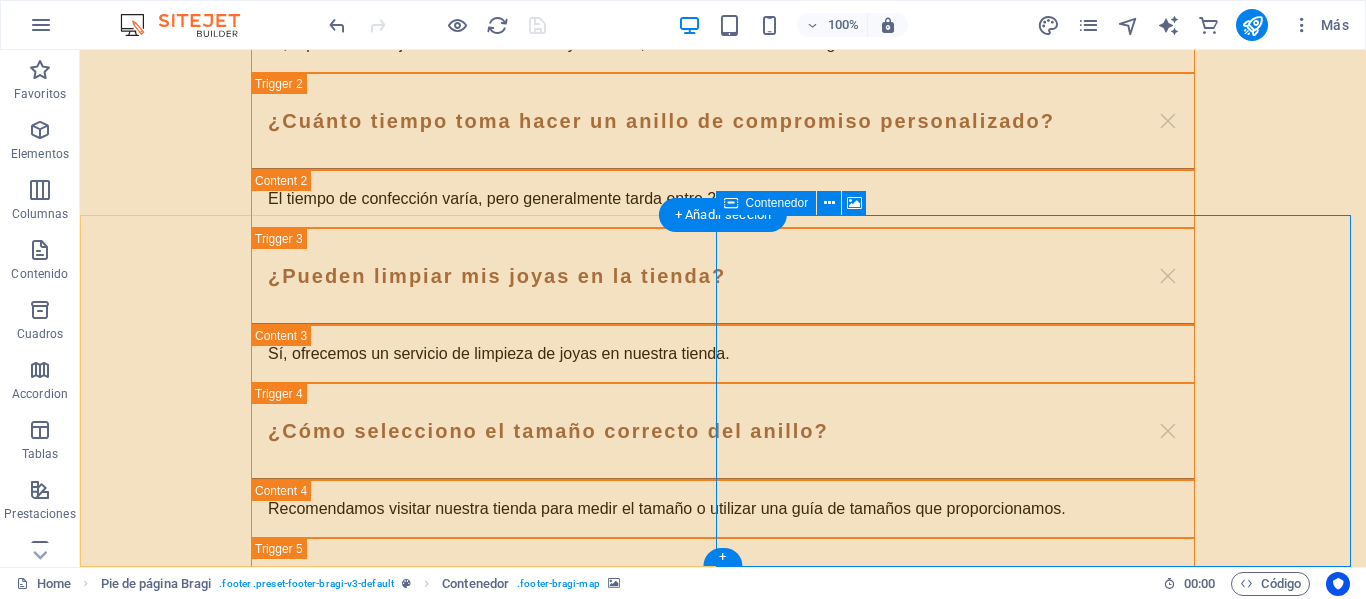 click on "Suelta el contenido aquí o  Añadir elementos  Pegar portapapeles" at bounding box center (723, 2462) 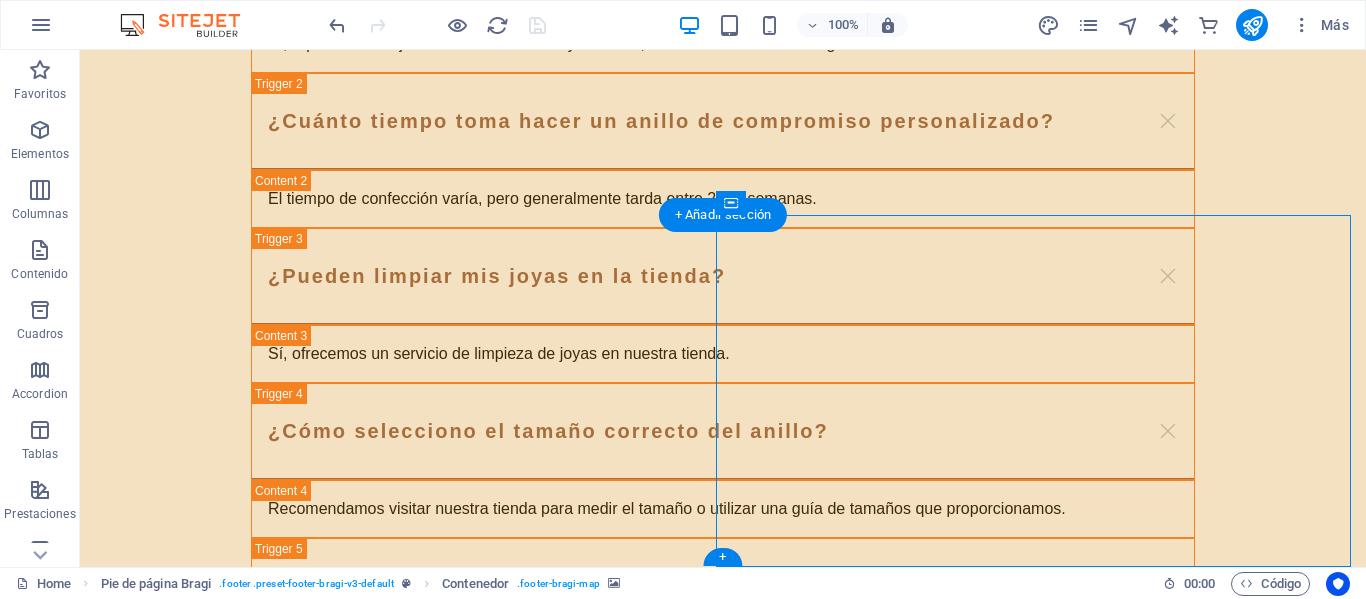 click at bounding box center [723, 2215] 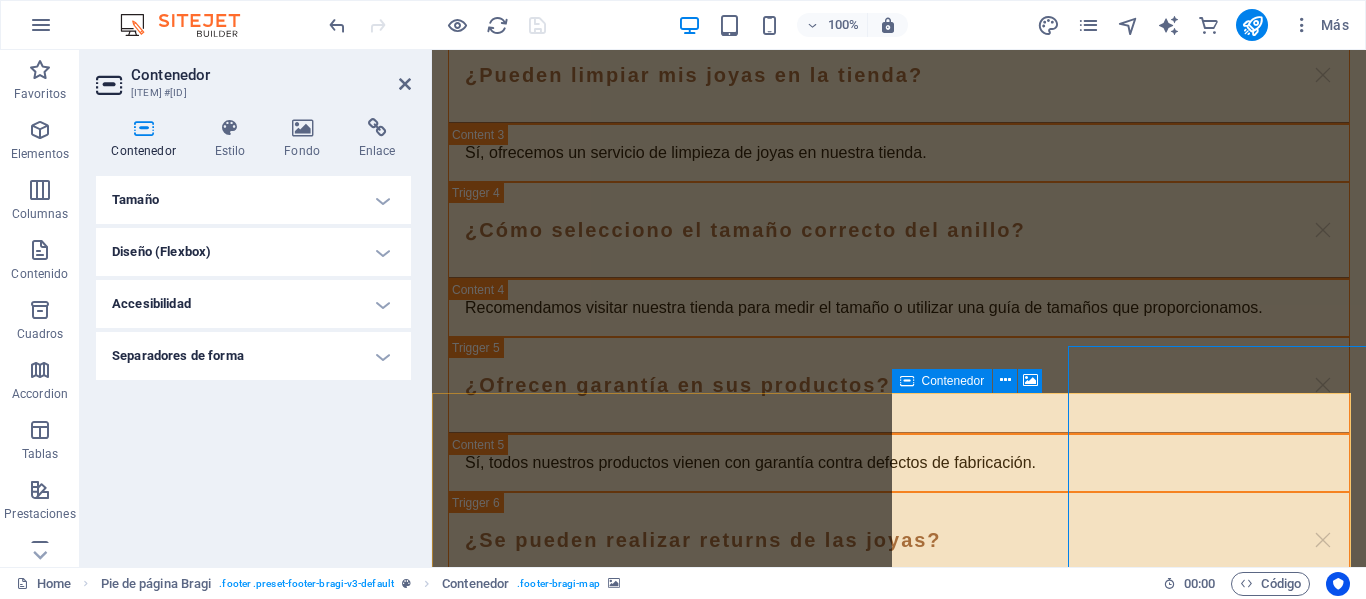 scroll, scrollTop: 5068, scrollLeft: 0, axis: vertical 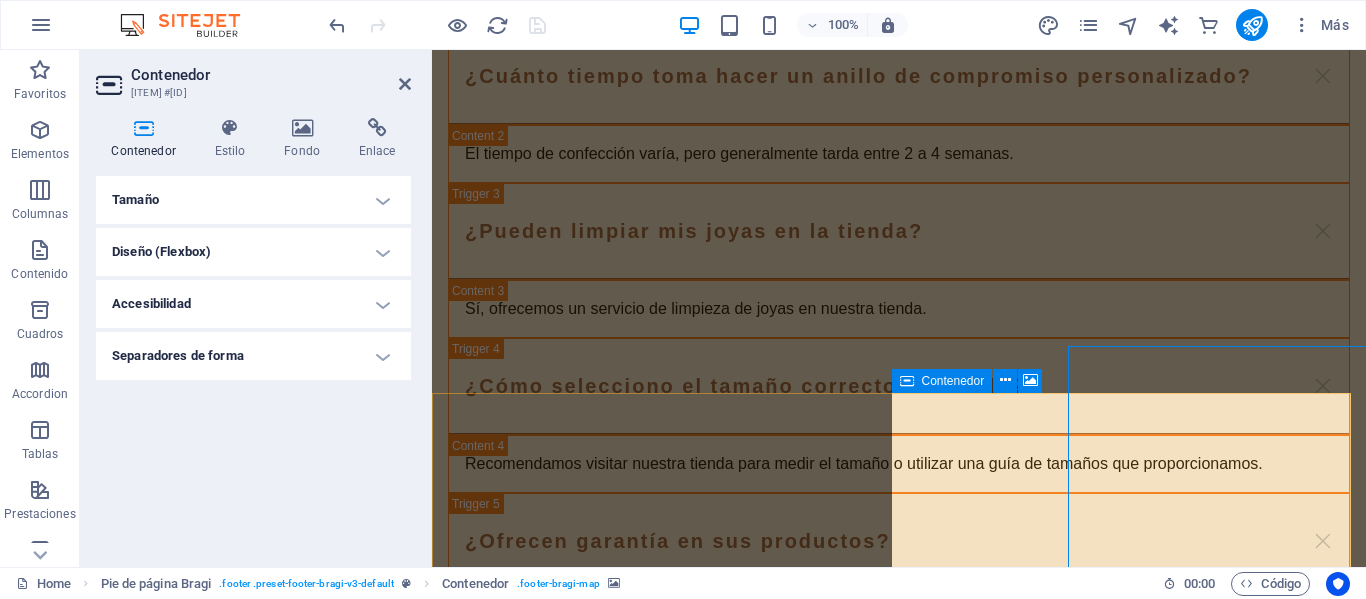 click on "Suelta el contenido aquí o  Añadir elementos  Pegar portapapeles" at bounding box center (899, 2403) 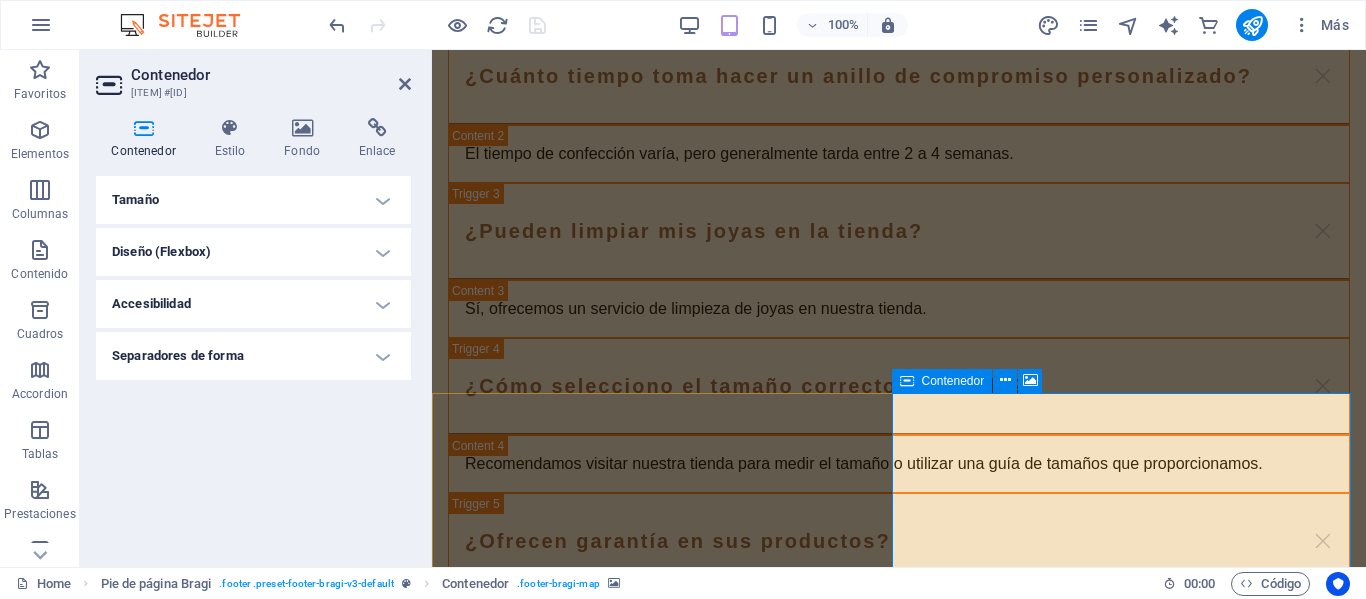 click on "Suelta el contenido aquí o  Añadir elementos  Pegar portapapeles" at bounding box center [899, 2403] 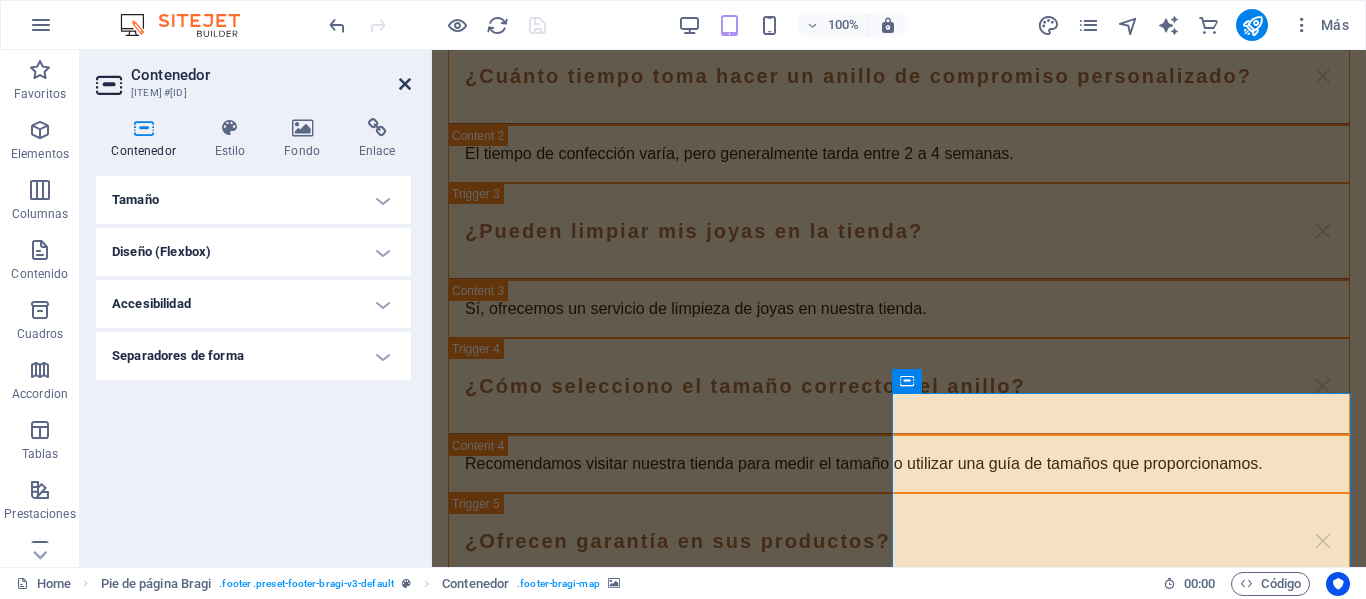 click at bounding box center (405, 84) 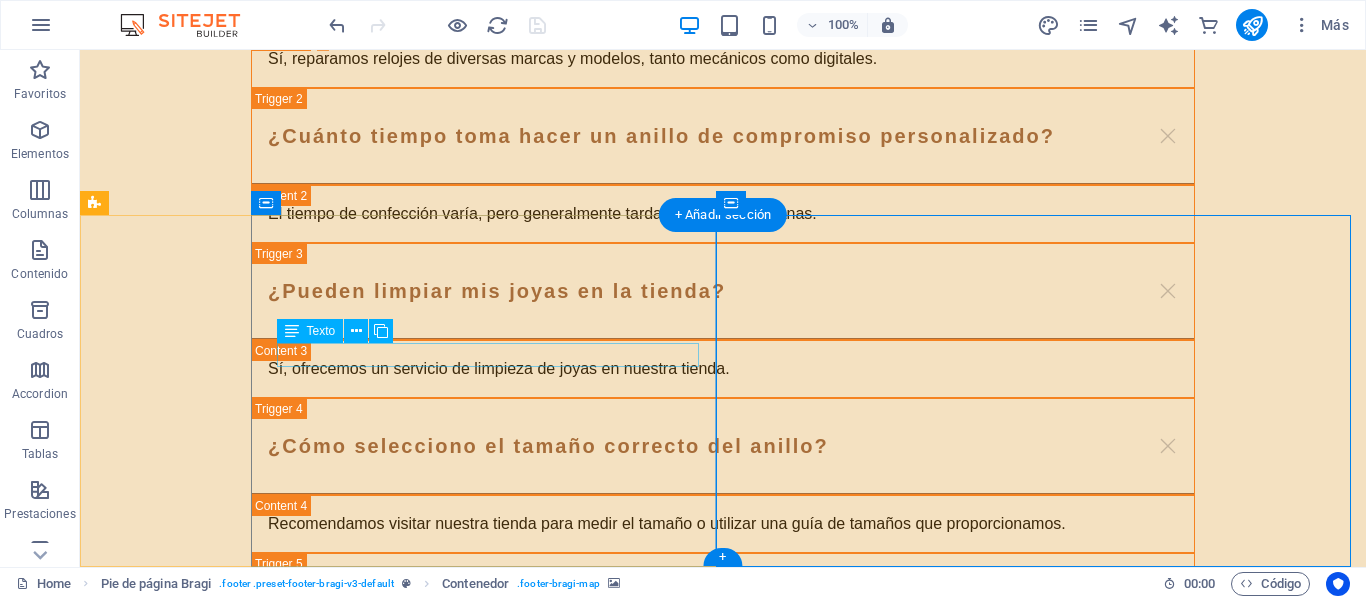 click on "joyeriagolden.com" at bounding box center [800, 1746] 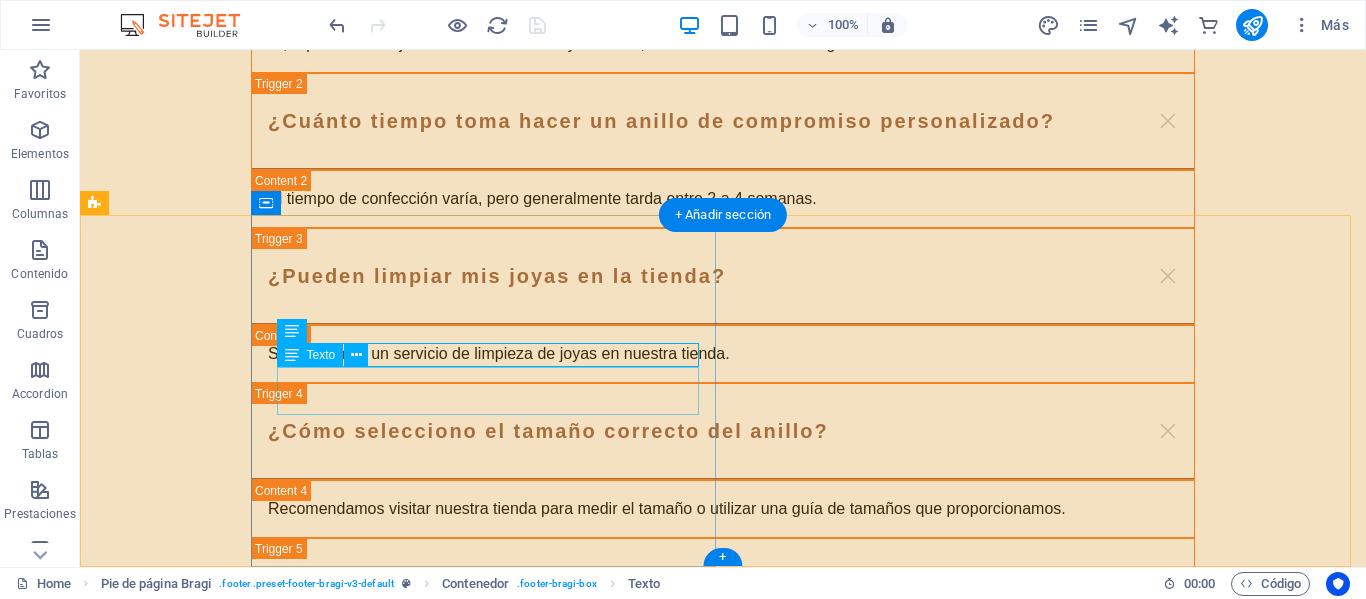 click on "[STREET_NAME] [NUMBER]" at bounding box center (356, 1778) 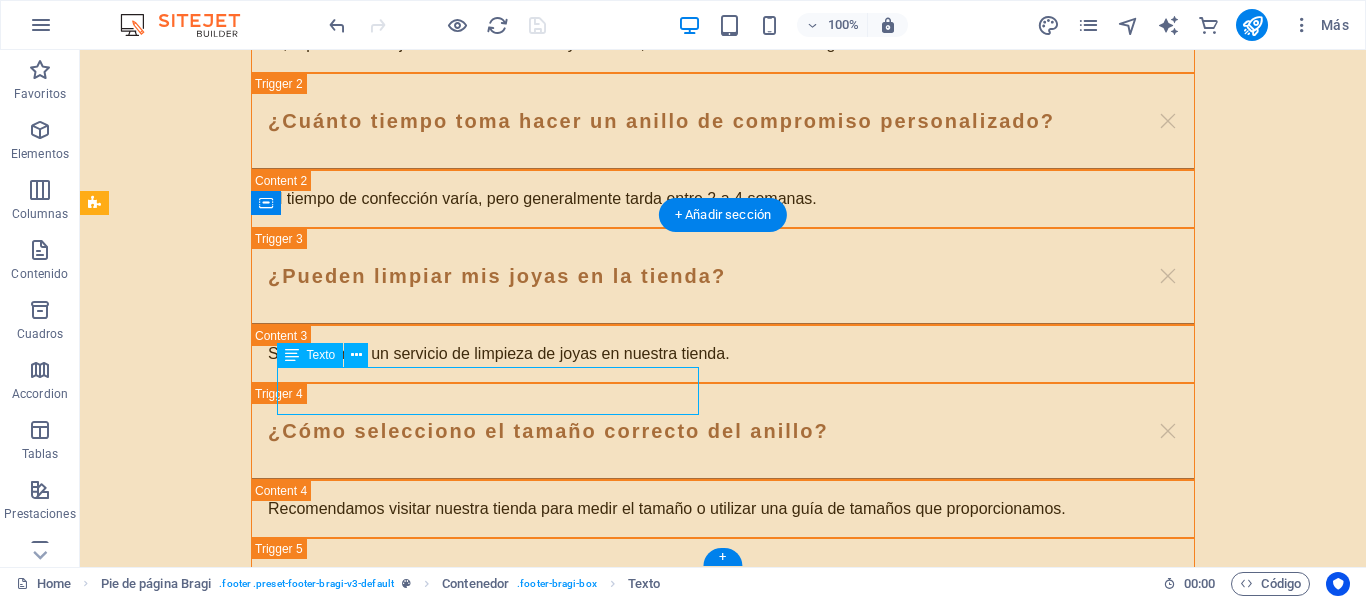 click on "[STREET_NAME] [NUMBER] , [POSTAL_CODE] [CITY]" at bounding box center (800, 1791) 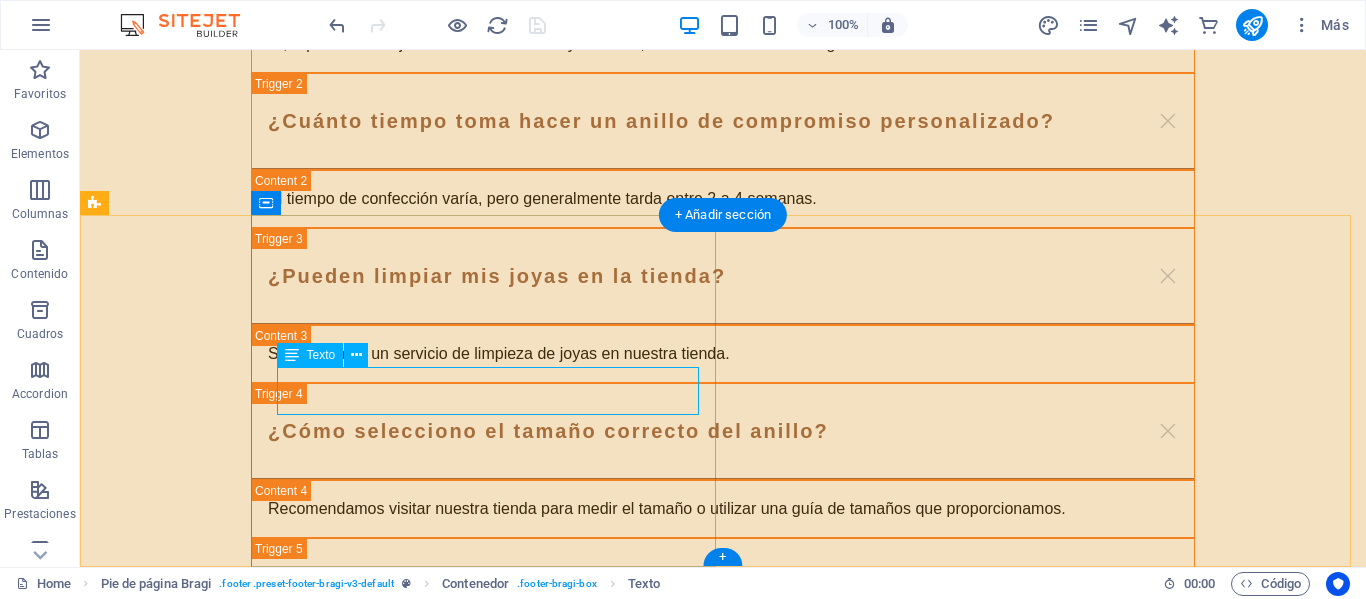 click on "[STREET_NAME] [NUMBER] , [POSTAL_CODE] [CITY]" at bounding box center (800, 1791) 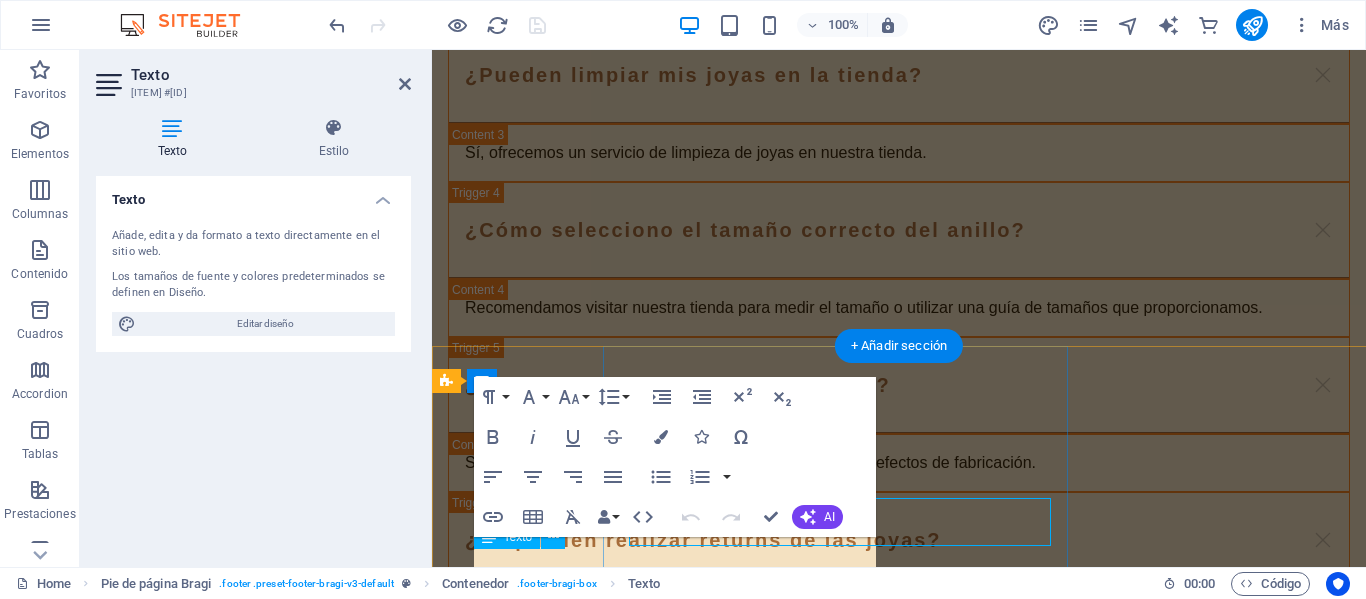 click on "[CITY], [COUNTRY]. [STREET_TYPE] [ITEM_DETAILS]" at bounding box center [723, 308] 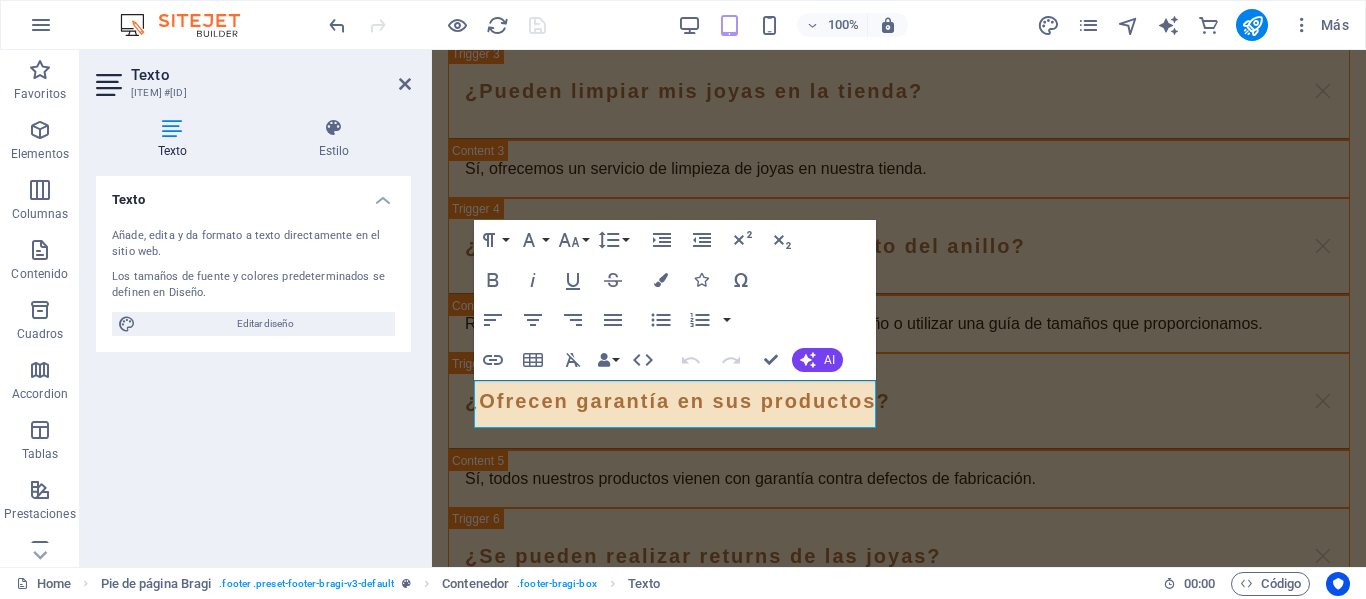 scroll, scrollTop: 5238, scrollLeft: 0, axis: vertical 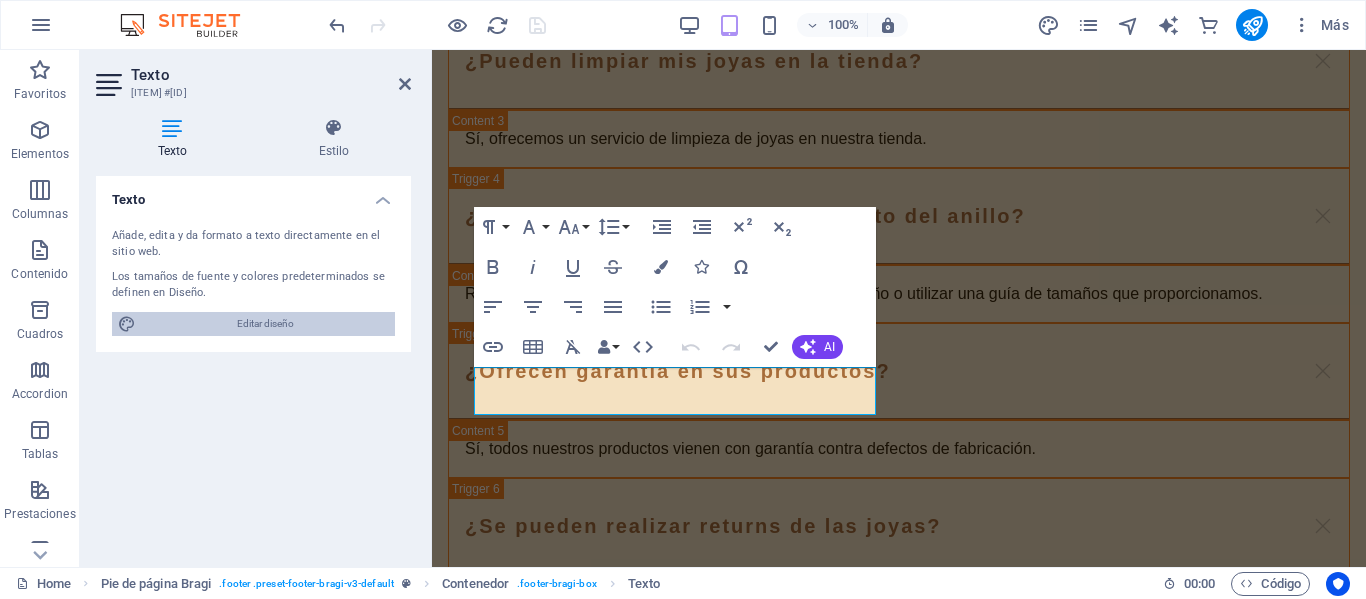 click on "Editar diseño" at bounding box center [265, 324] 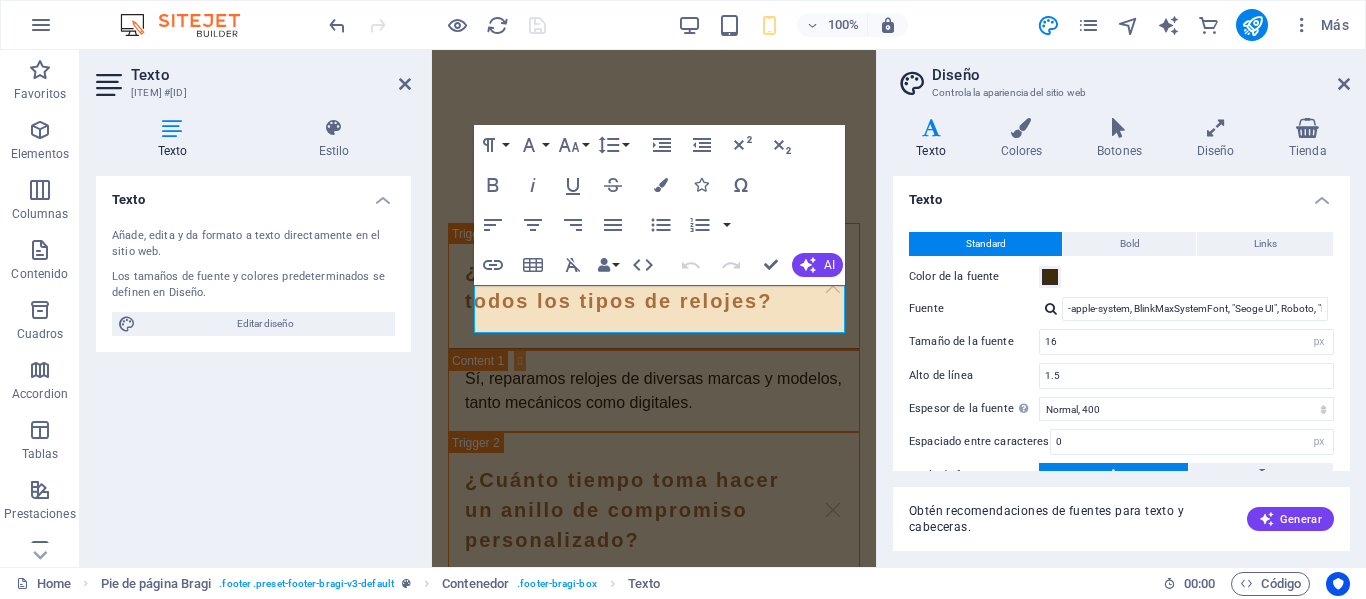 scroll, scrollTop: 7020, scrollLeft: 0, axis: vertical 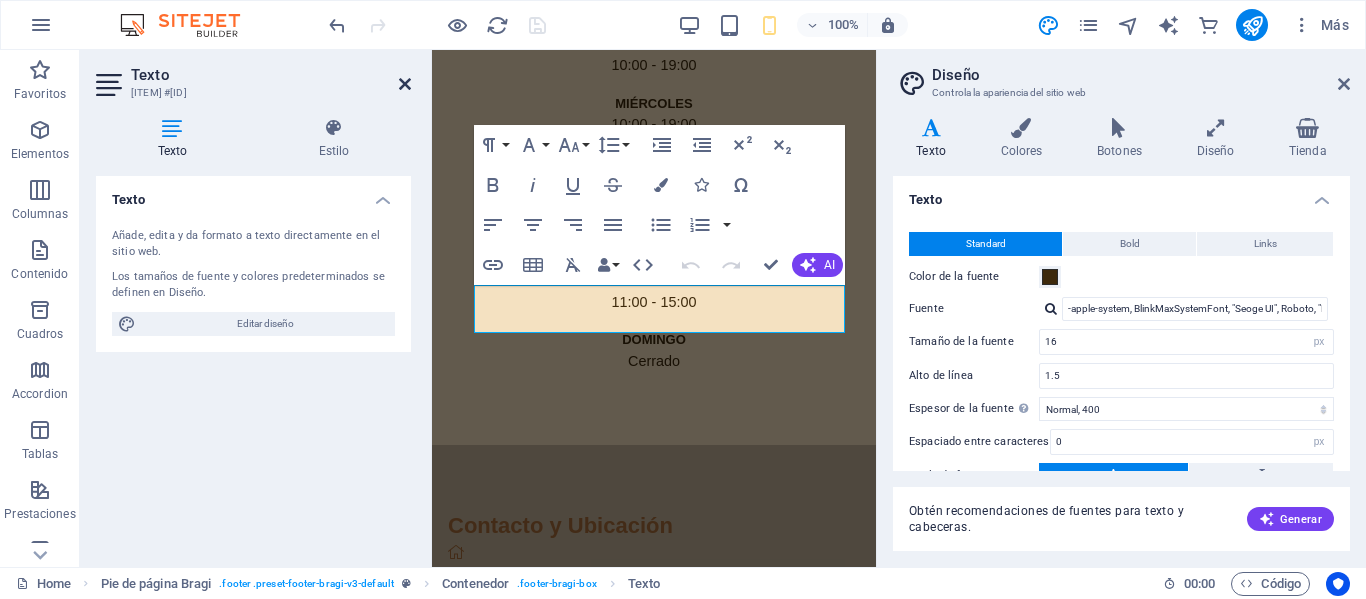 click at bounding box center (405, 84) 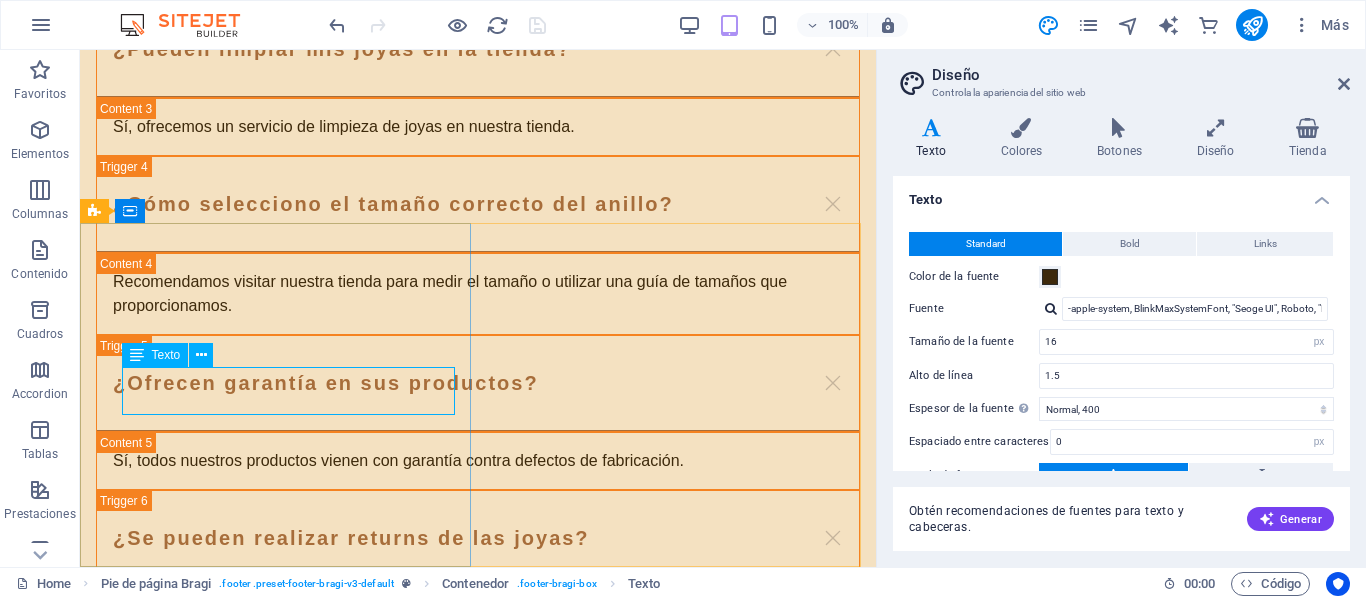 click on "Texto" at bounding box center (166, 355) 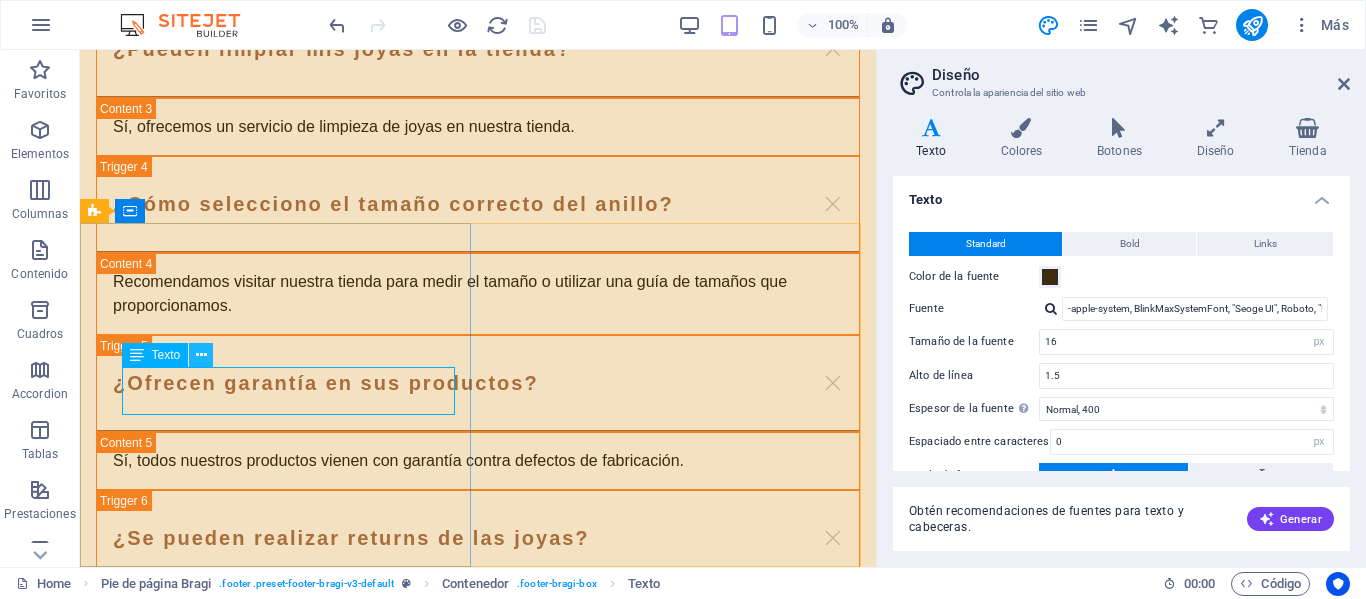click at bounding box center [201, 355] 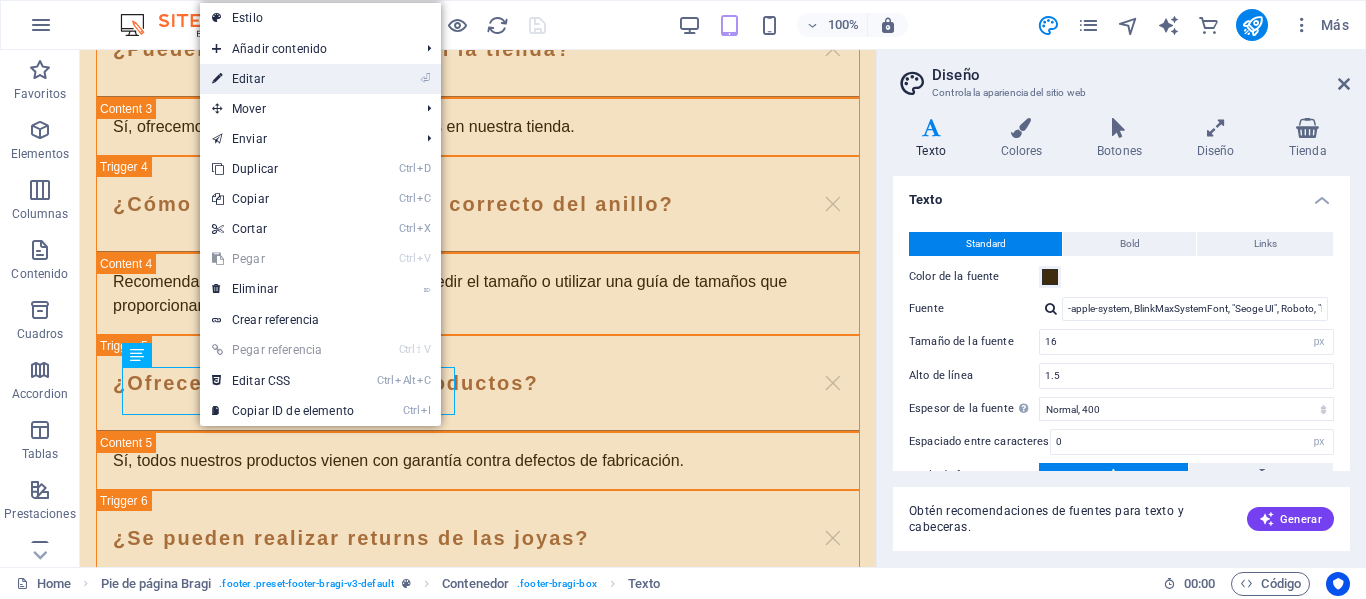 click on "⏎  Editar" at bounding box center (283, 79) 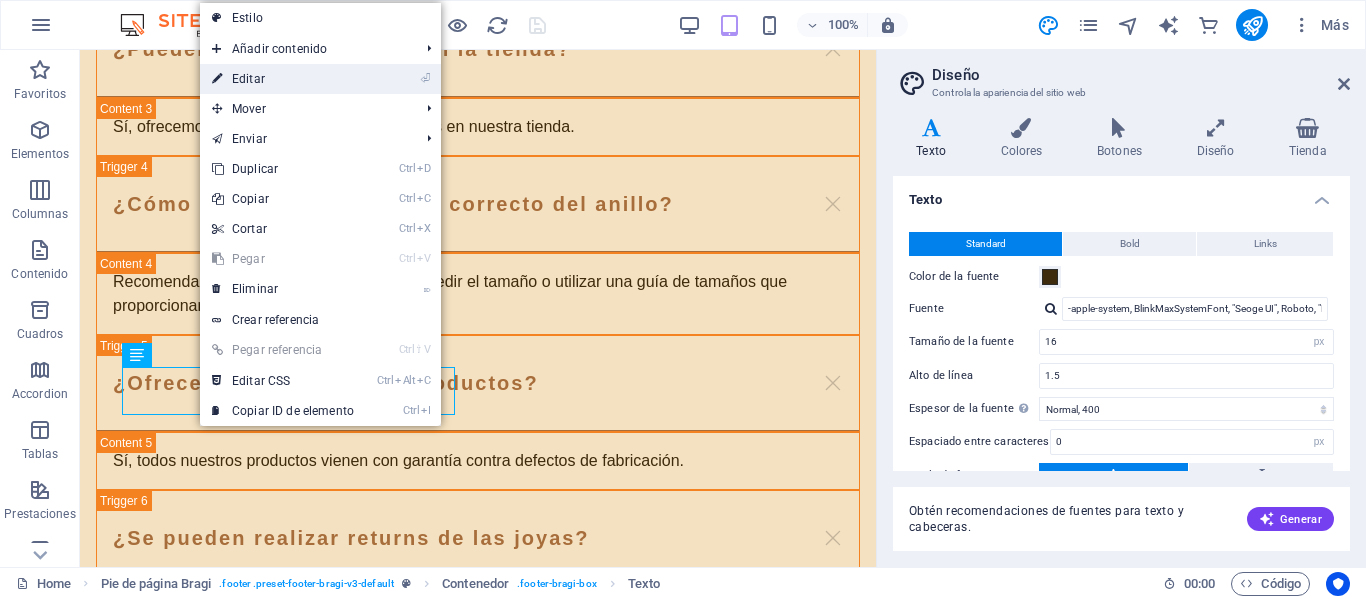 scroll, scrollTop: 7008, scrollLeft: 0, axis: vertical 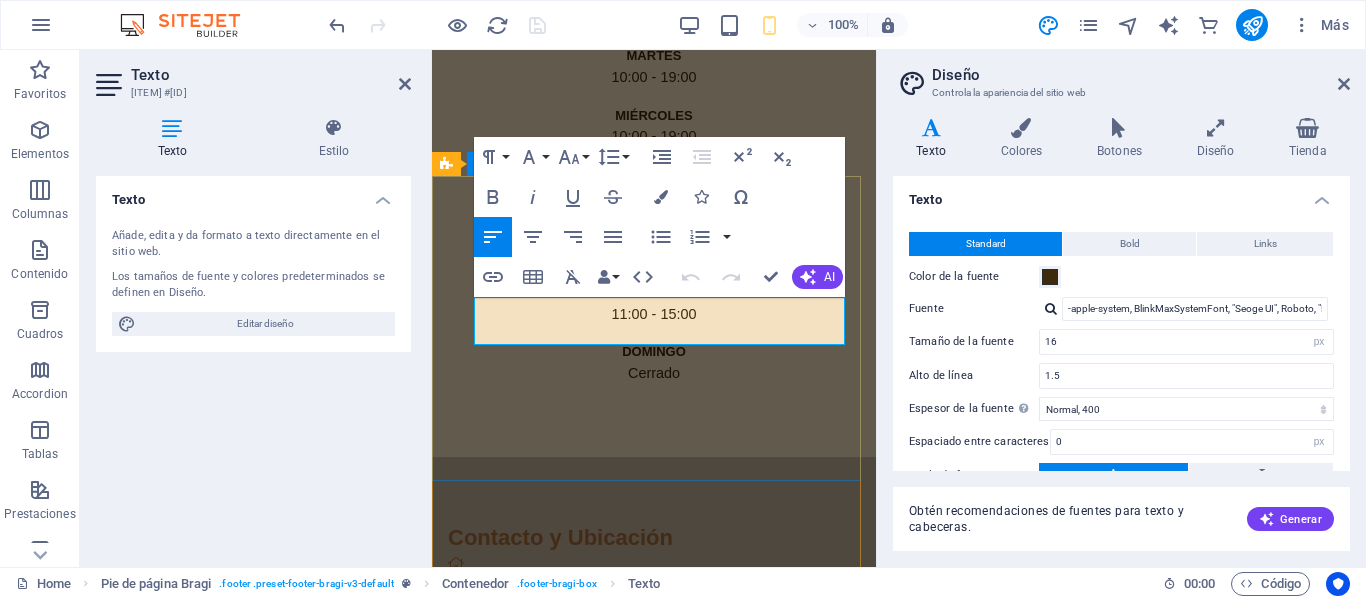 click on "[POSTAL_CODE] [CITY]" at bounding box center [654, 662] 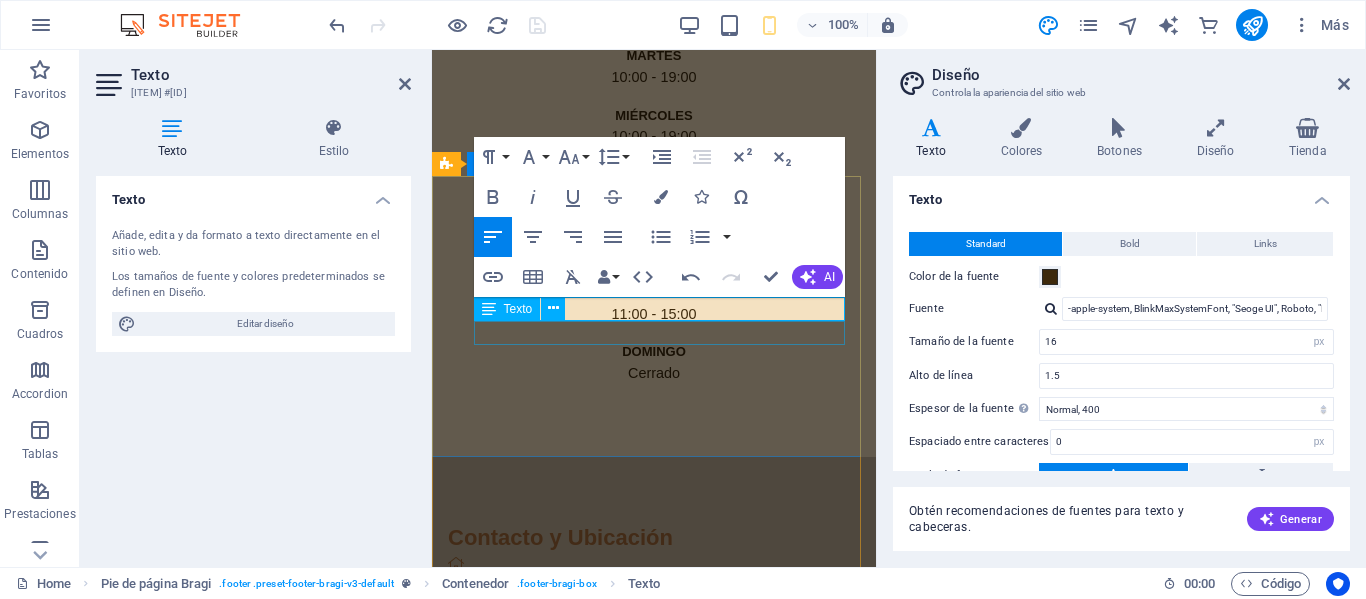 type 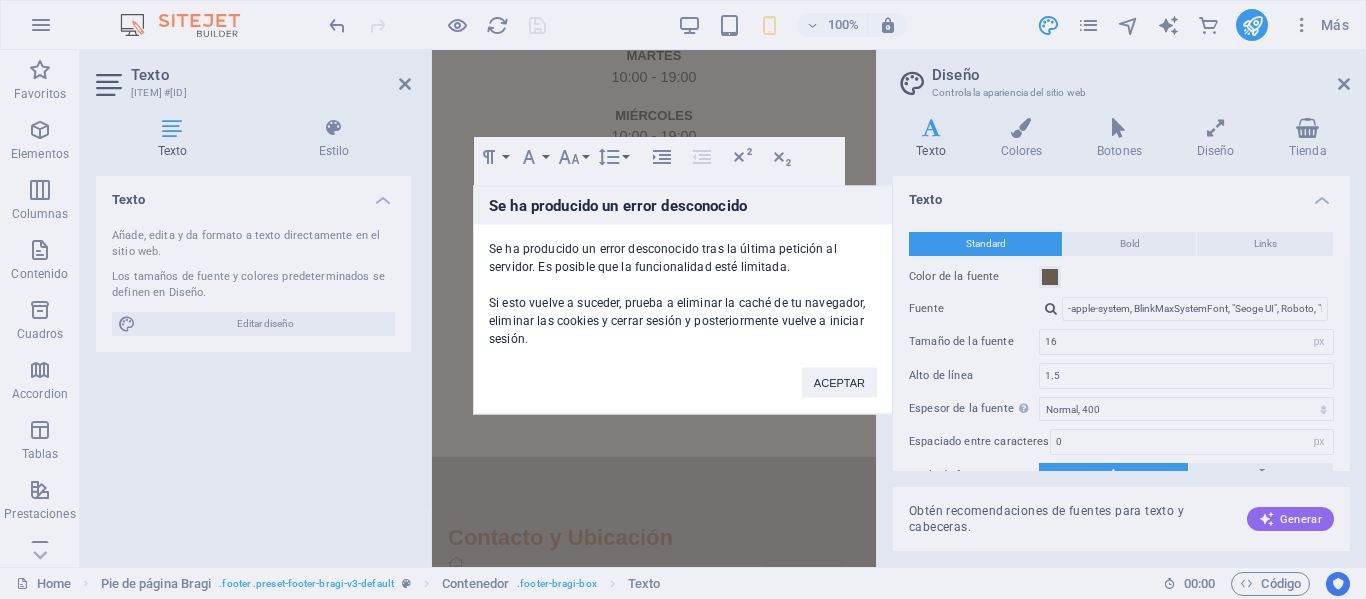 type 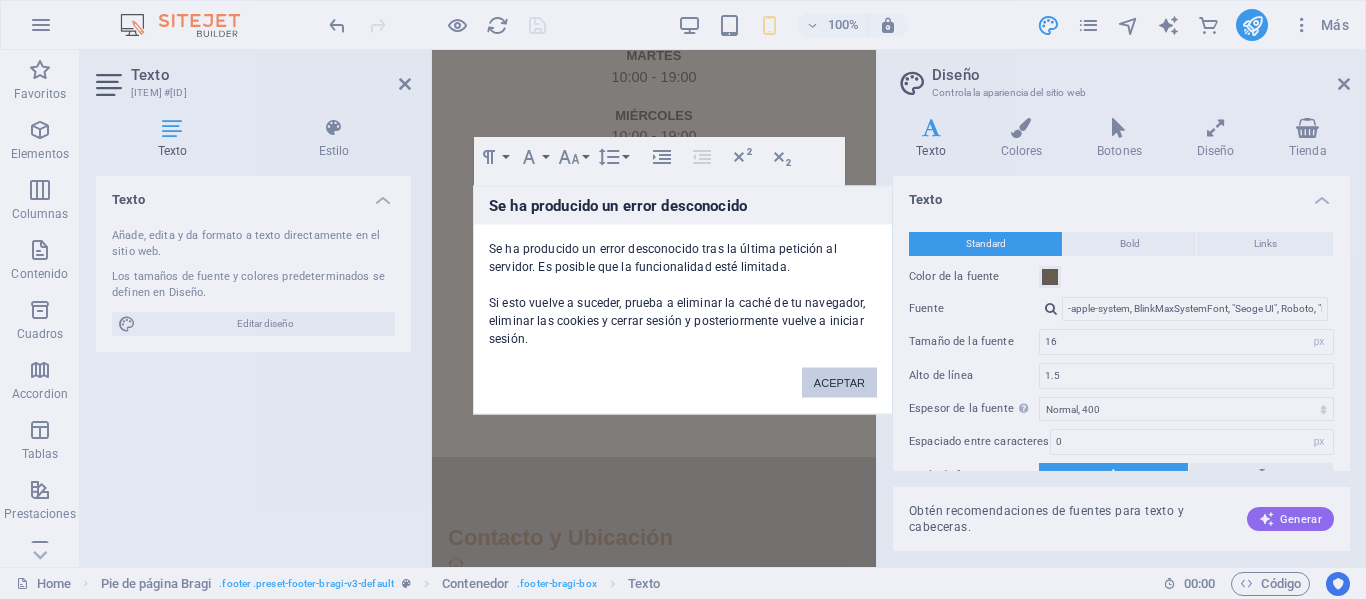 click on "ACEPTAR" at bounding box center (839, 382) 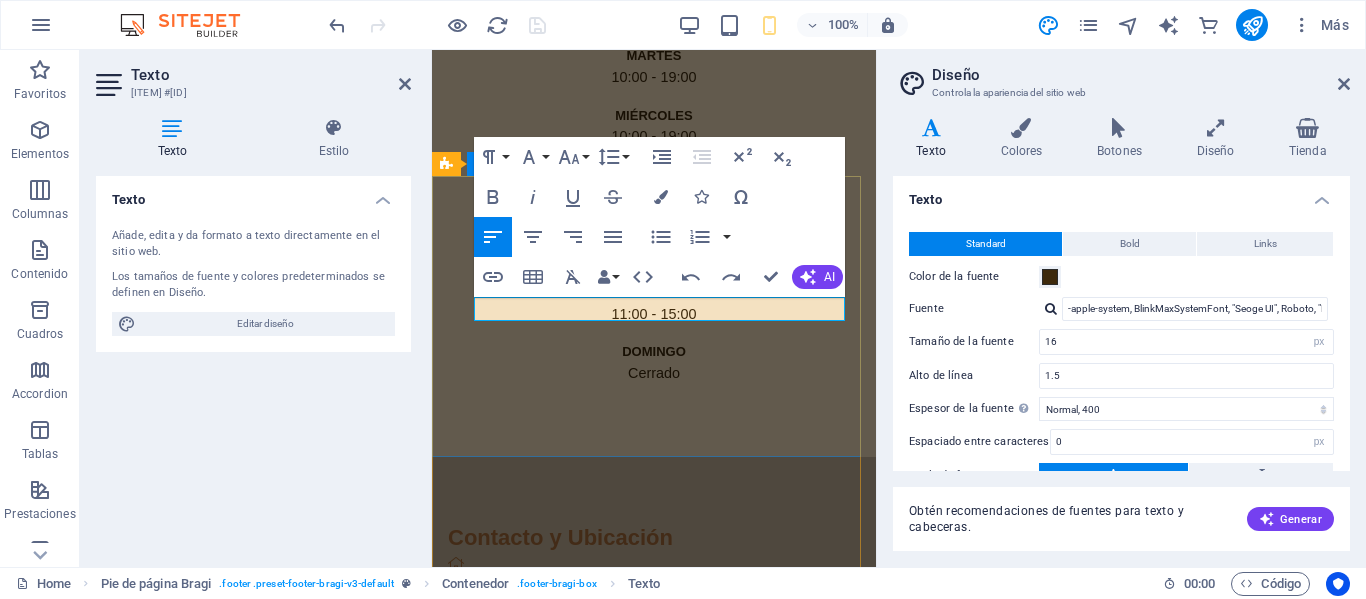 click at bounding box center (654, 638) 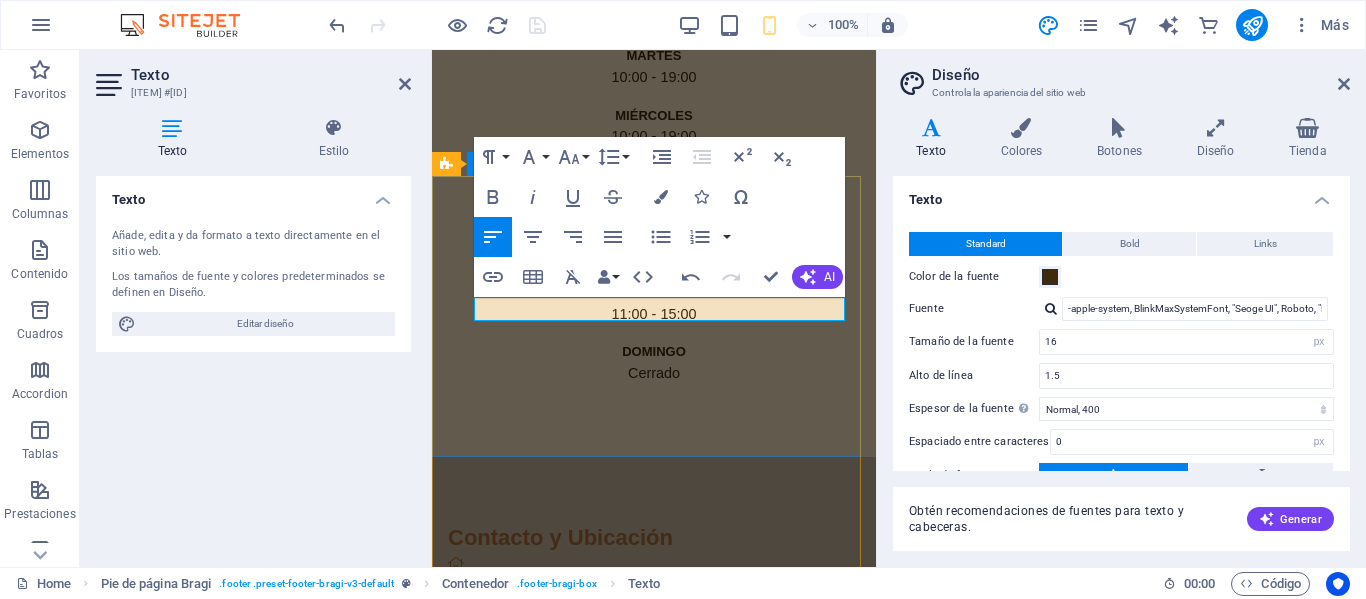 click on "[CONTACT_INFO] [BRAND_NAME] [CITY], [COUNTRY]. [STREET_TYPE] [STREET_NAME] [PHONE] [EMAIL] [LEGAL_NOTICE]" at bounding box center [654, 657] 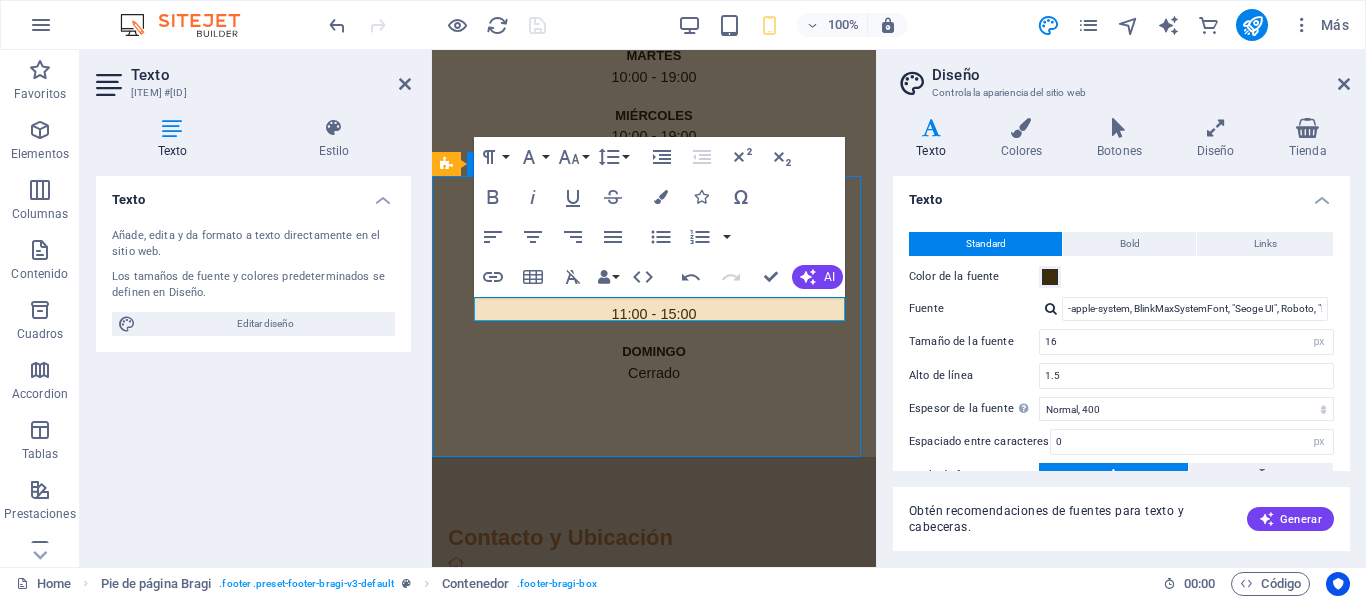 scroll, scrollTop: 5484, scrollLeft: 0, axis: vertical 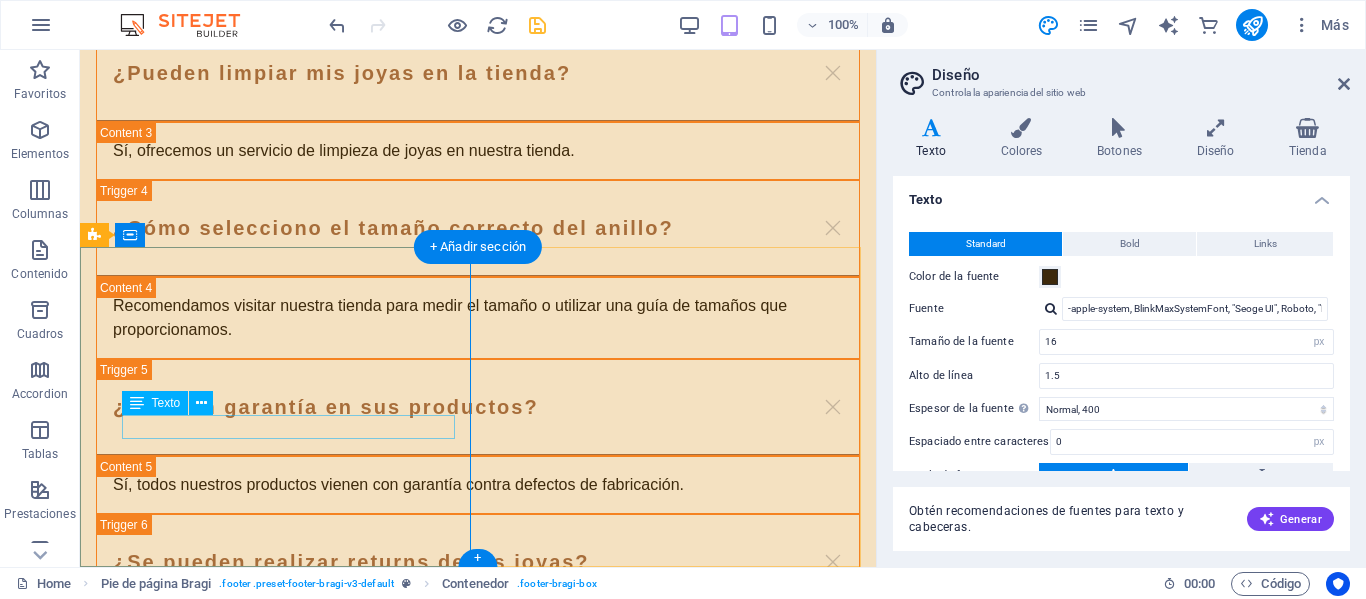 click on "[PHONE]" at bounding box center (478, 1665) 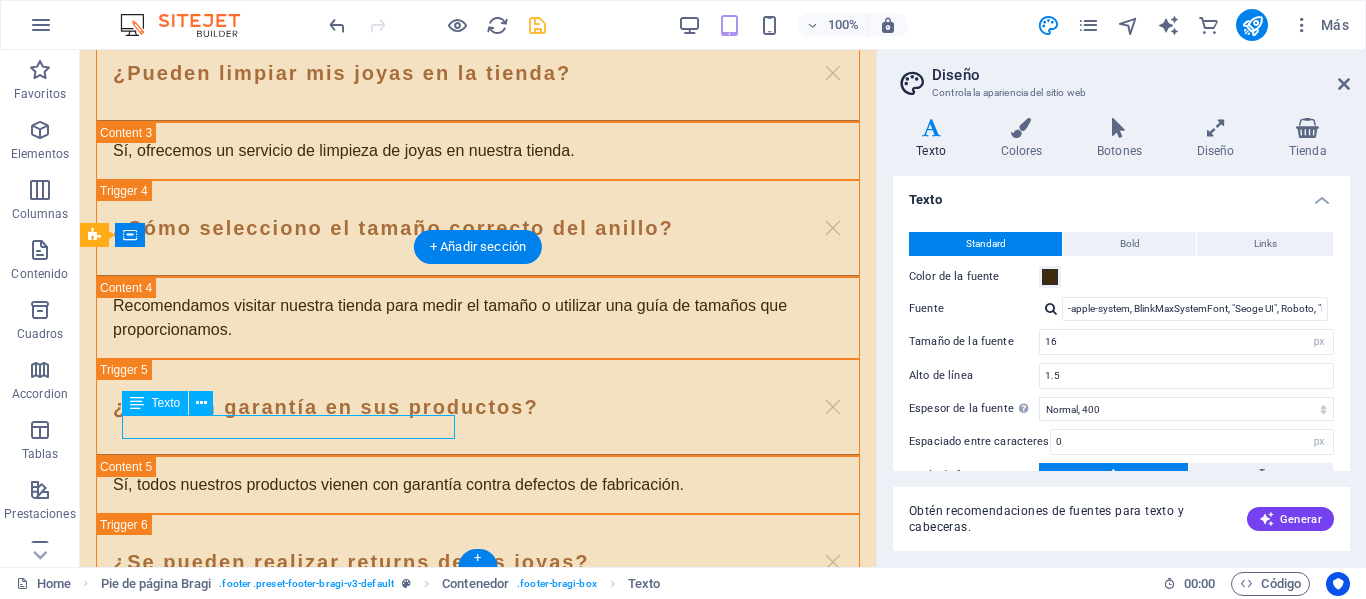 click on "[PHONE]" at bounding box center (129, 1664) 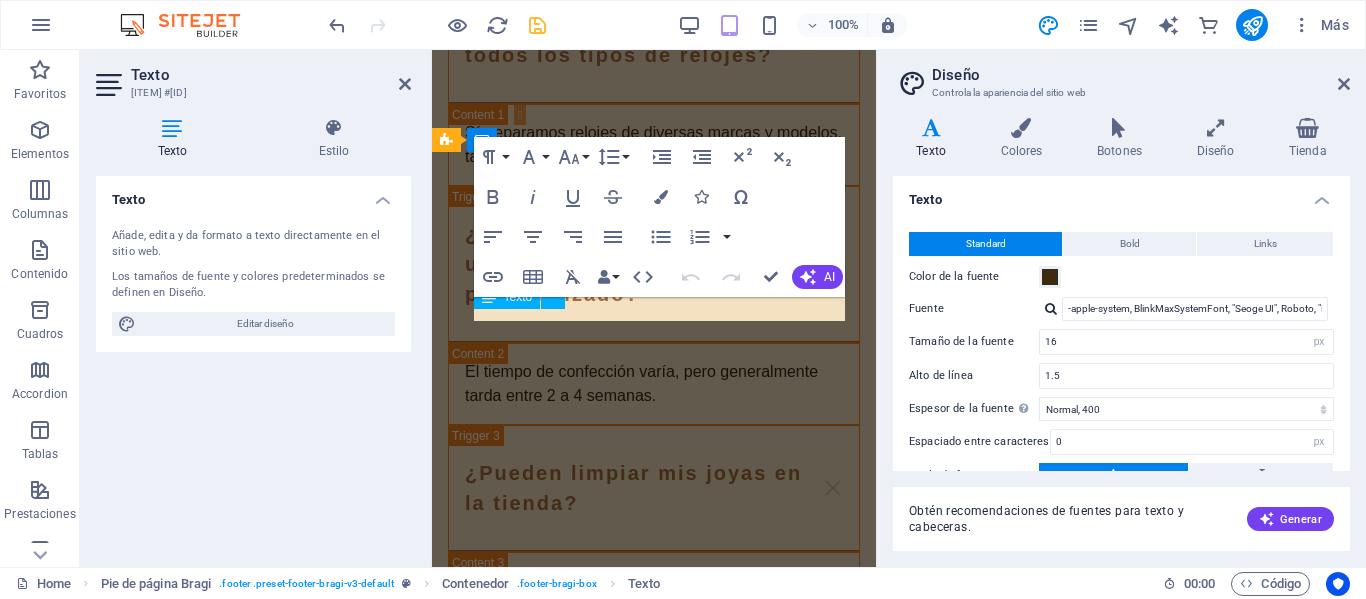 click on "Texto Añade, edita y da formato a texto directamente en el sitio web. Los tamaños de fuente y colores predeterminados se definen en Diseño. Editar diseño Alineación Alineado a la izquierda Centrado Alineado a la derecha" at bounding box center [253, 363] 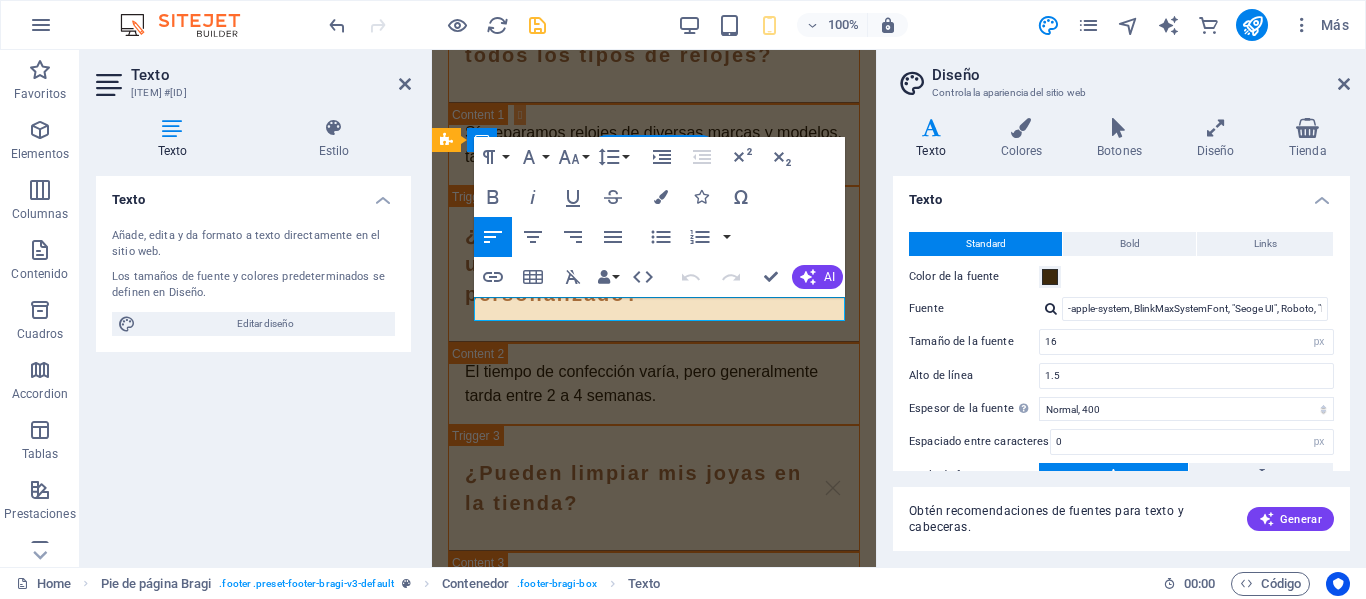 scroll, scrollTop: 7032, scrollLeft: 0, axis: vertical 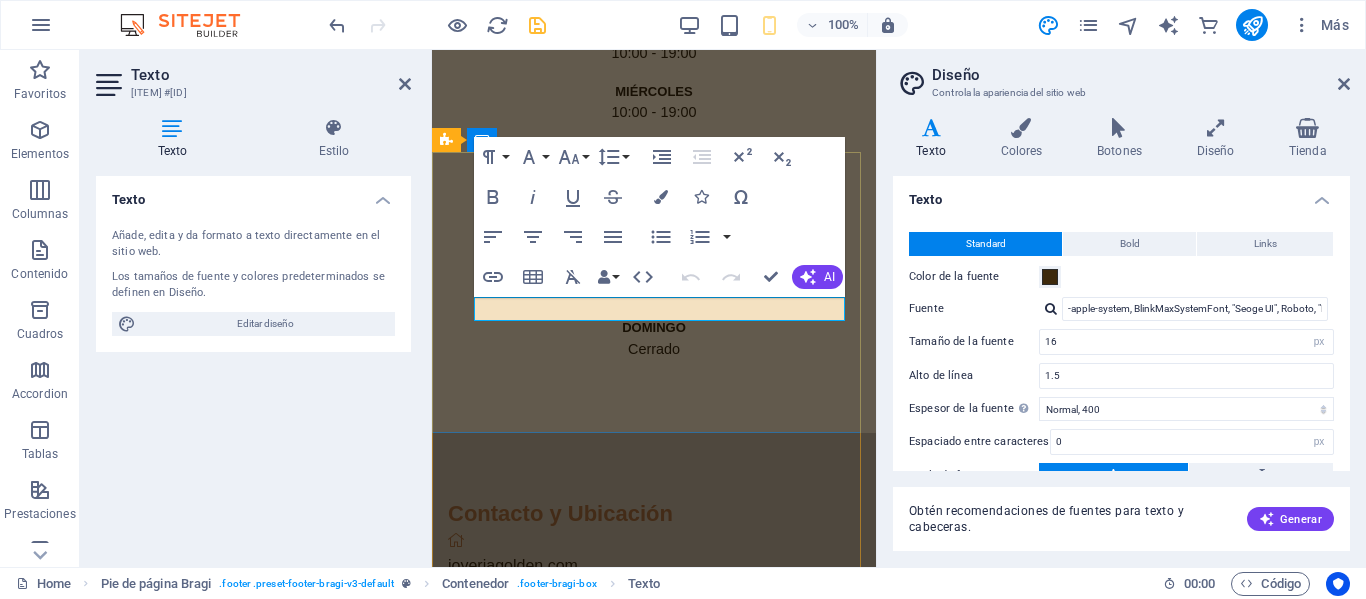 click on "[PHONE]" at bounding box center (654, 662) 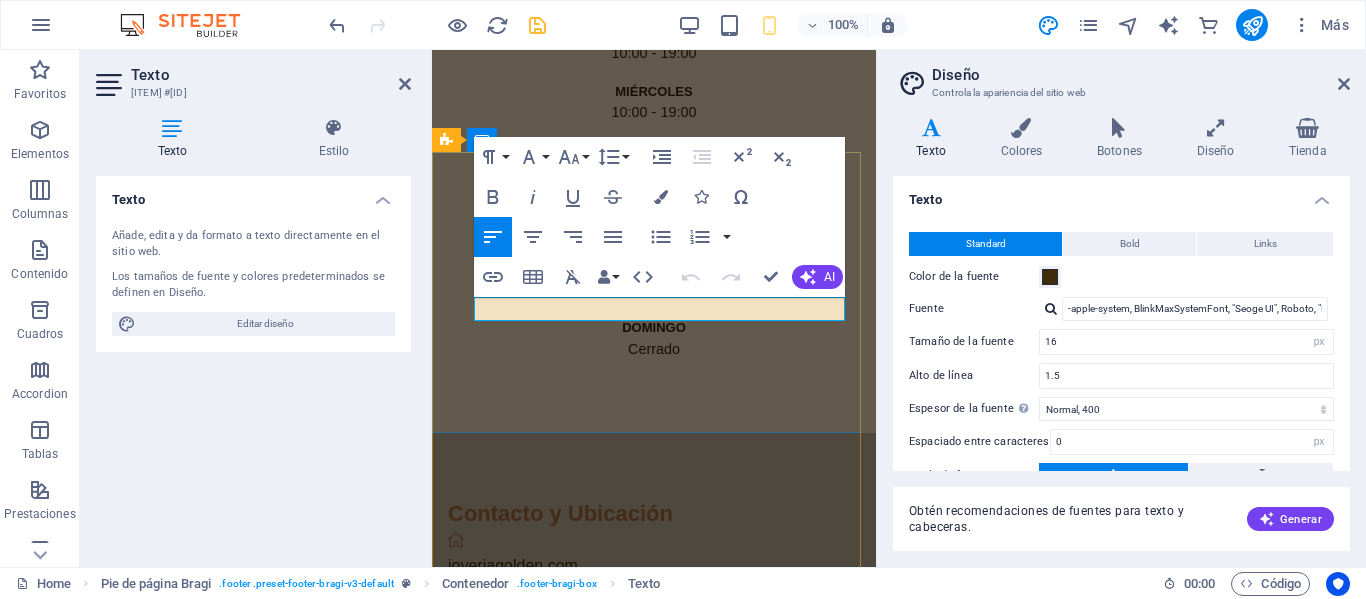 click on "[PHONE]" at bounding box center [654, 662] 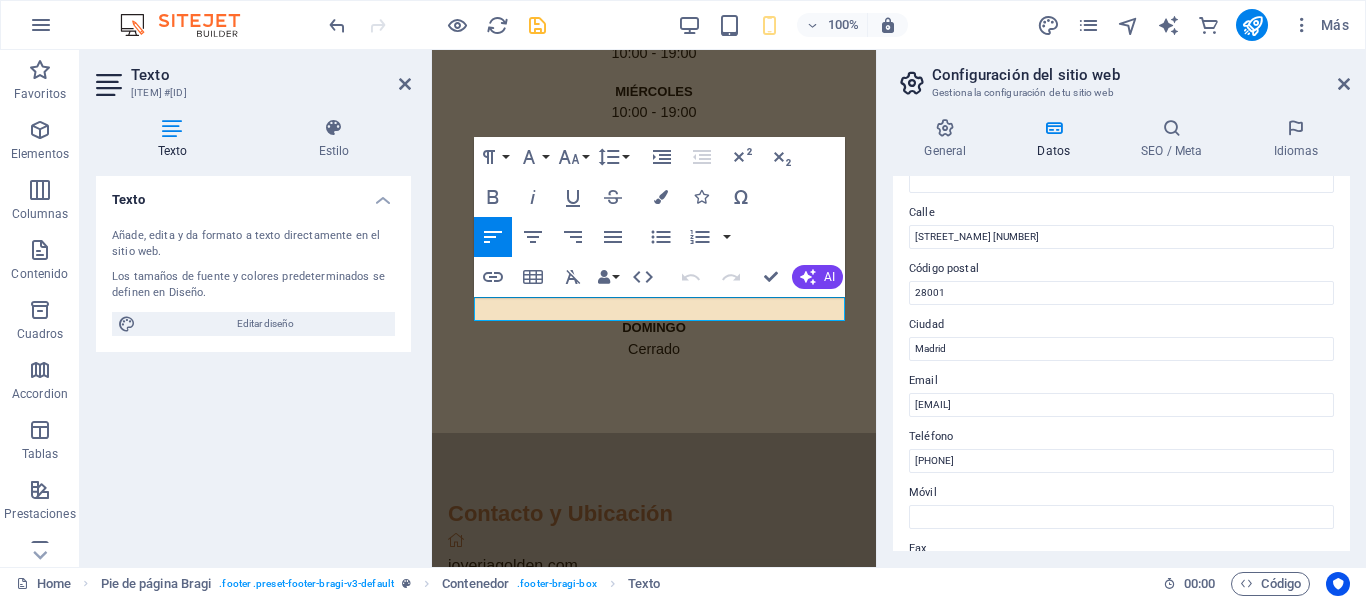scroll, scrollTop: 300, scrollLeft: 0, axis: vertical 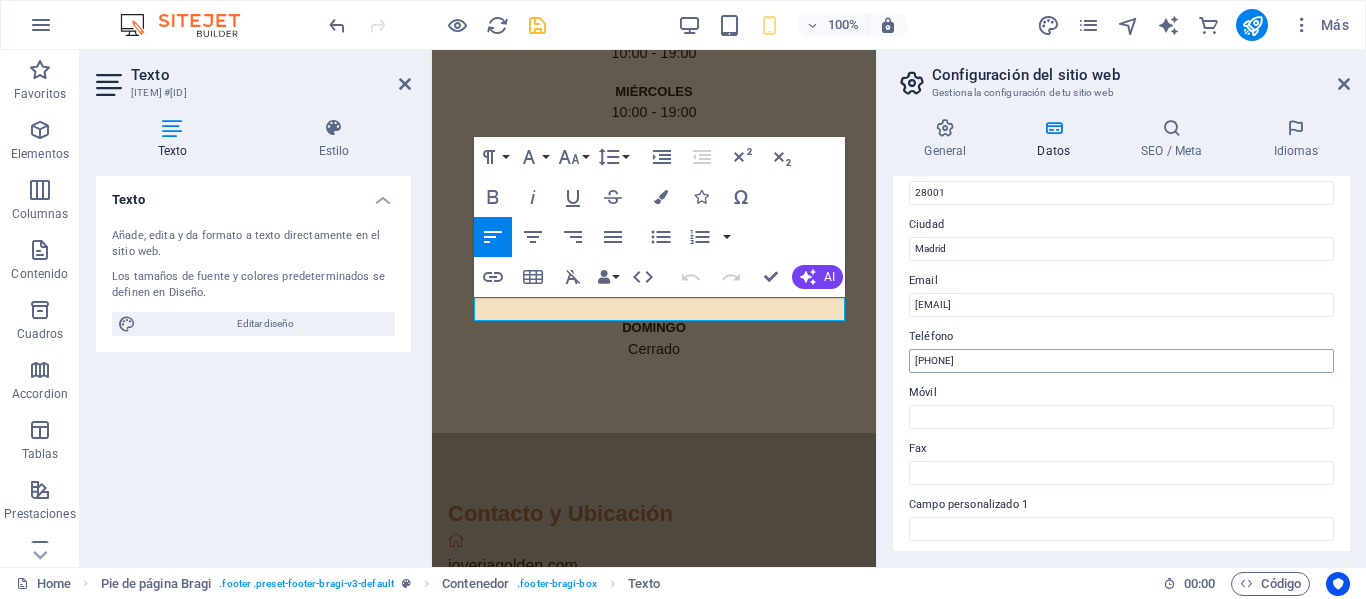 click on "[PHONE]" at bounding box center [1121, 361] 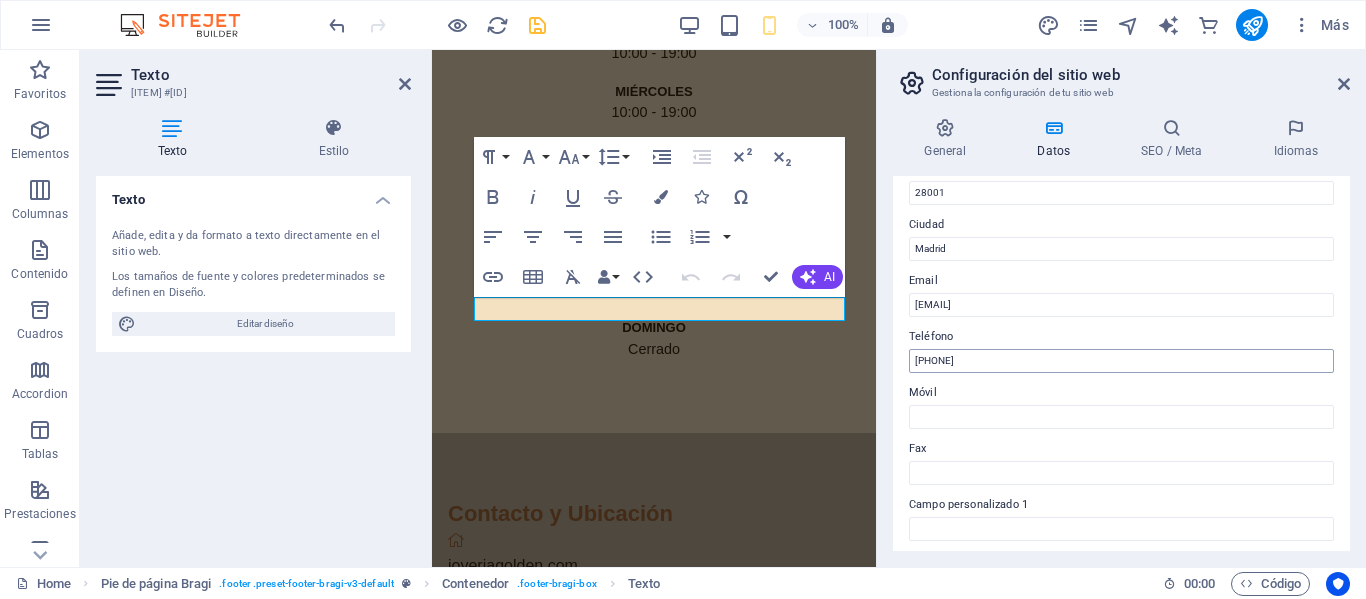 click on "[PHONE]" at bounding box center [1121, 361] 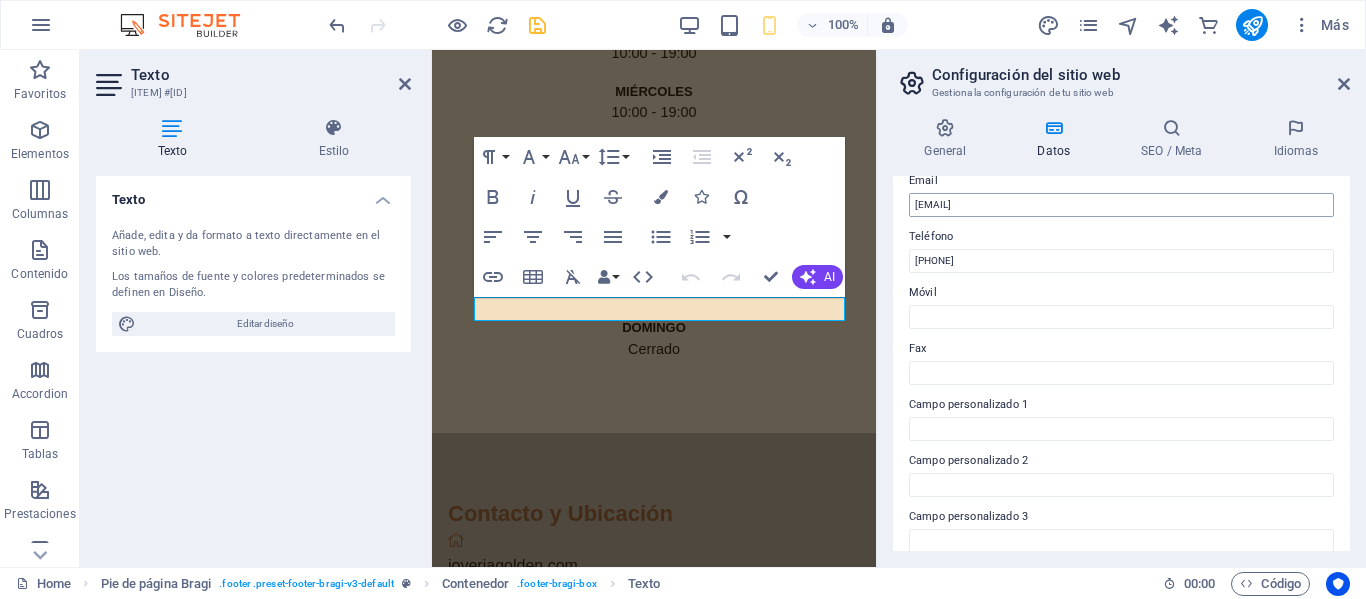 type on "[PHONE]" 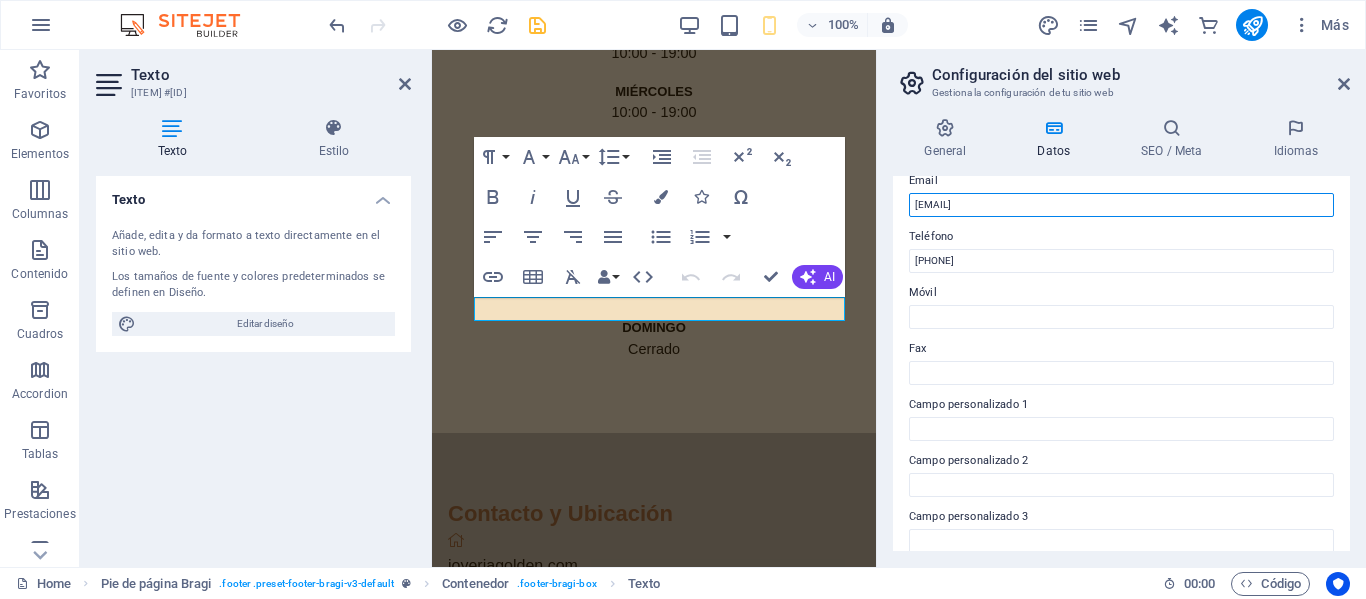 click on "[EMAIL]" at bounding box center (1121, 205) 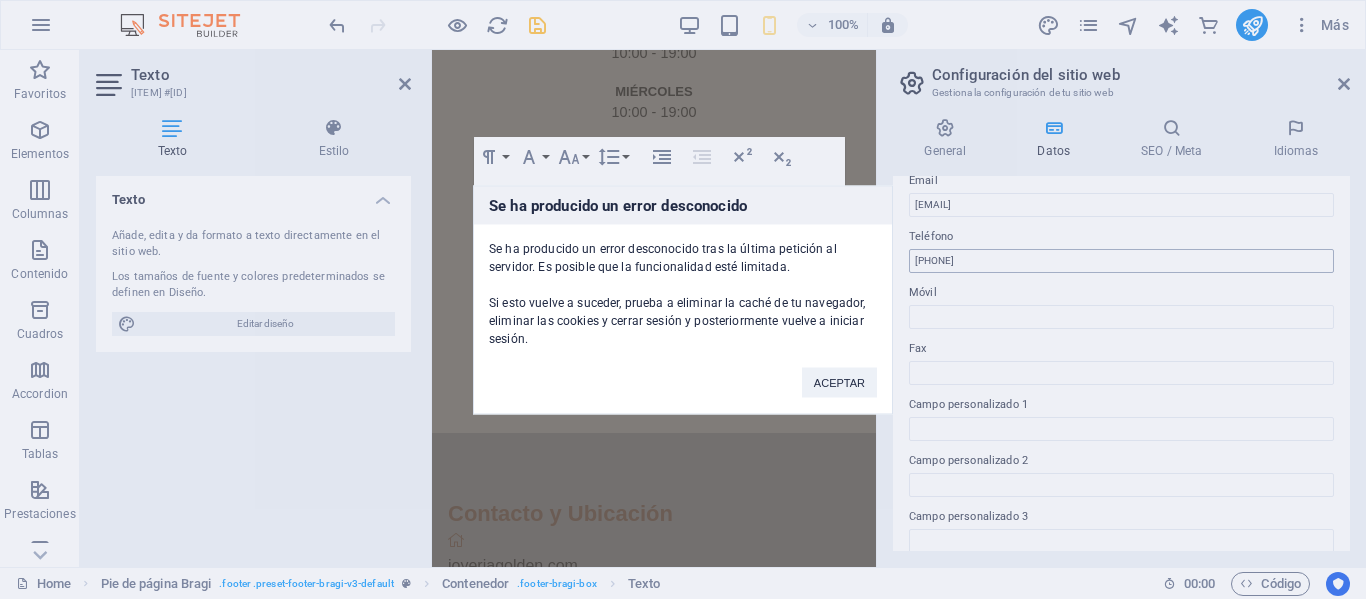type 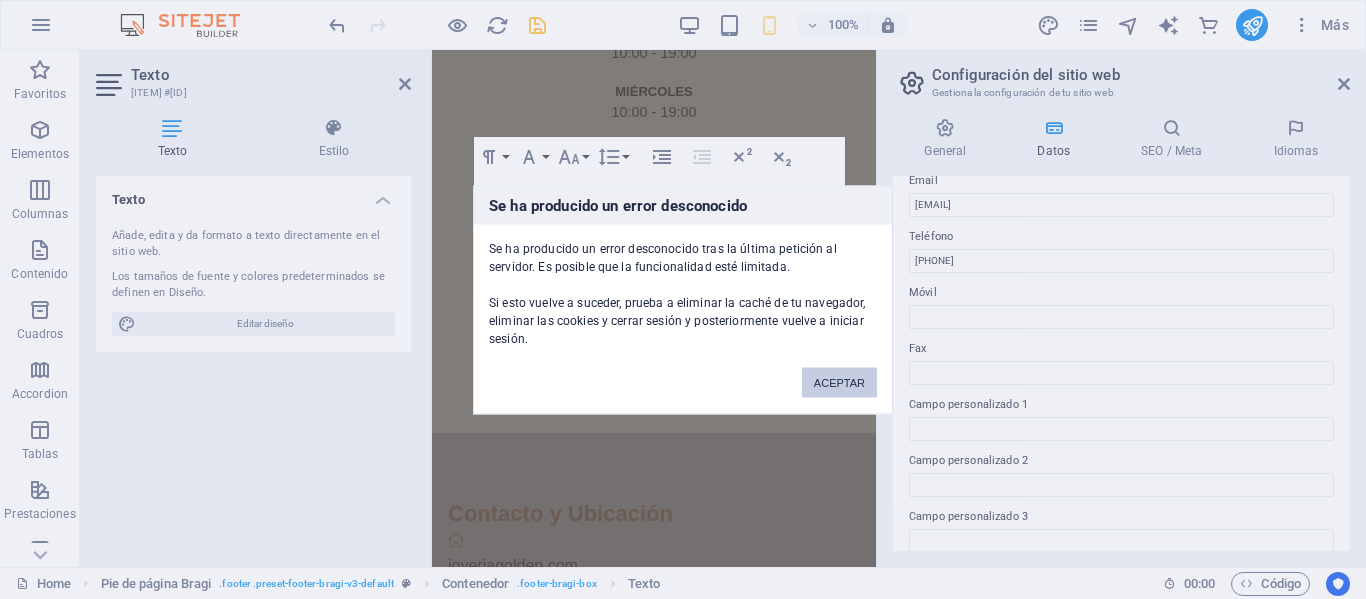 click on "ACEPTAR" at bounding box center (839, 382) 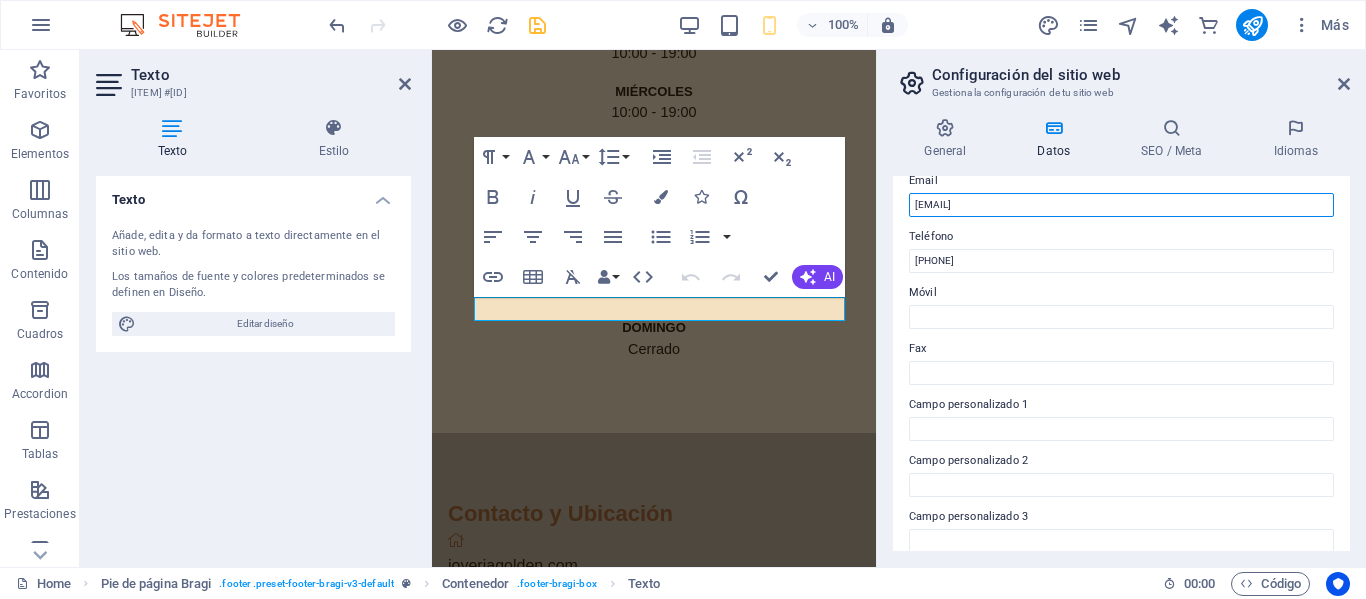 click on "[EMAIL]" at bounding box center (1121, 205) 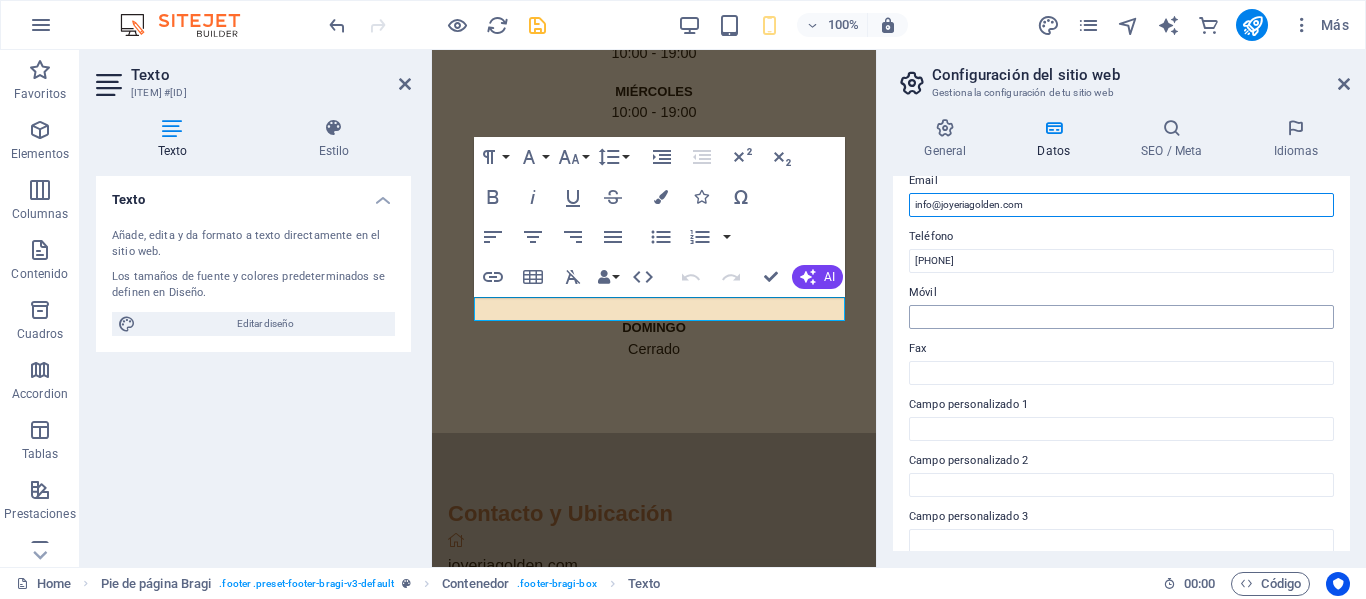 type on "info@joyeriagolden.com" 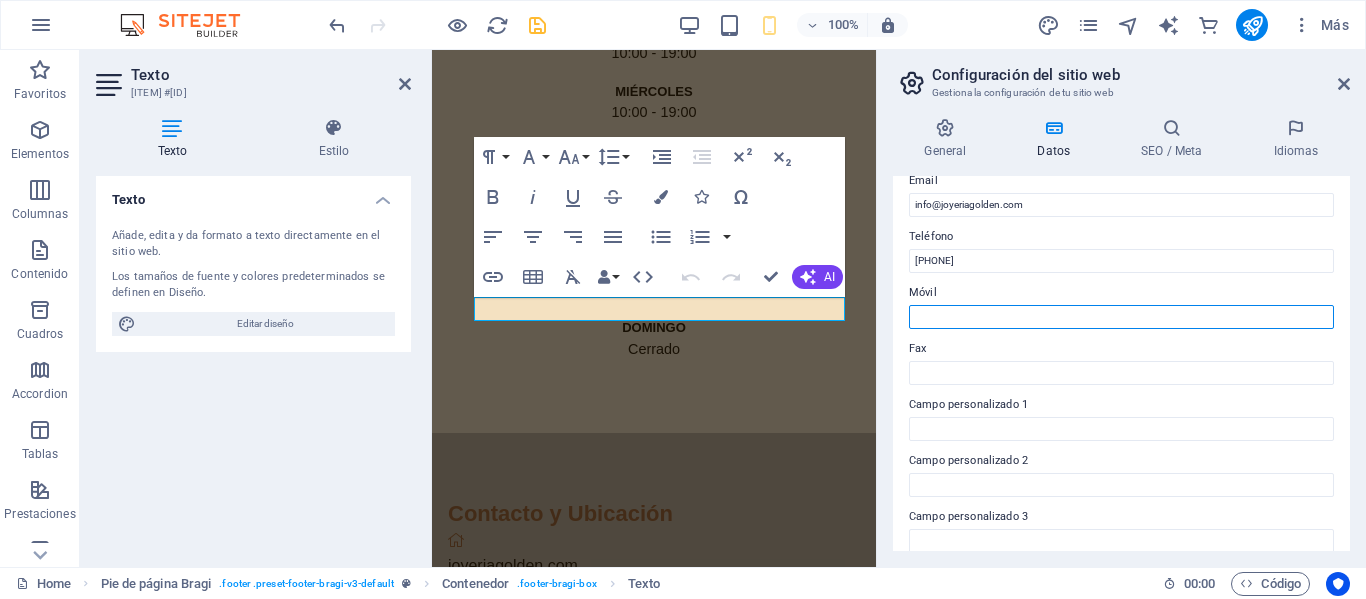 click on "Móvil" at bounding box center (1121, 317) 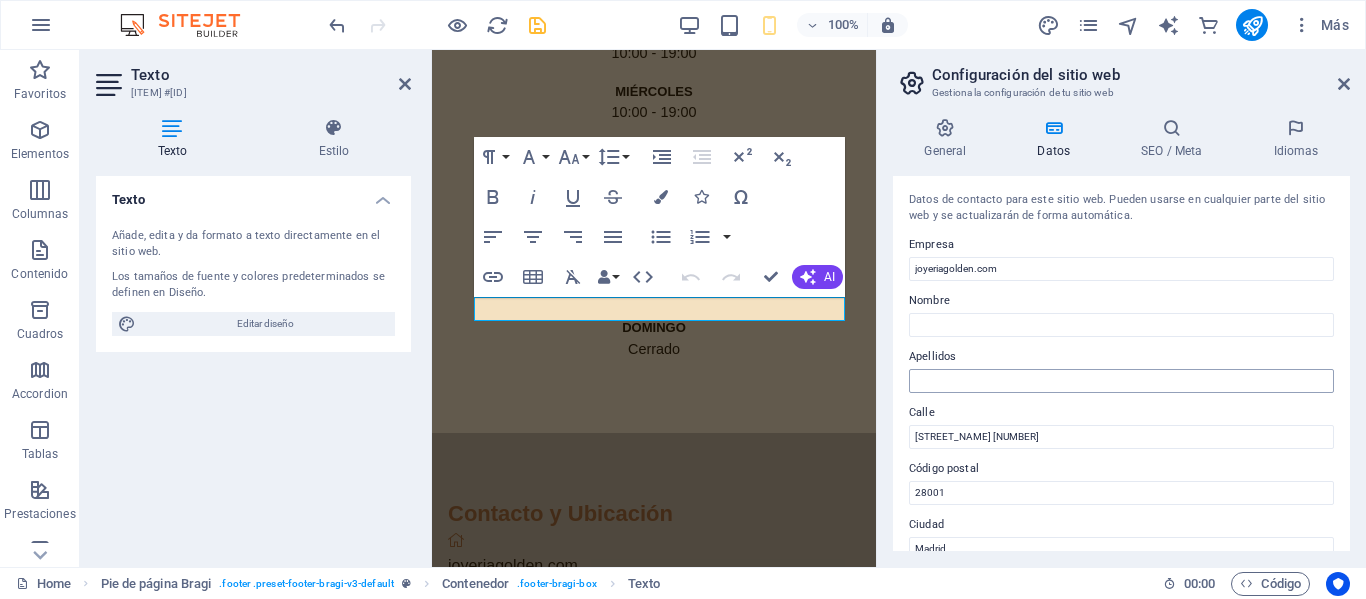 scroll, scrollTop: 200, scrollLeft: 0, axis: vertical 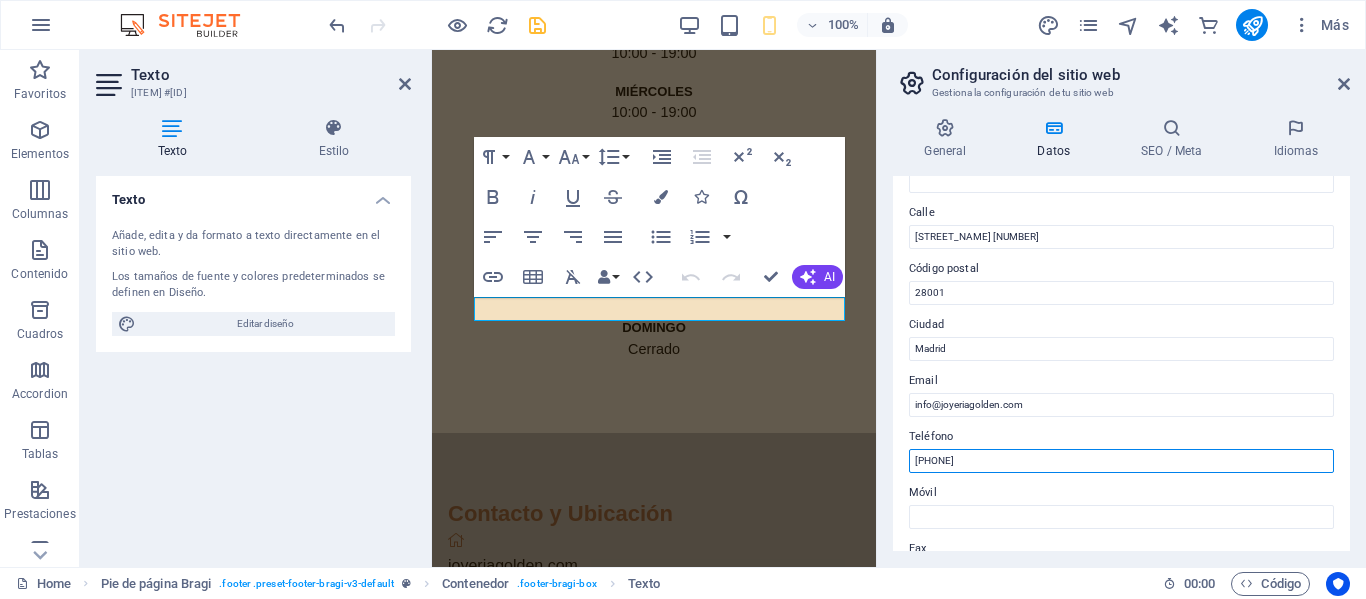 click on "[PHONE]" at bounding box center [1121, 461] 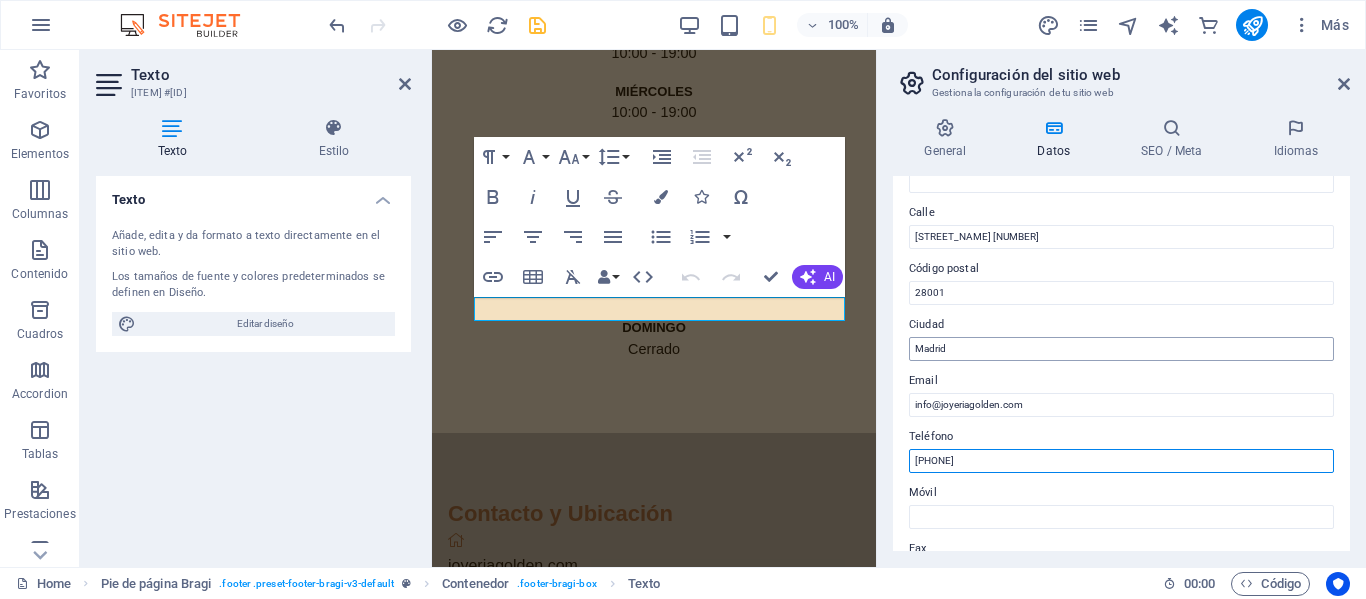 type on "[PHONE]" 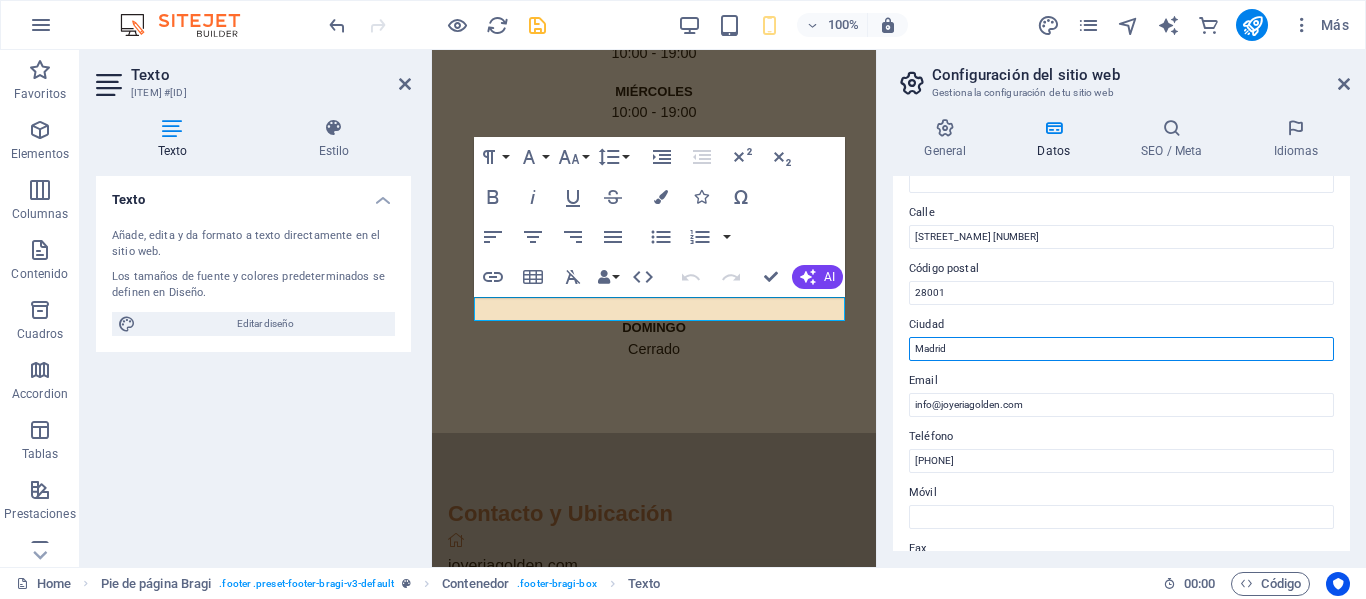 click on "Madrid" at bounding box center (1121, 349) 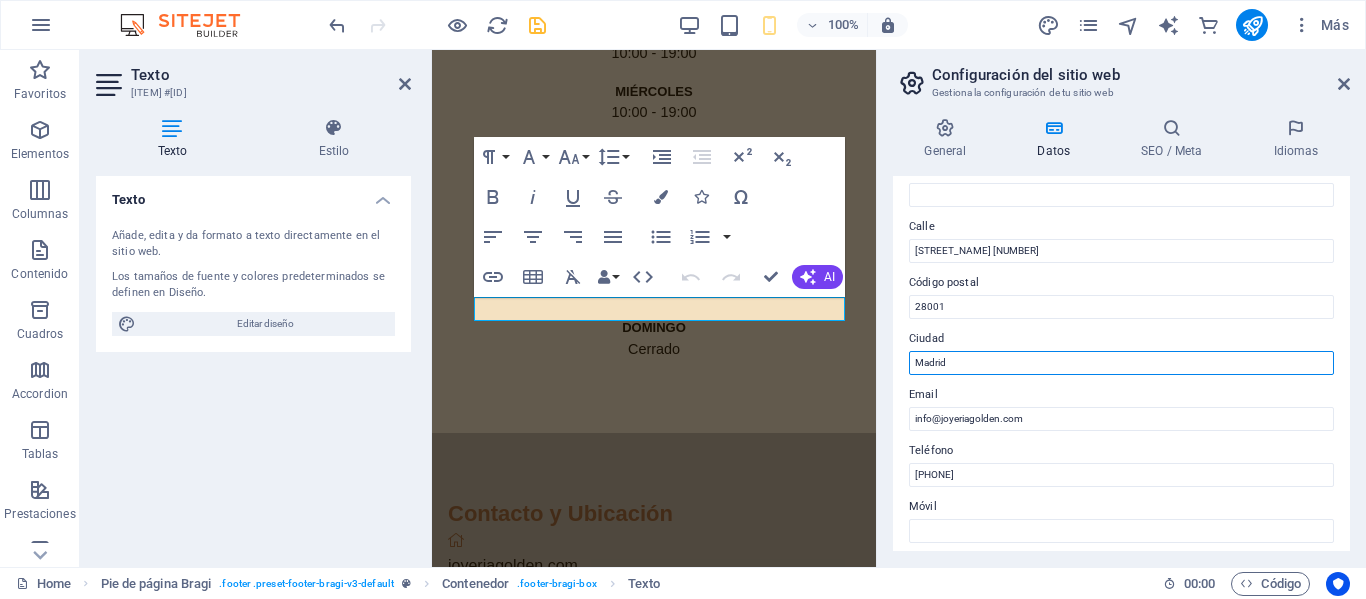scroll, scrollTop: 0, scrollLeft: 0, axis: both 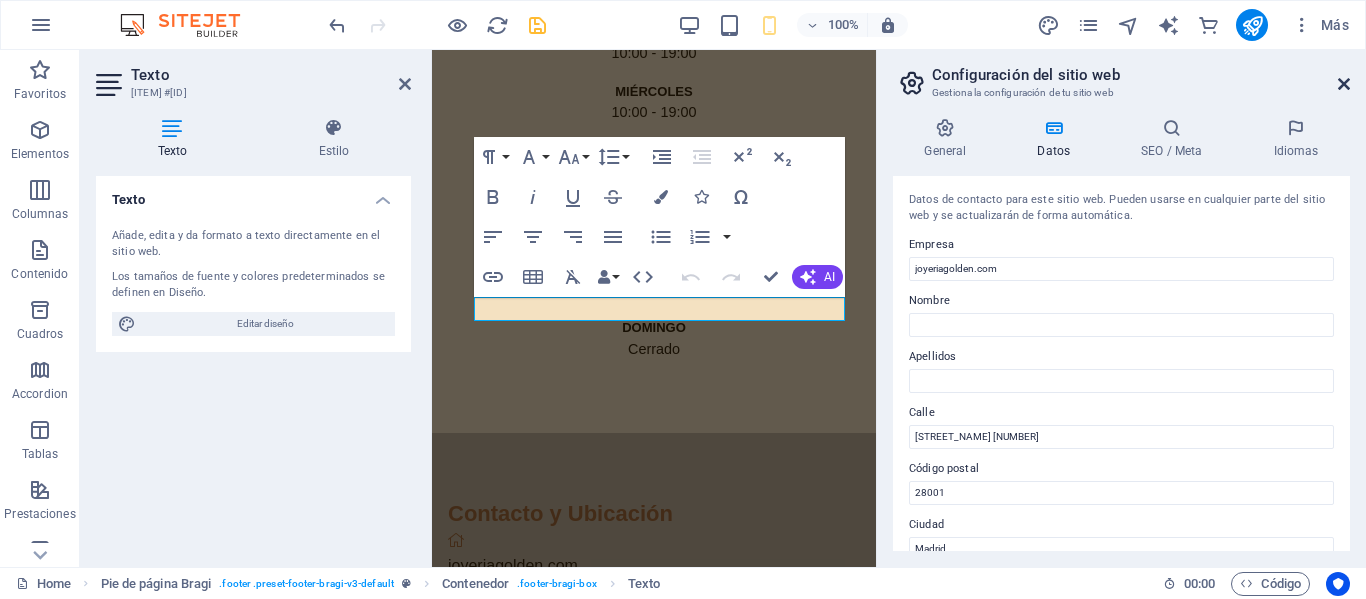 click at bounding box center [1344, 84] 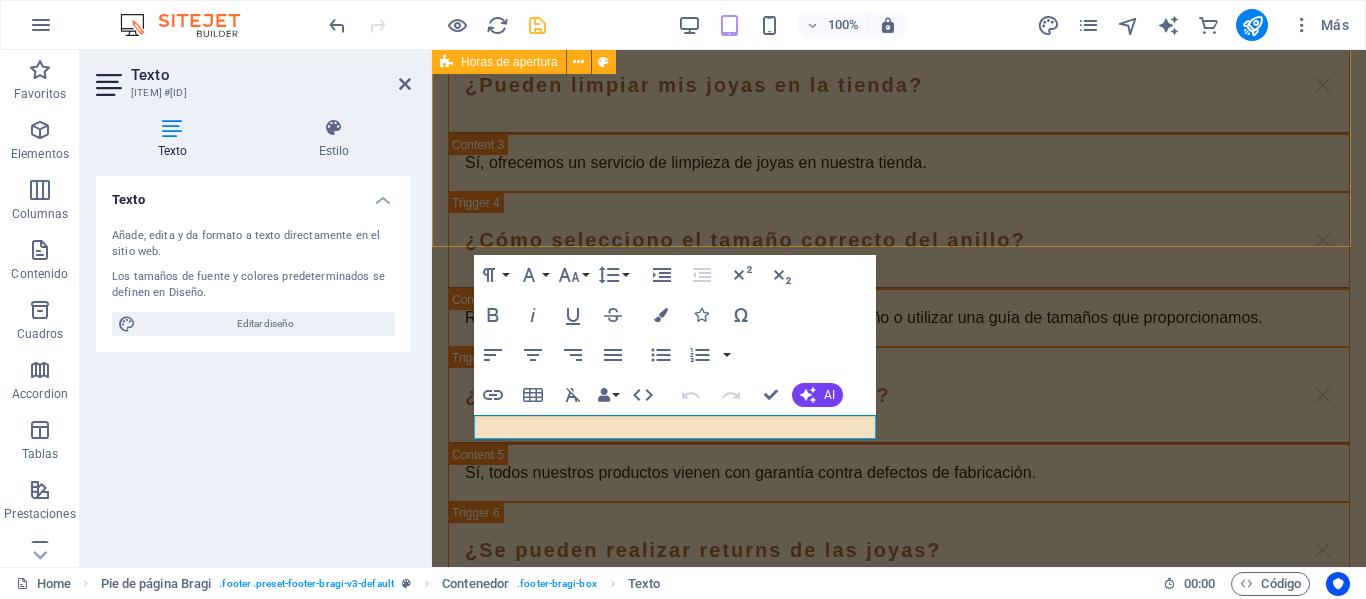 click on "Lunes 10:00 - 19:00 Martes 10:00 - 19:00 Miércoles 10:00 - 19:00 Jueves 10:00 - 19:00 Viernes 10:00 - 19:00 Sábado 11:00 - 15:00 Domingo Cerrado" at bounding box center (899, 1057) 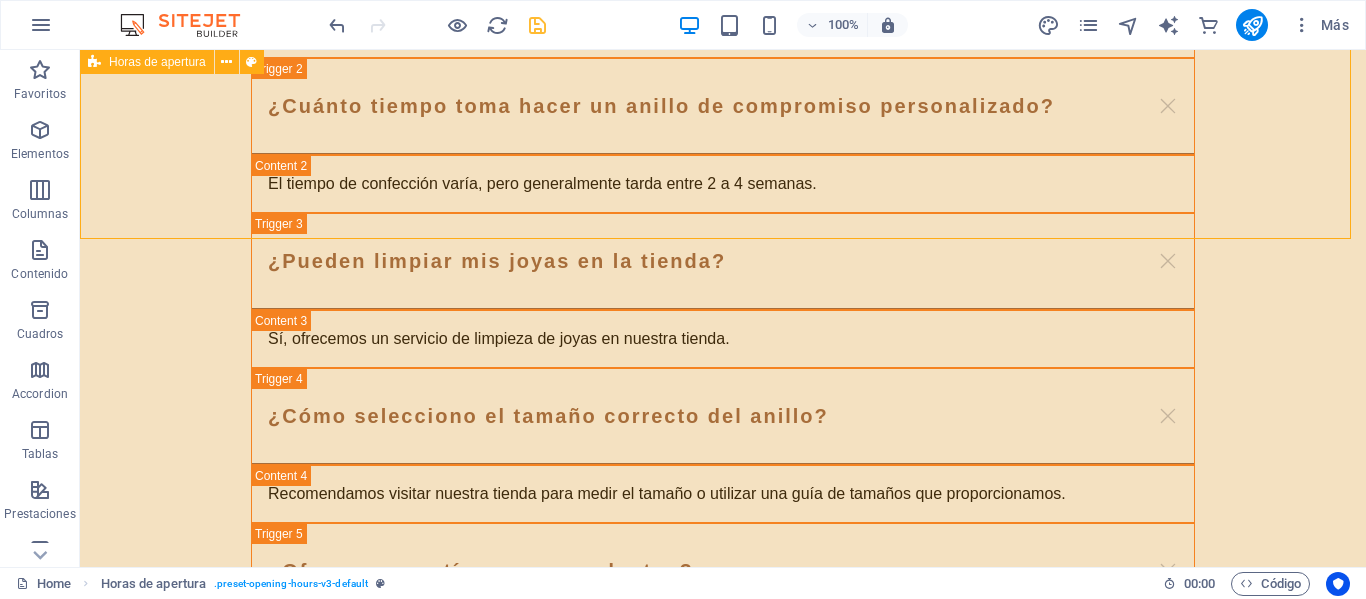 scroll, scrollTop: 5175, scrollLeft: 0, axis: vertical 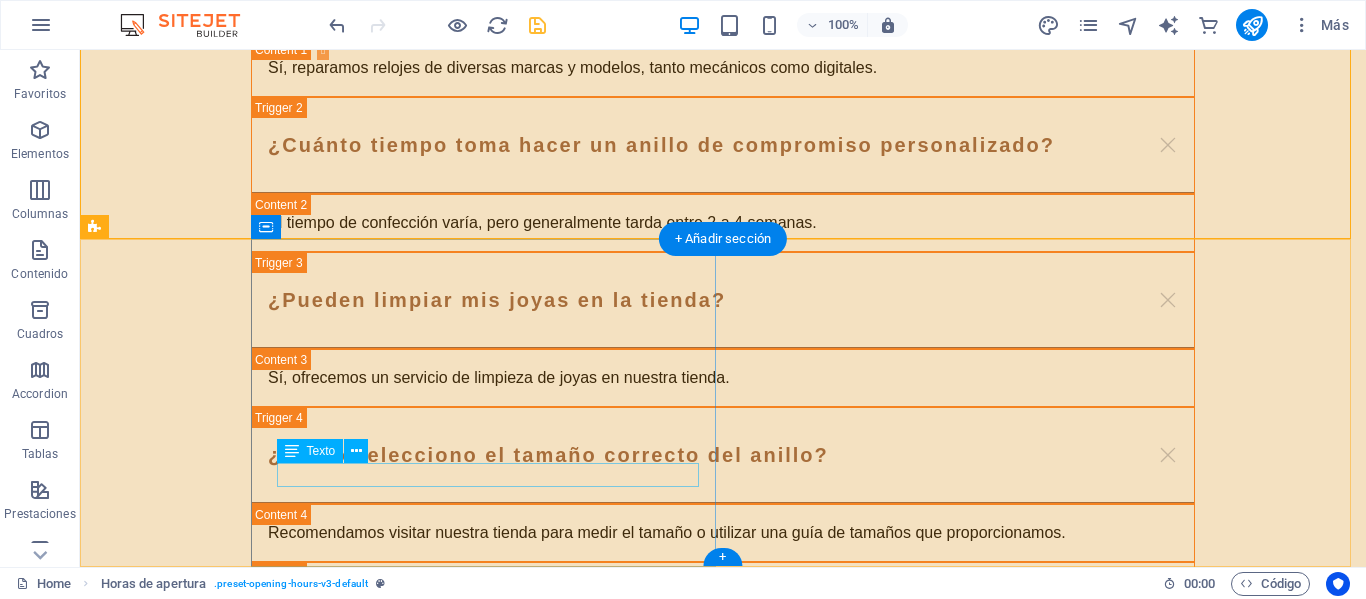 click on "Legal Notice  |  Privacy Policy" at bounding box center (800, 1947) 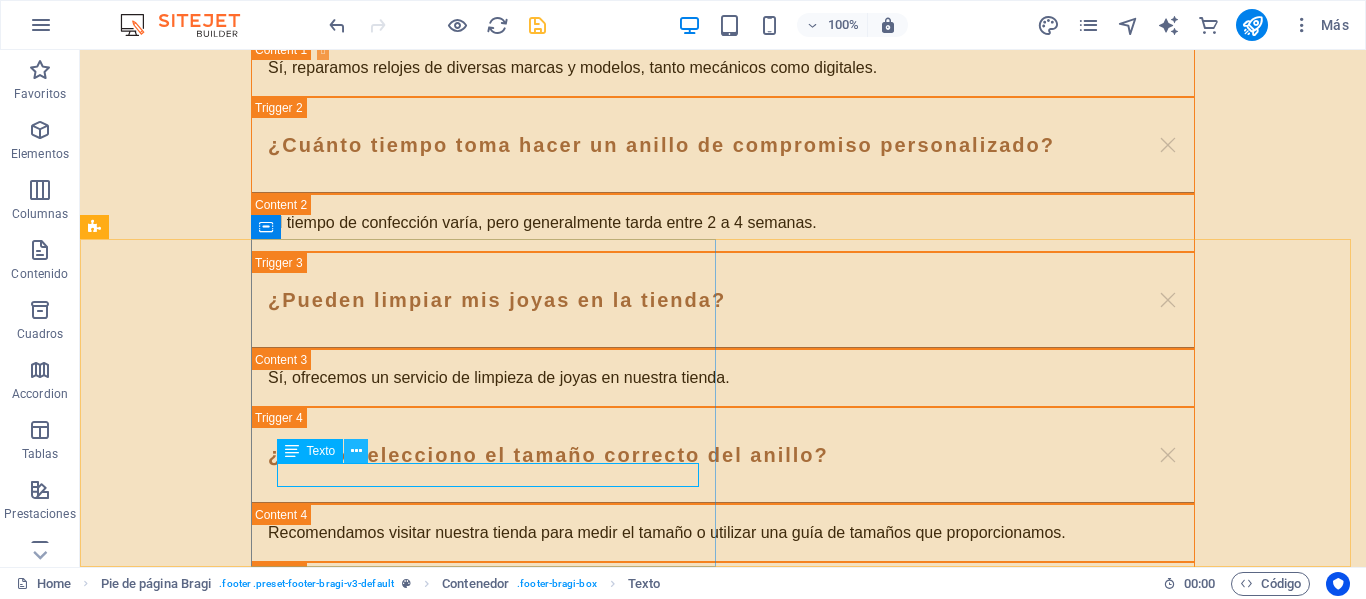 click at bounding box center [356, 451] 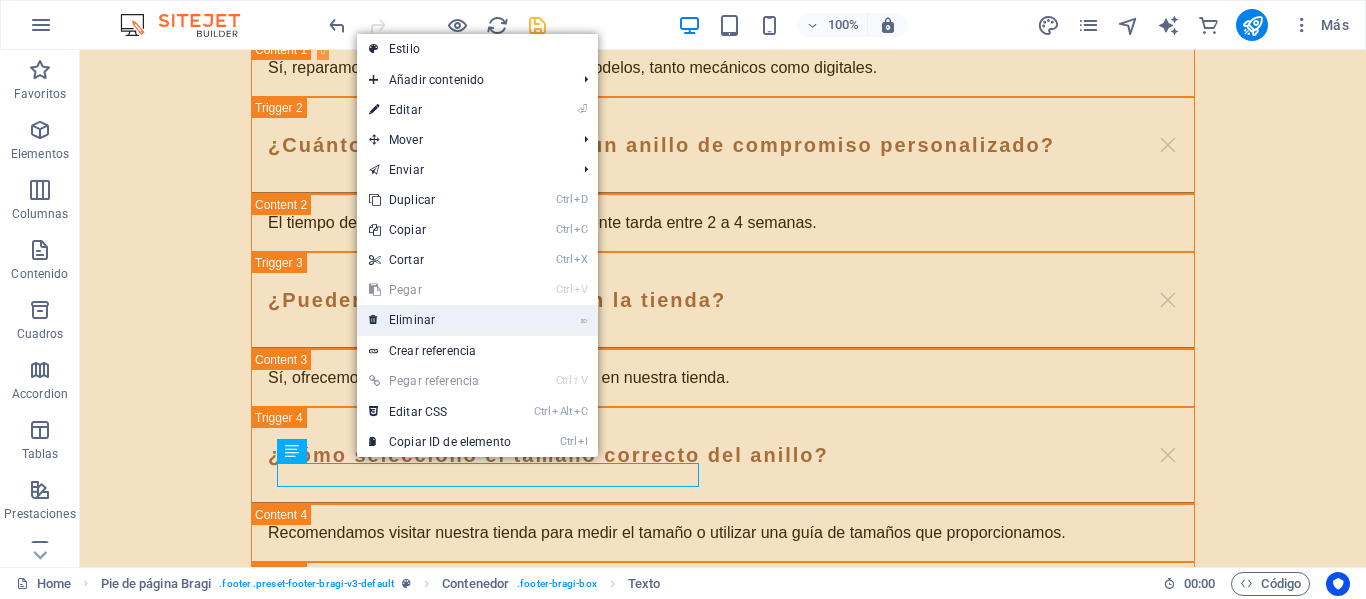 click on "⌦  Eliminar" at bounding box center [440, 320] 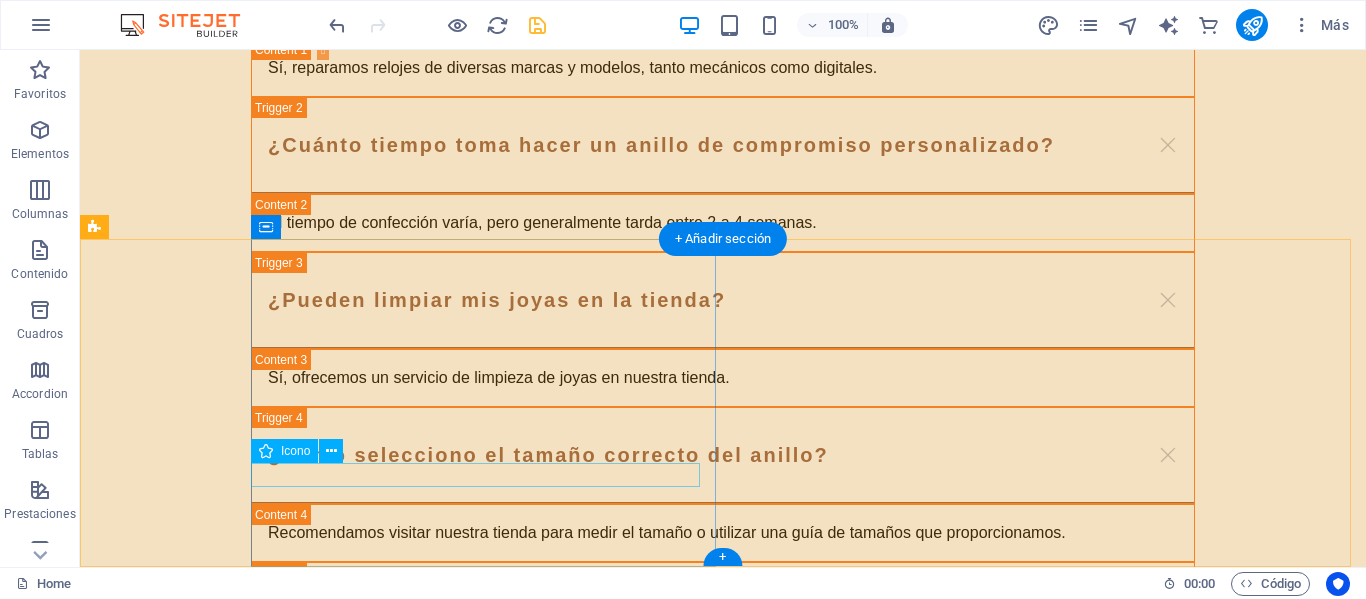 click at bounding box center (800, 1923) 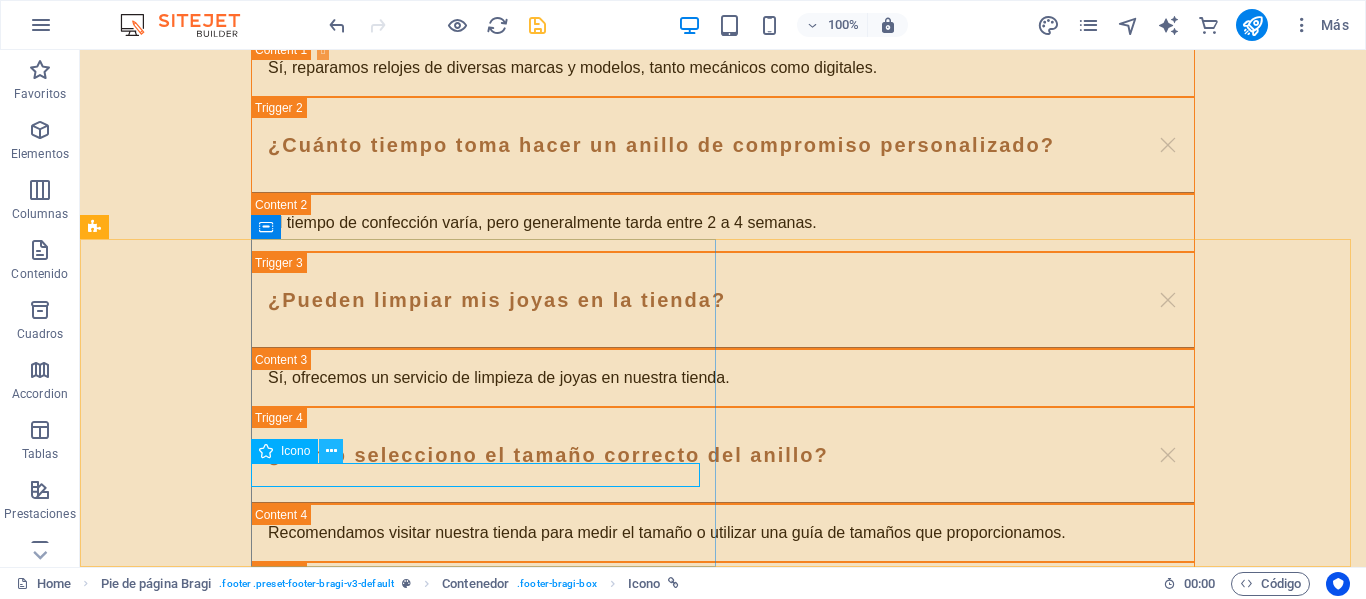 click at bounding box center (331, 451) 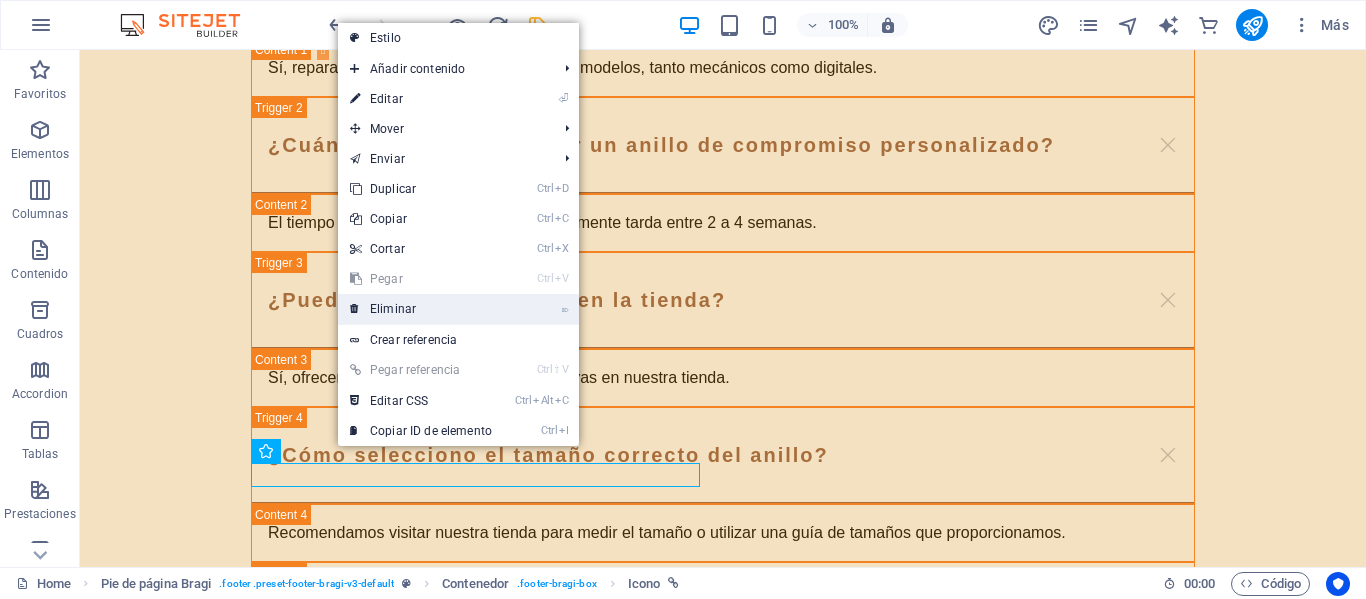 drag, startPoint x: 413, startPoint y: 317, endPoint x: 338, endPoint y: 266, distance: 90.697296 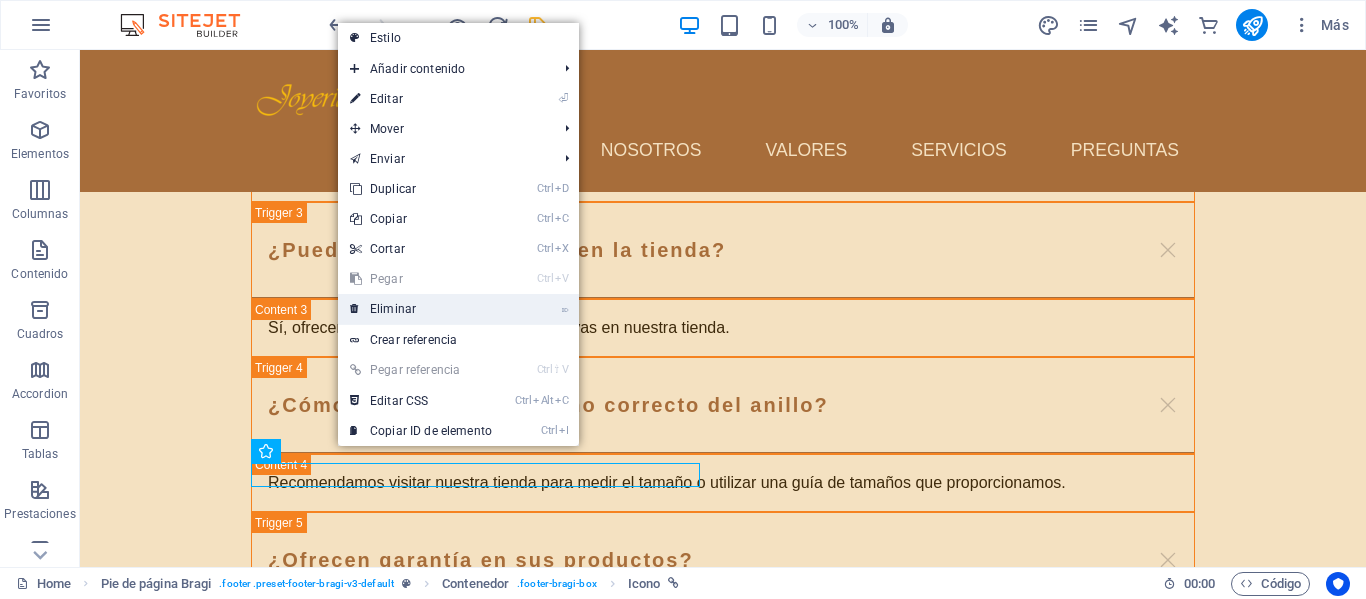scroll, scrollTop: 5151, scrollLeft: 0, axis: vertical 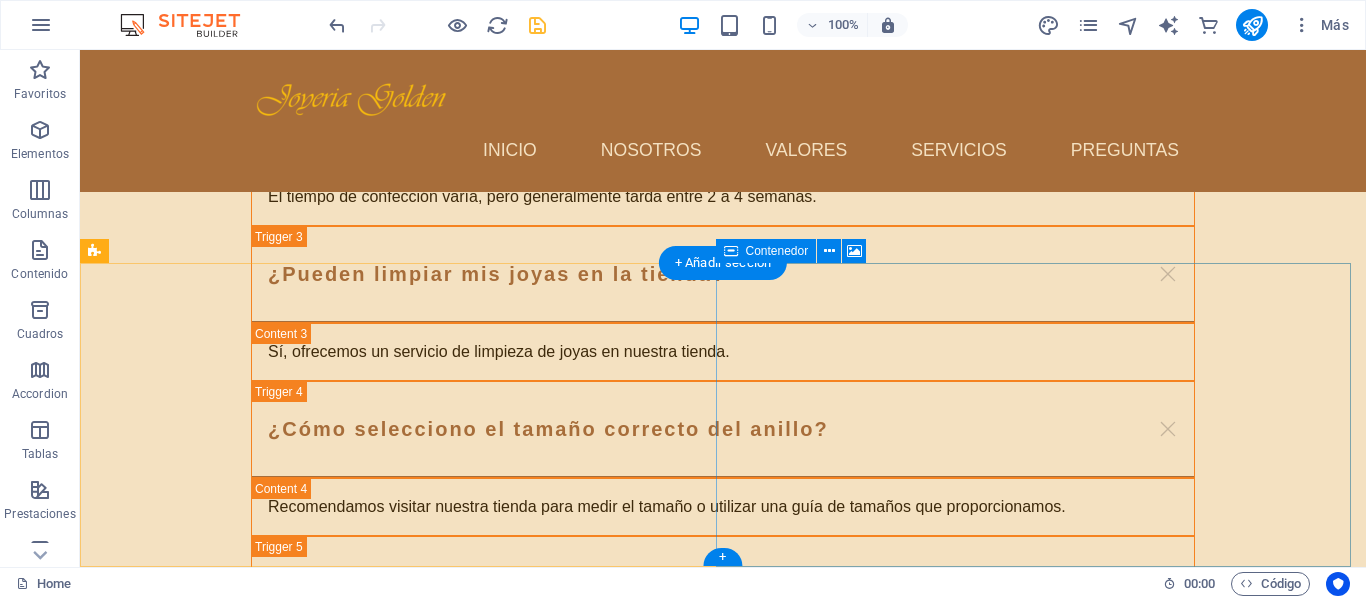 click on "Pegar portapapeles" at bounding box center [788, 2371] 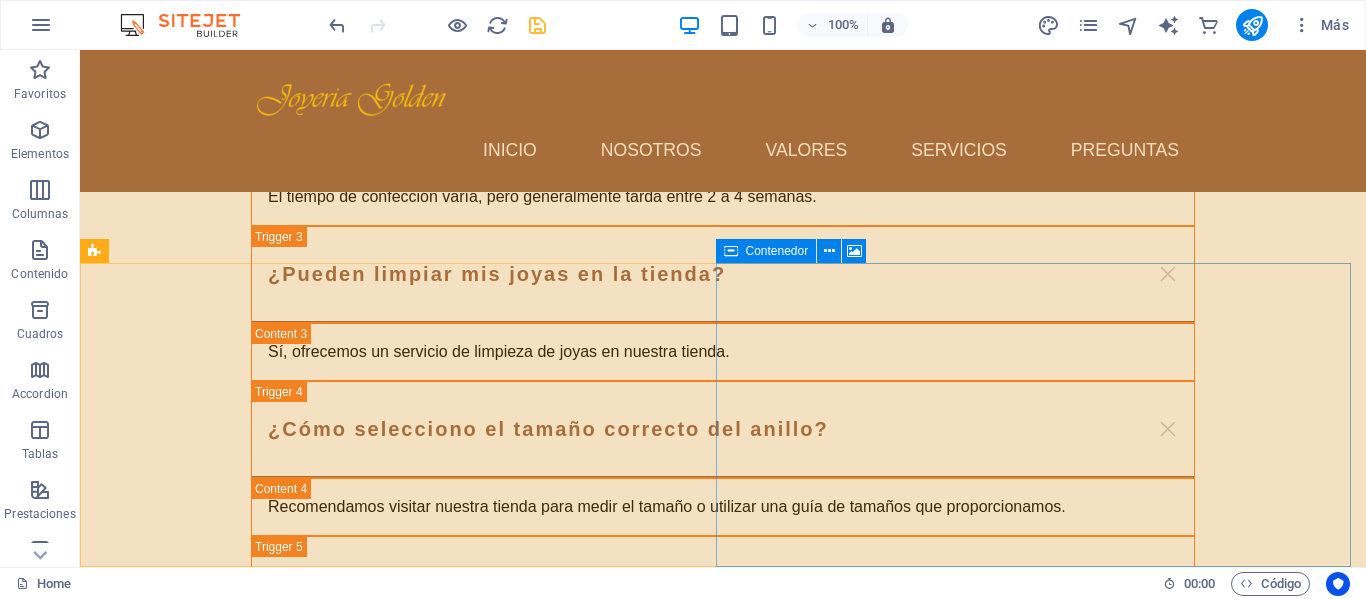 click on "Contenedor" at bounding box center [777, 251] 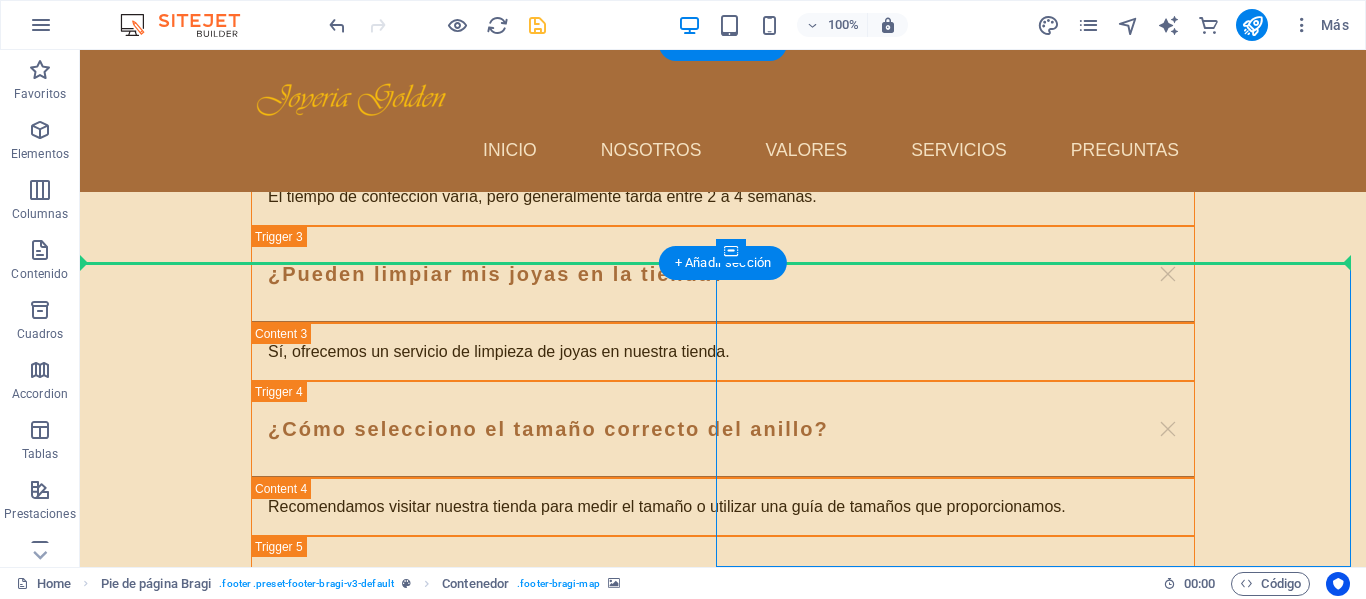 drag, startPoint x: 855, startPoint y: 301, endPoint x: 780, endPoint y: 230, distance: 103.27633 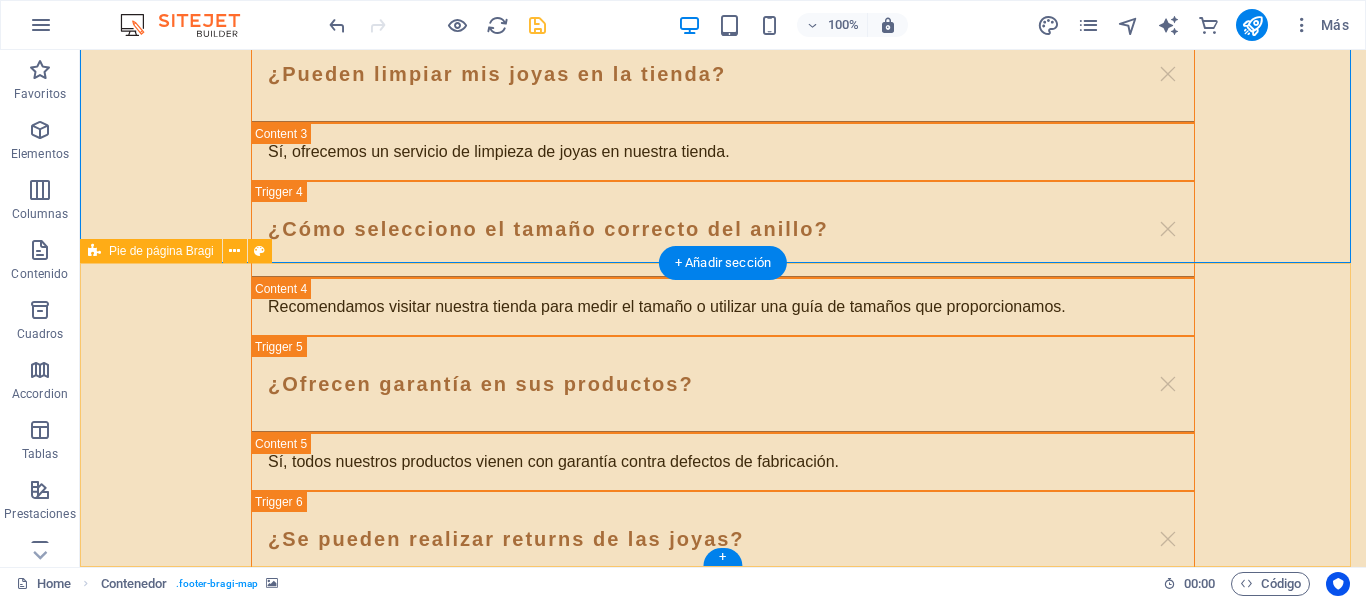 scroll, scrollTop: 5151, scrollLeft: 0, axis: vertical 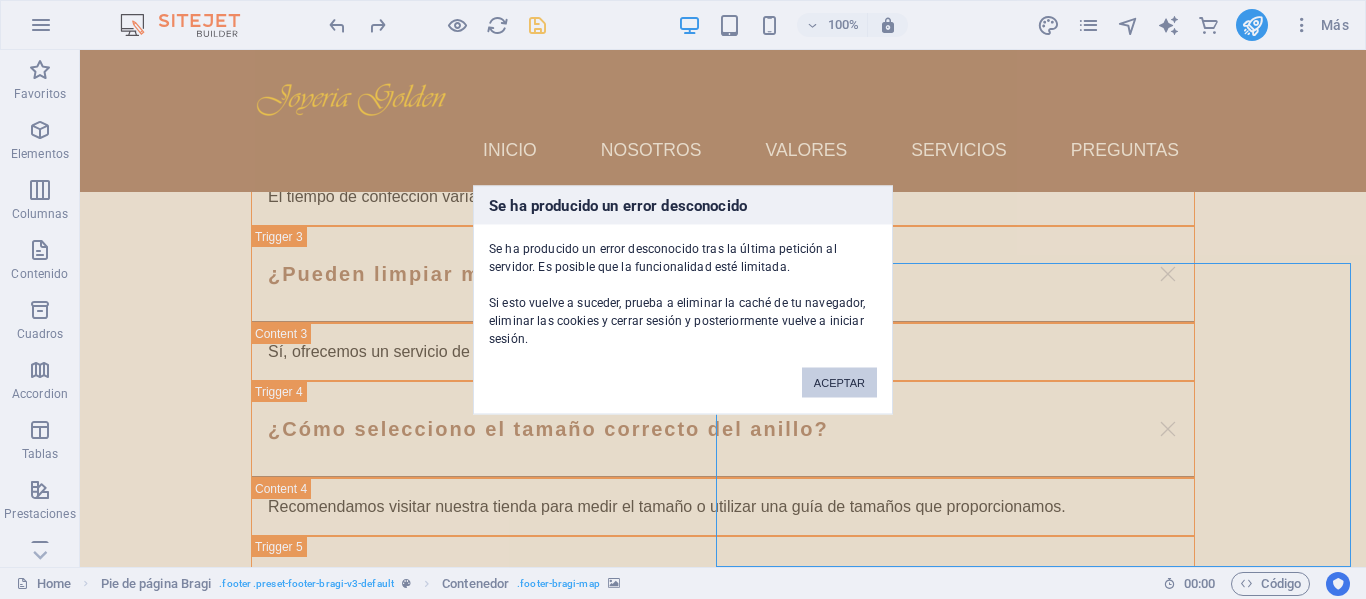 click on "ACEPTAR" at bounding box center [839, 382] 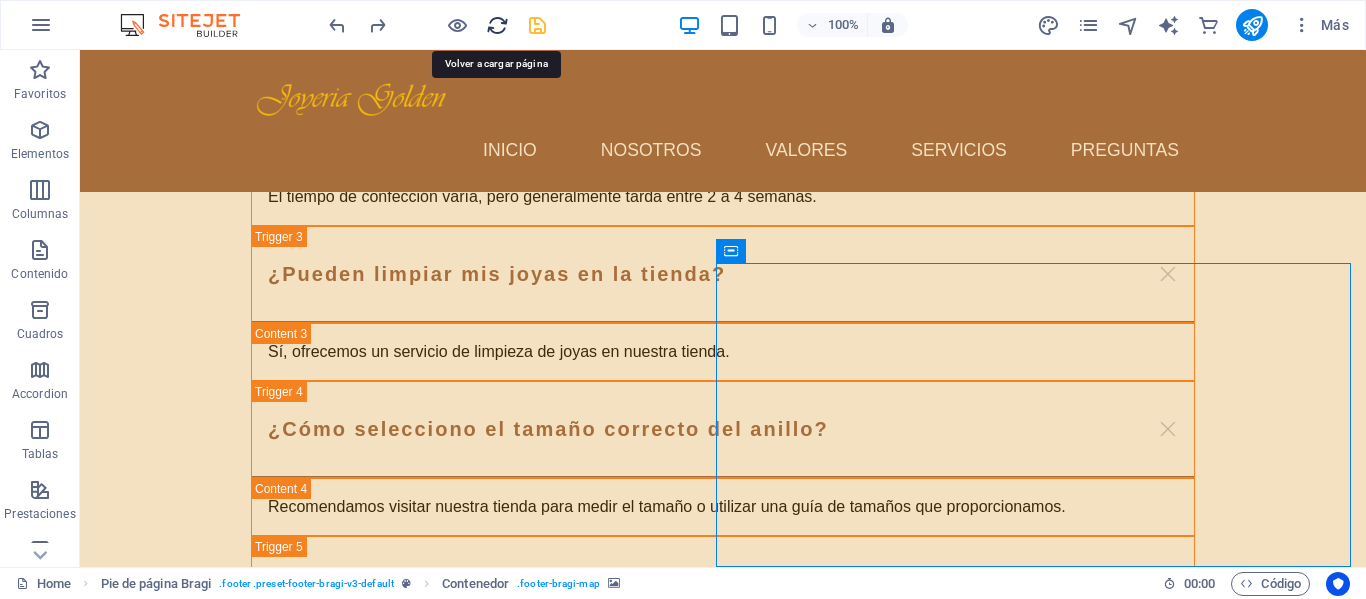 click at bounding box center [497, 25] 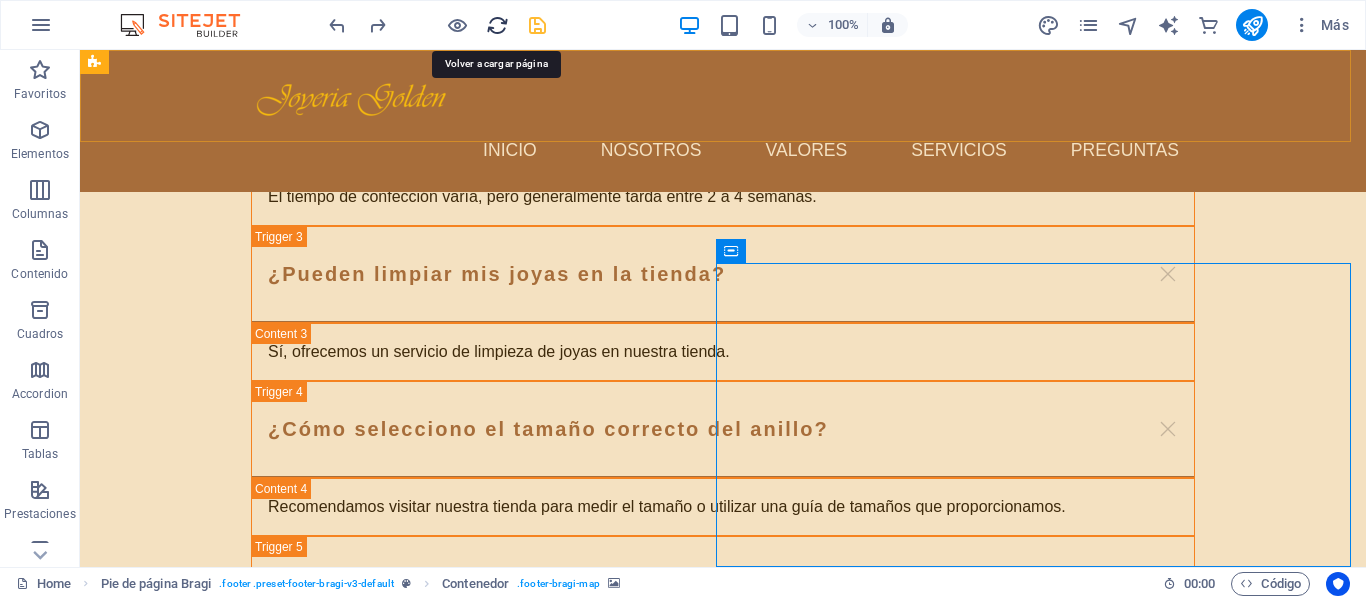 click at bounding box center [497, 25] 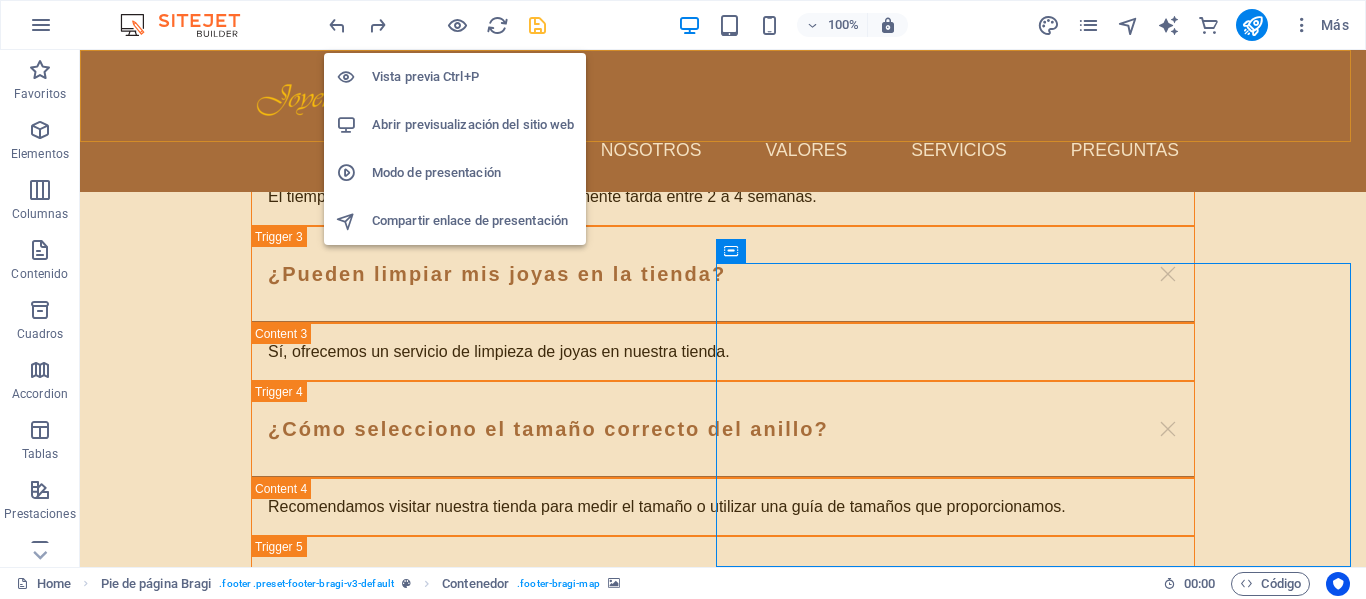 click on "Abrir previsualización del sitio web" at bounding box center (473, 125) 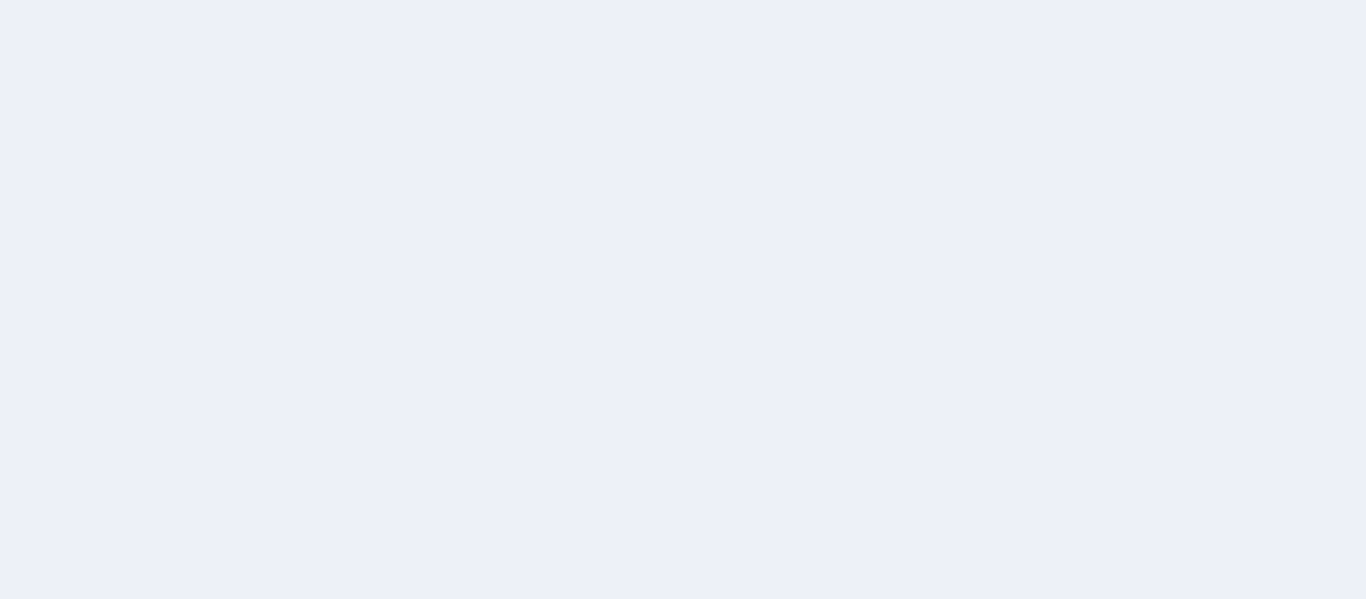 scroll, scrollTop: 0, scrollLeft: 0, axis: both 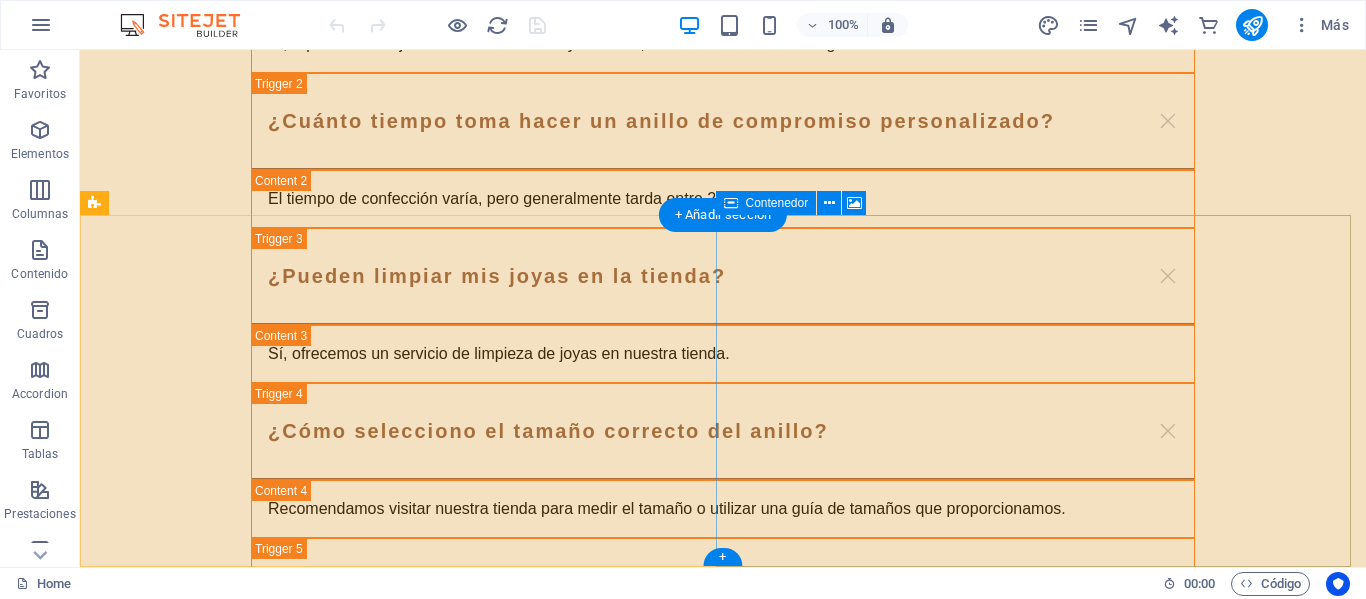 click on "Suelta el contenido aquí o  Añadir elementos  Pegar portapapeles" at bounding box center (723, 2462) 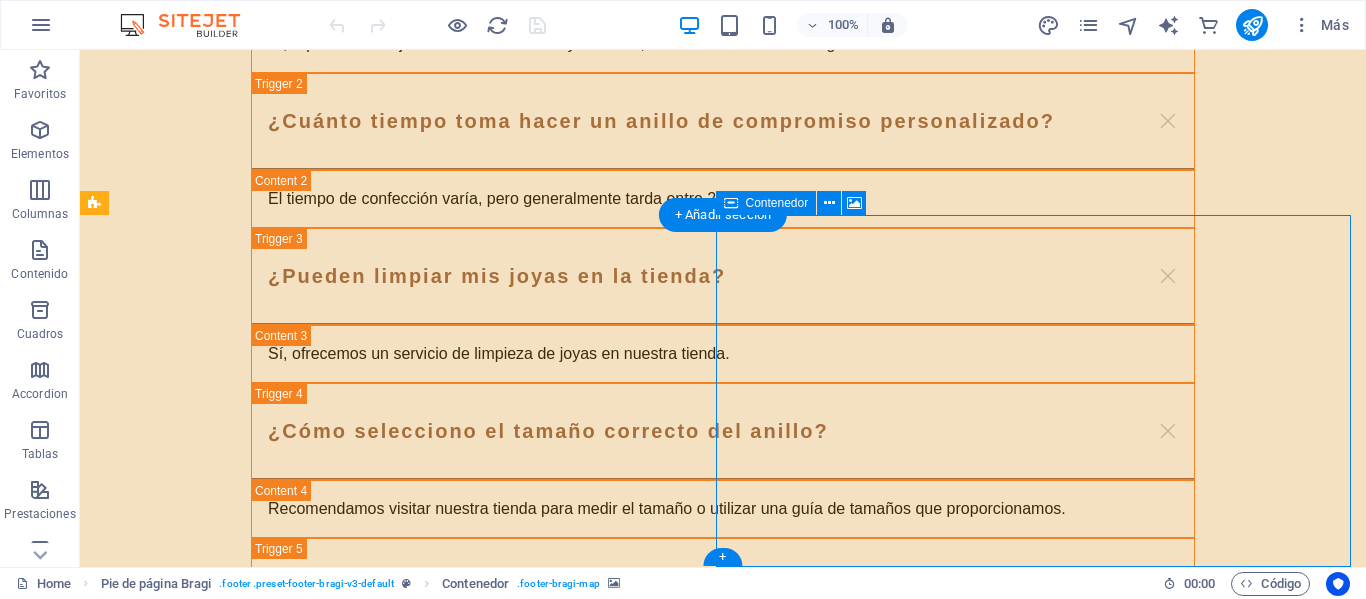 click on "Suelta el contenido aquí o  Añadir elementos  Pegar portapapeles" at bounding box center [723, 2462] 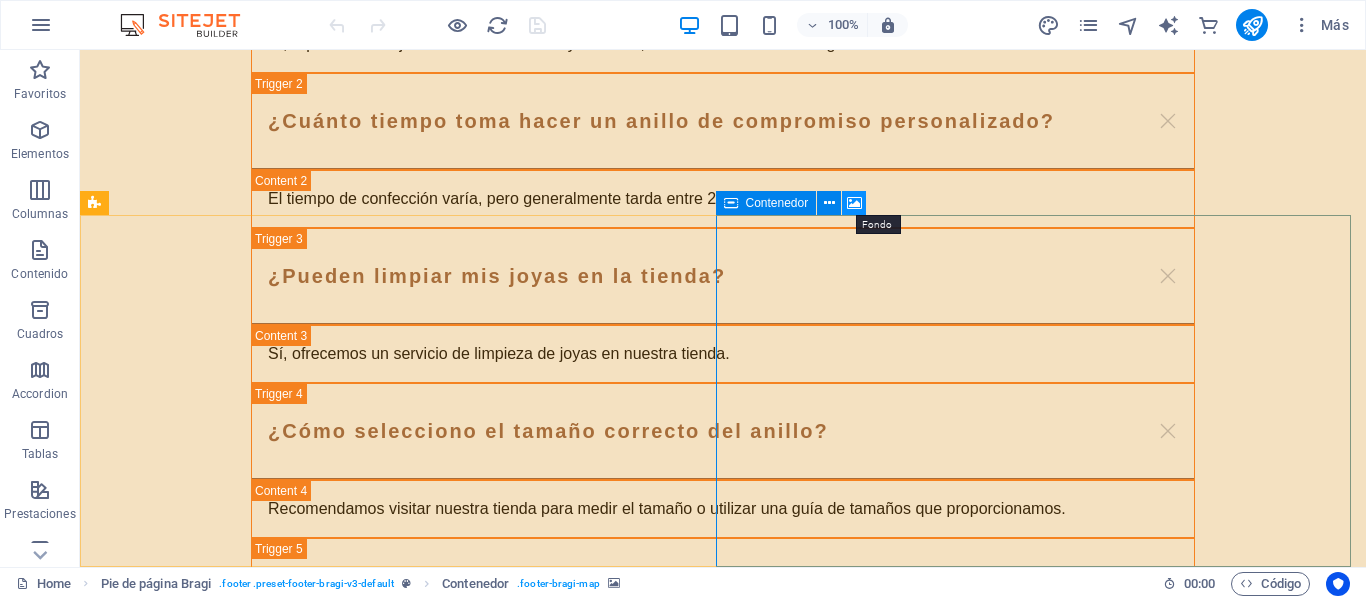 click at bounding box center (854, 203) 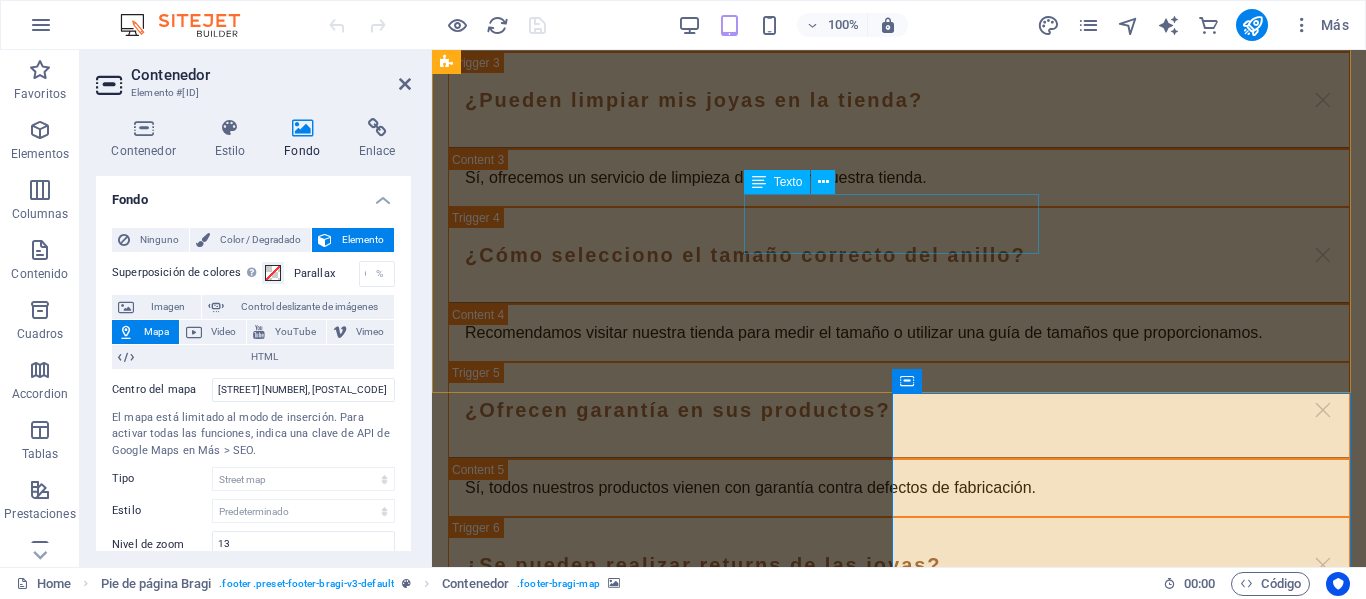 scroll, scrollTop: 5068, scrollLeft: 0, axis: vertical 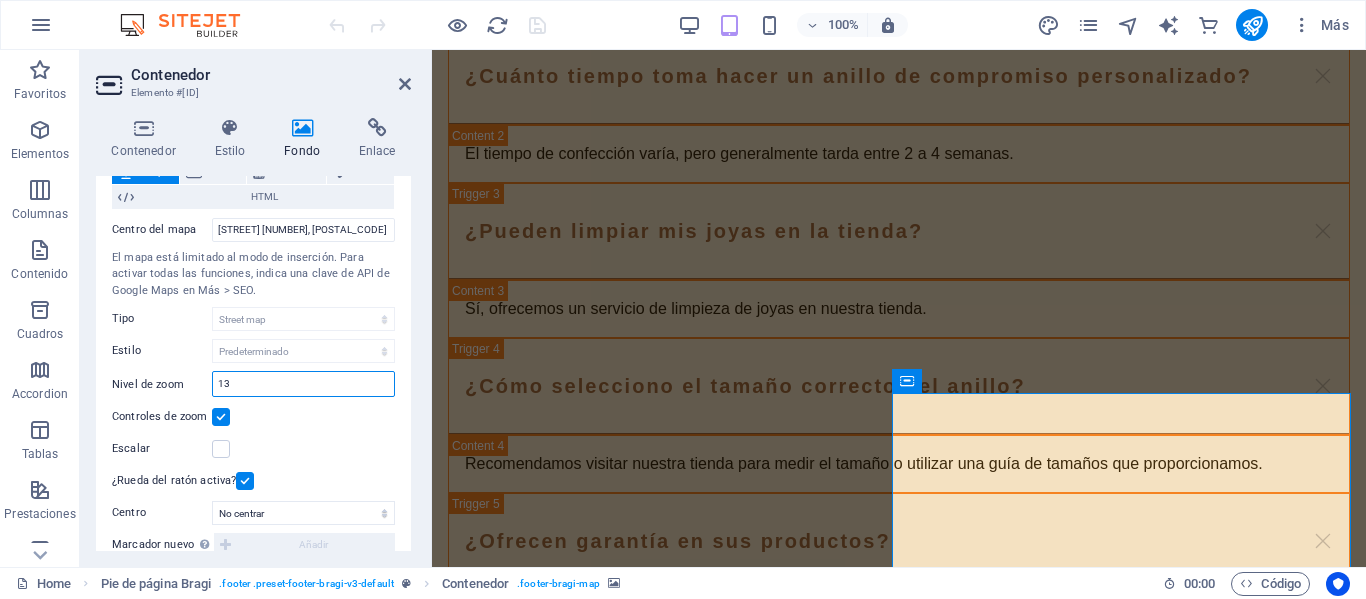 click on "13" at bounding box center (303, 384) 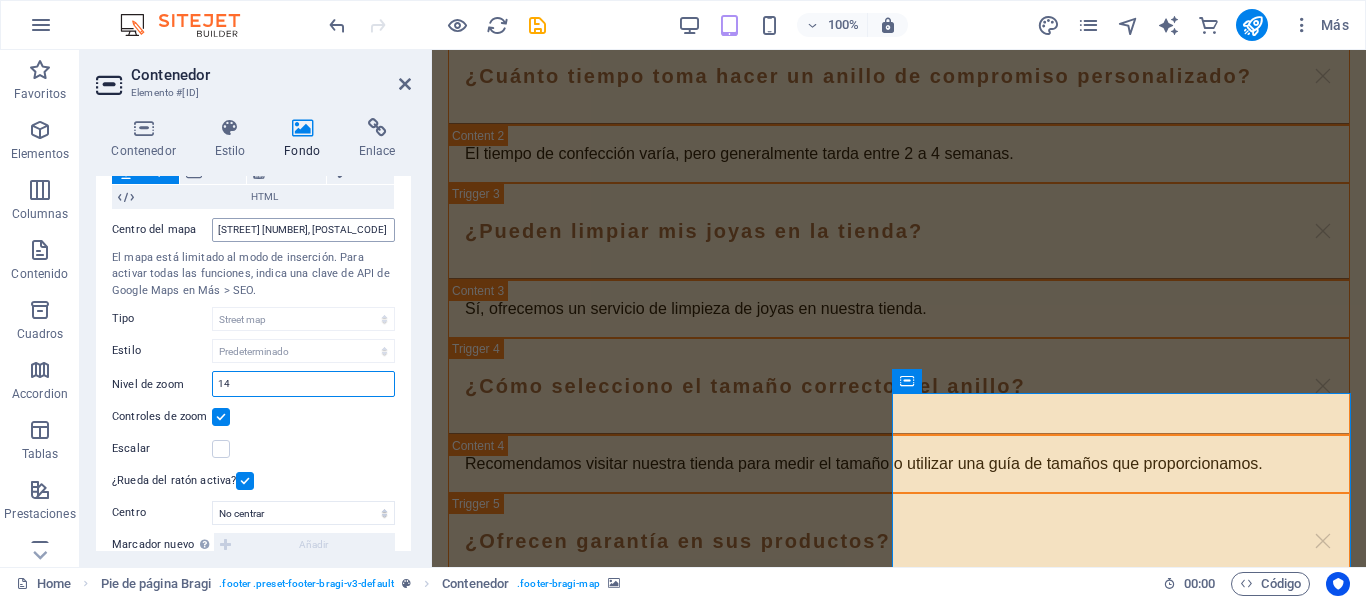 type on "14" 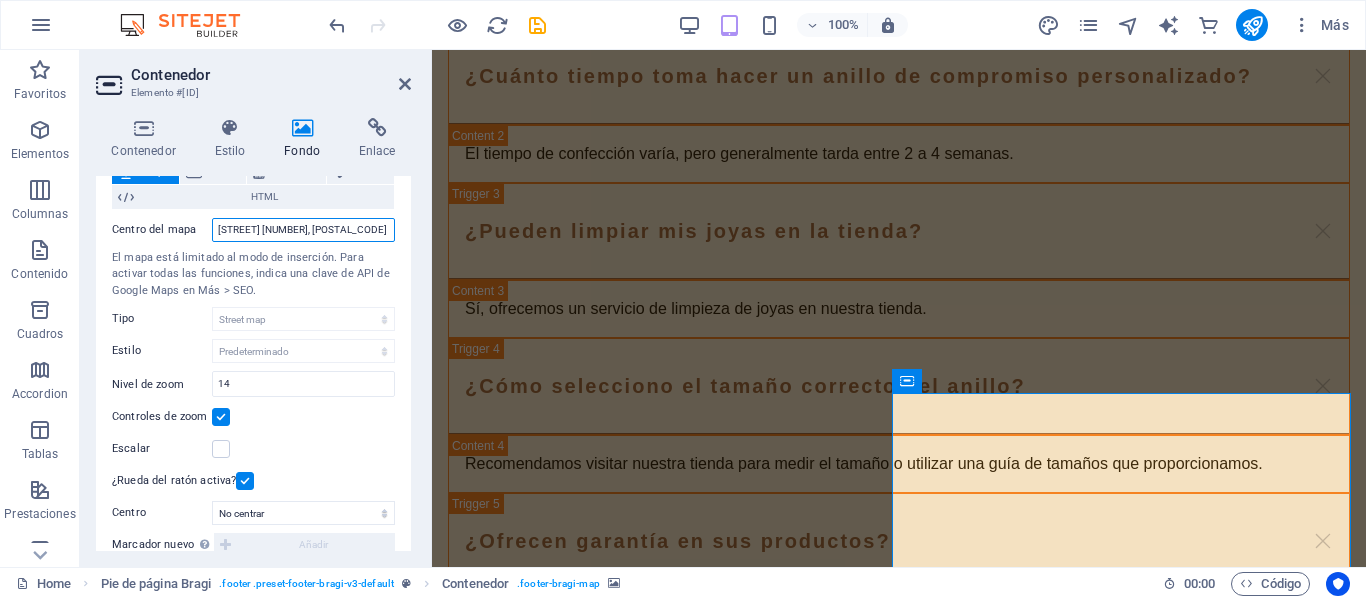 click on "[STREET_NAME] [NUMBER], [POSTAL_CODE] [CITY]" at bounding box center (303, 230) 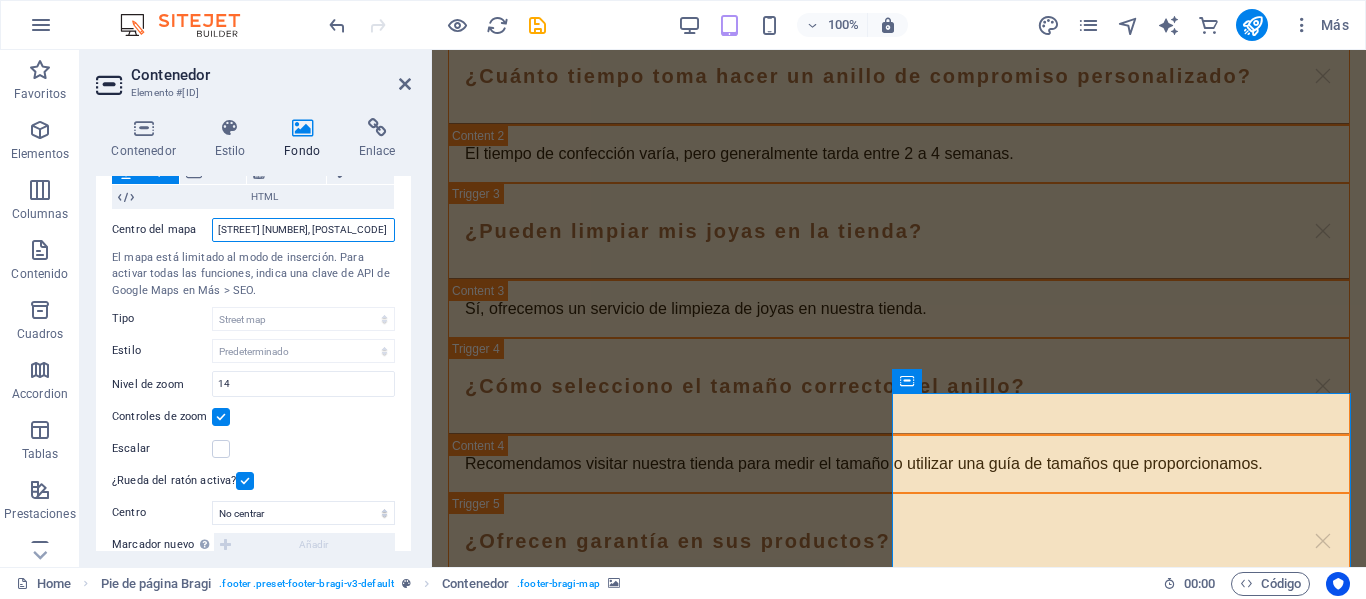 paste on "9°56'10.9"N 84°06'44.6"W" 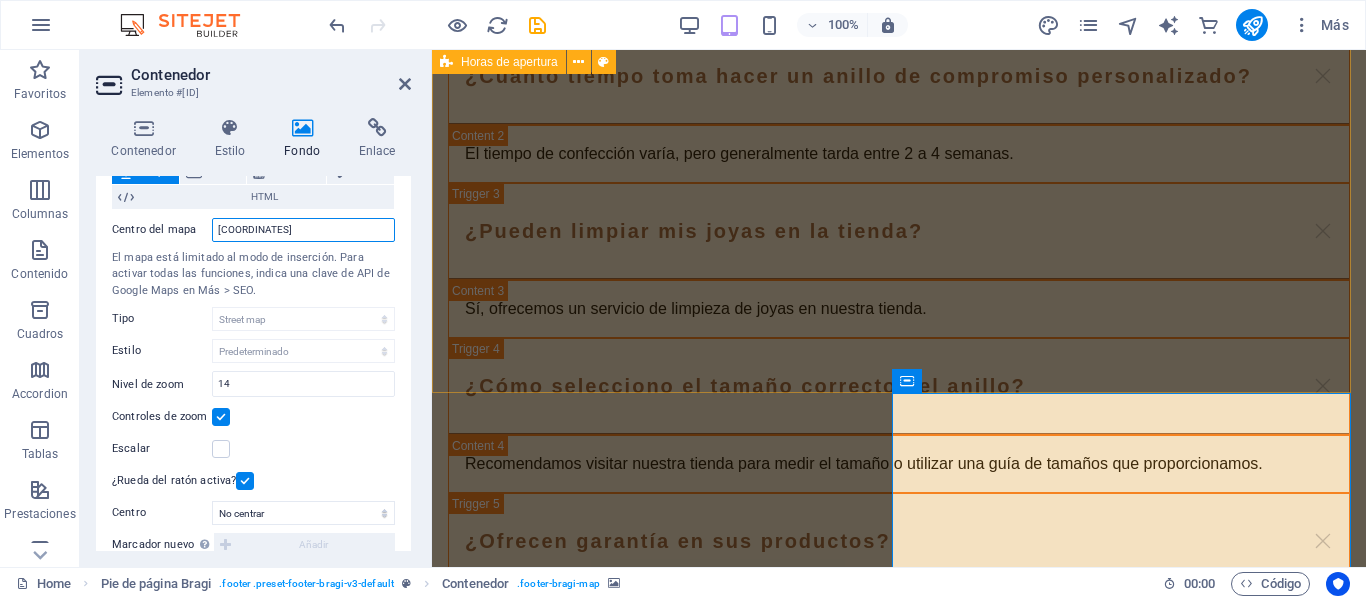 type on "9°56'10.9"N 84°06'44.6"W" 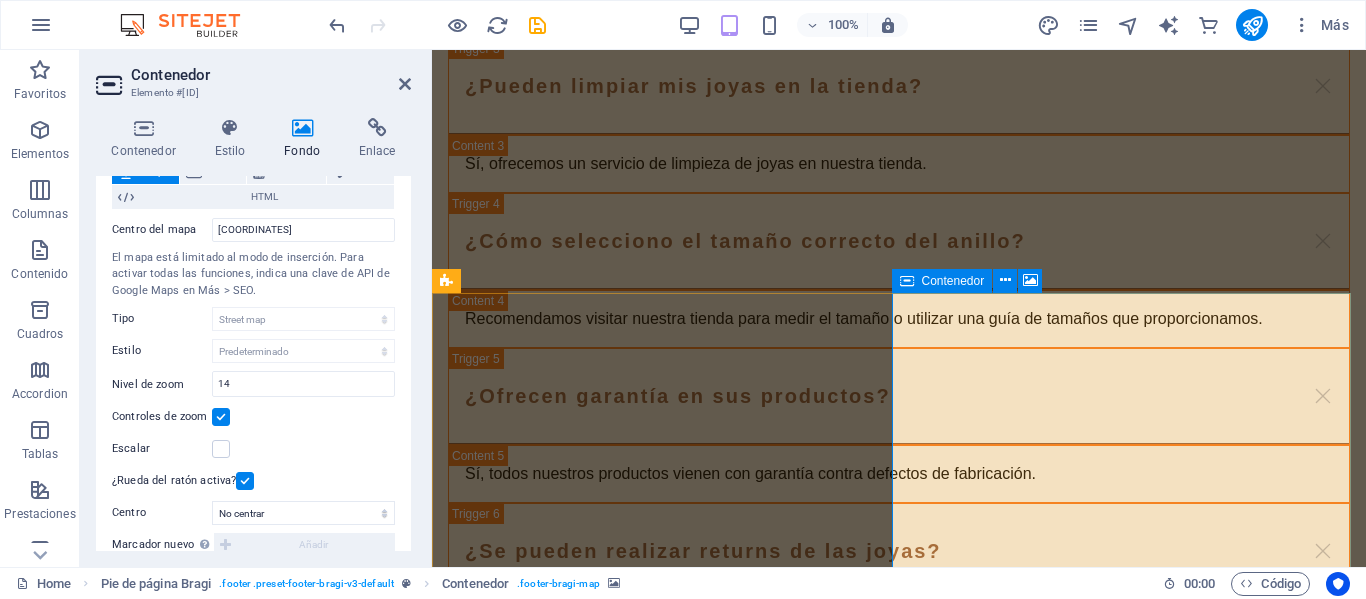 scroll, scrollTop: 5238, scrollLeft: 0, axis: vertical 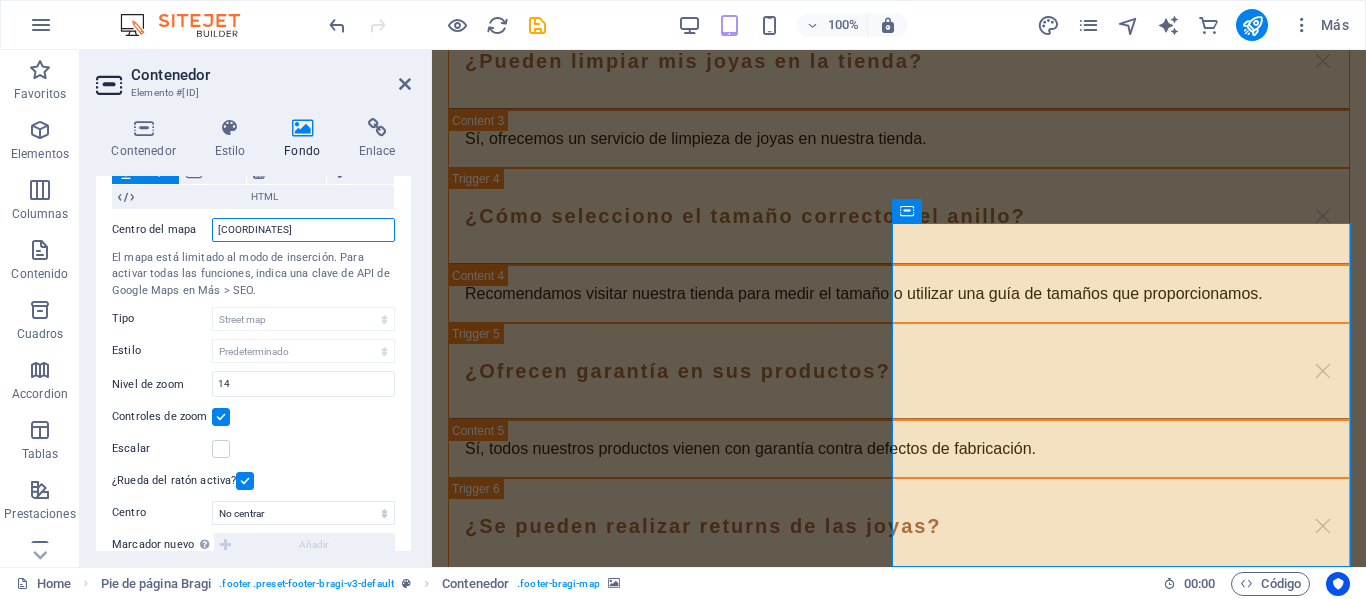 click on "9°56'10.9"N 84°06'44.6"W" at bounding box center (303, 230) 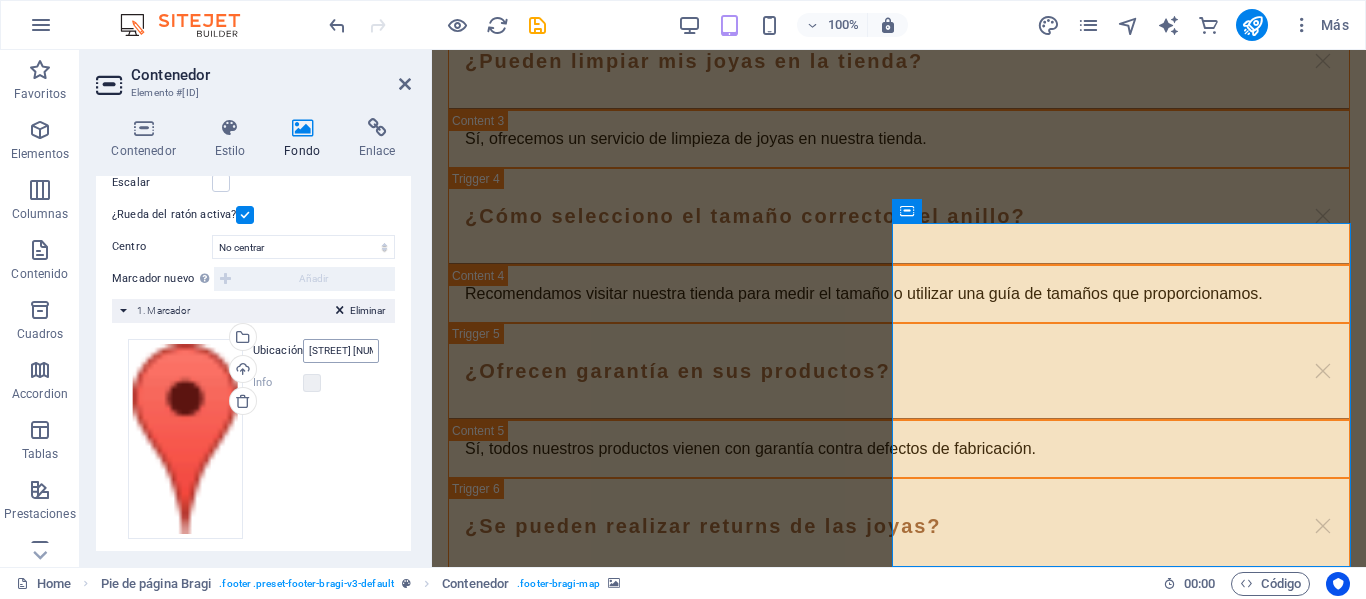scroll, scrollTop: 446, scrollLeft: 0, axis: vertical 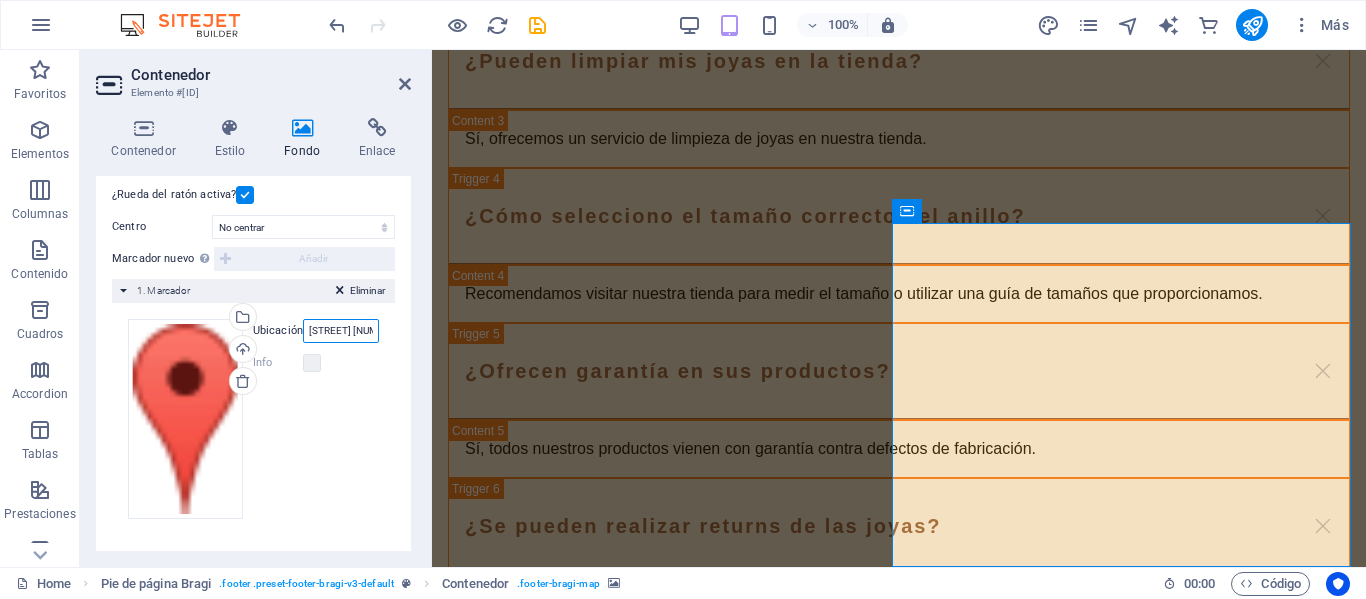 click on "[STREET_NAME] [NUMBER], [POSTAL_CODE] [CITY]" at bounding box center [341, 331] 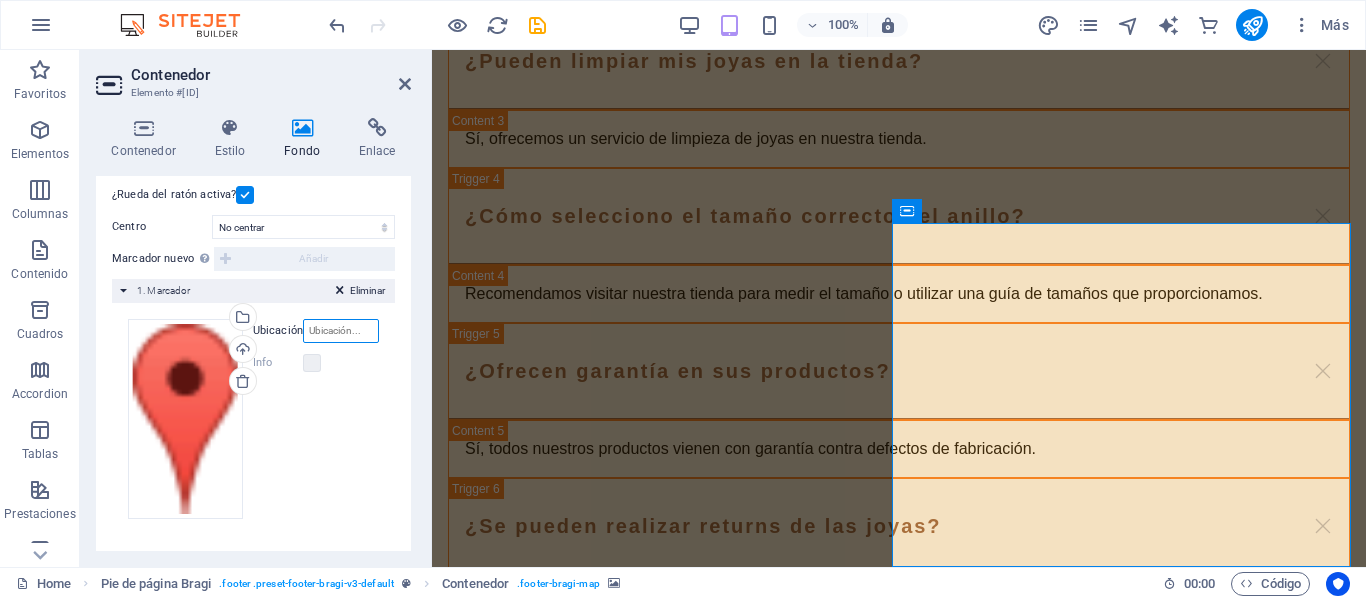 click on "Ubicación" at bounding box center (341, 331) 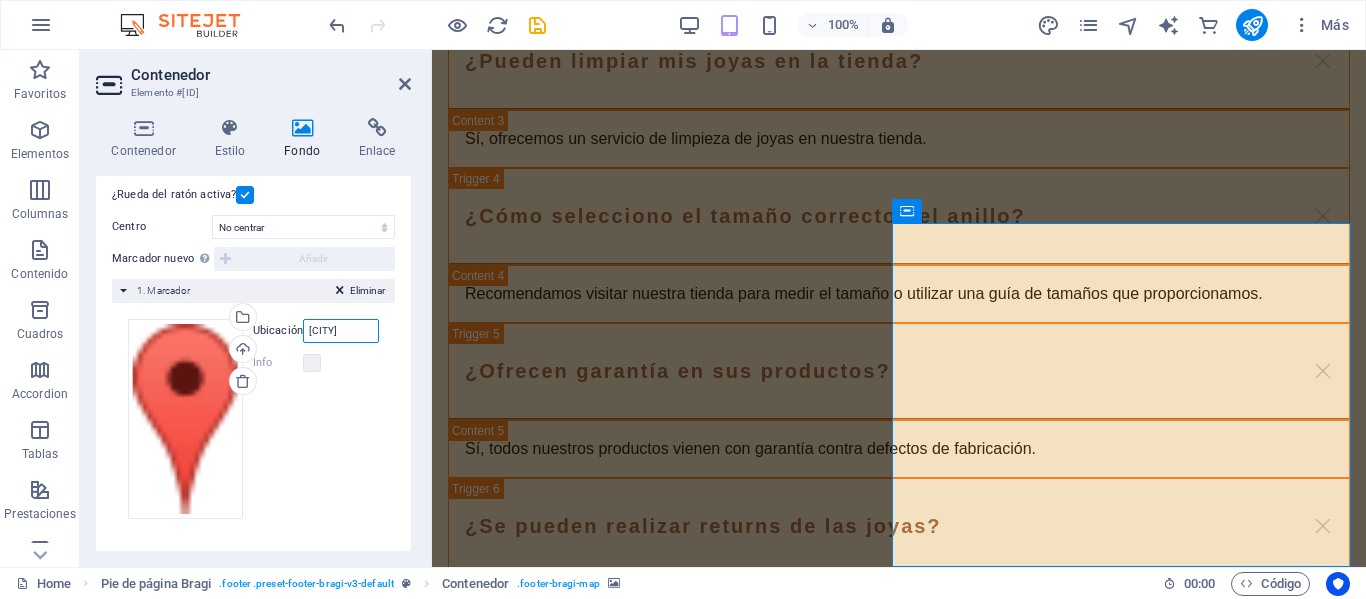click on "Pavas" at bounding box center [341, 331] 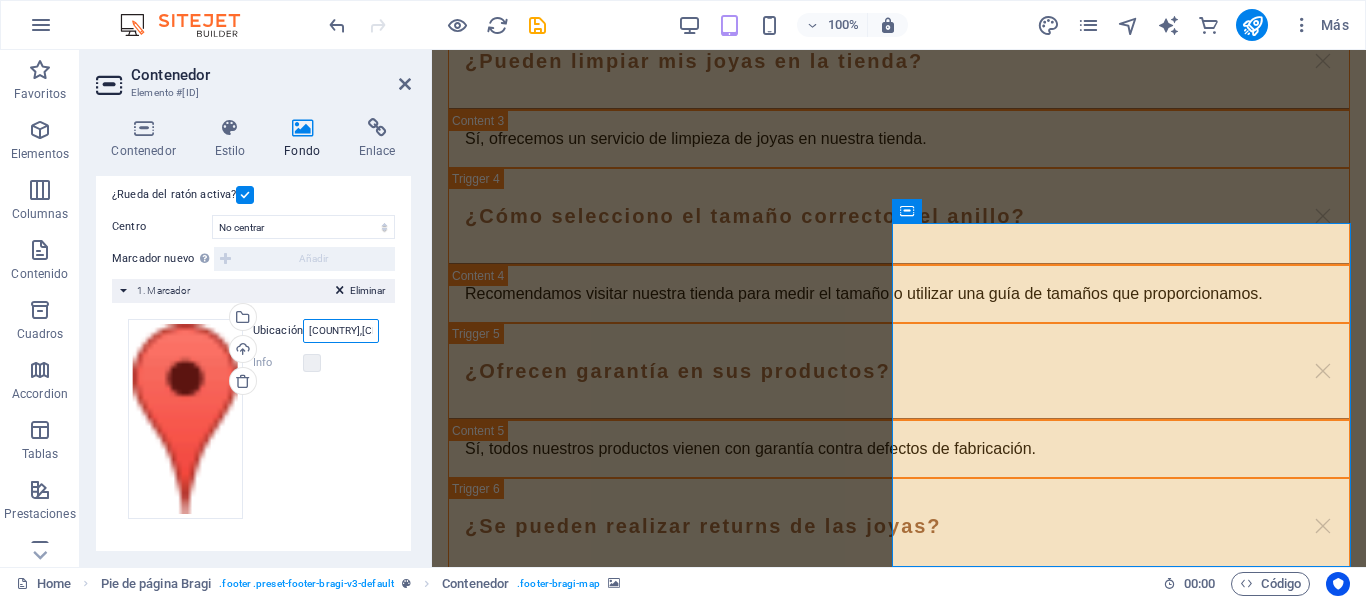 type on "Costa Rica, Pavas" 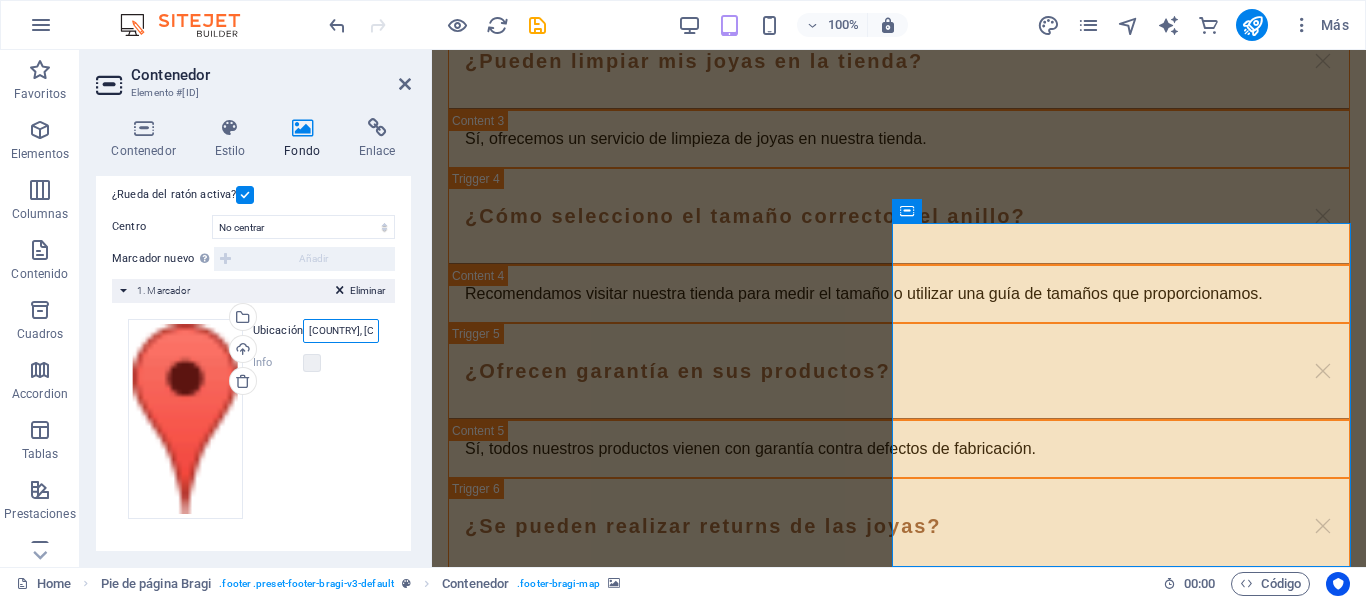 click on "Costa Rica, Pavas" at bounding box center [341, 331] 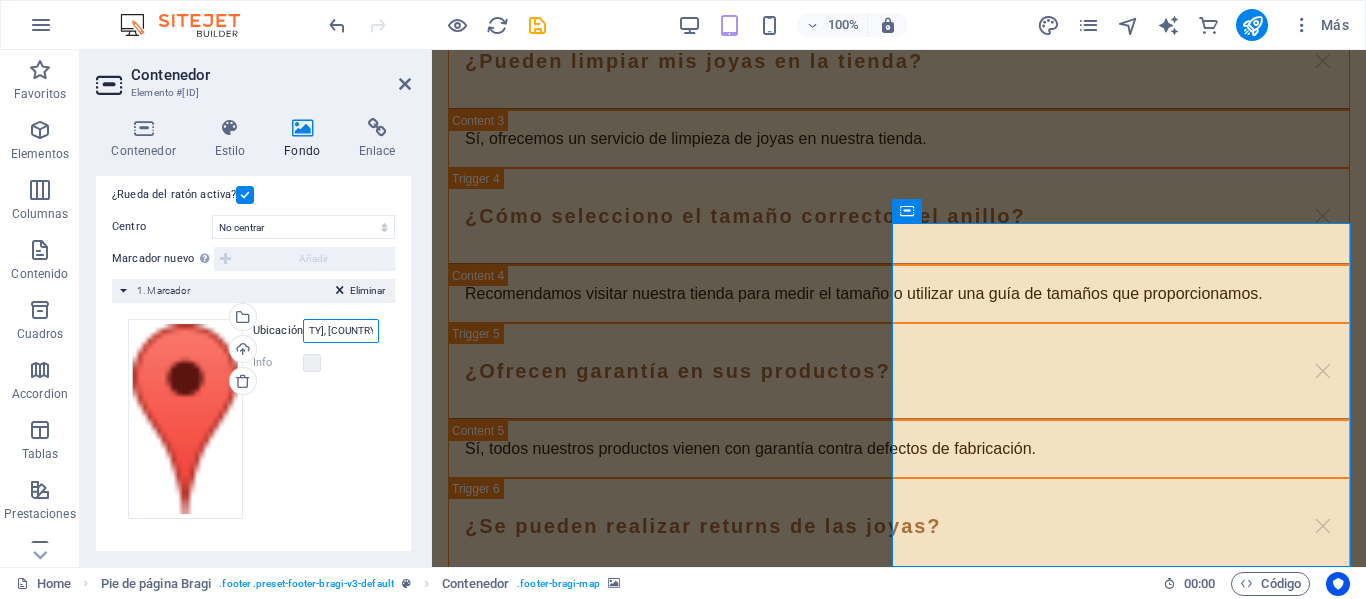 scroll, scrollTop: 0, scrollLeft: 19, axis: horizontal 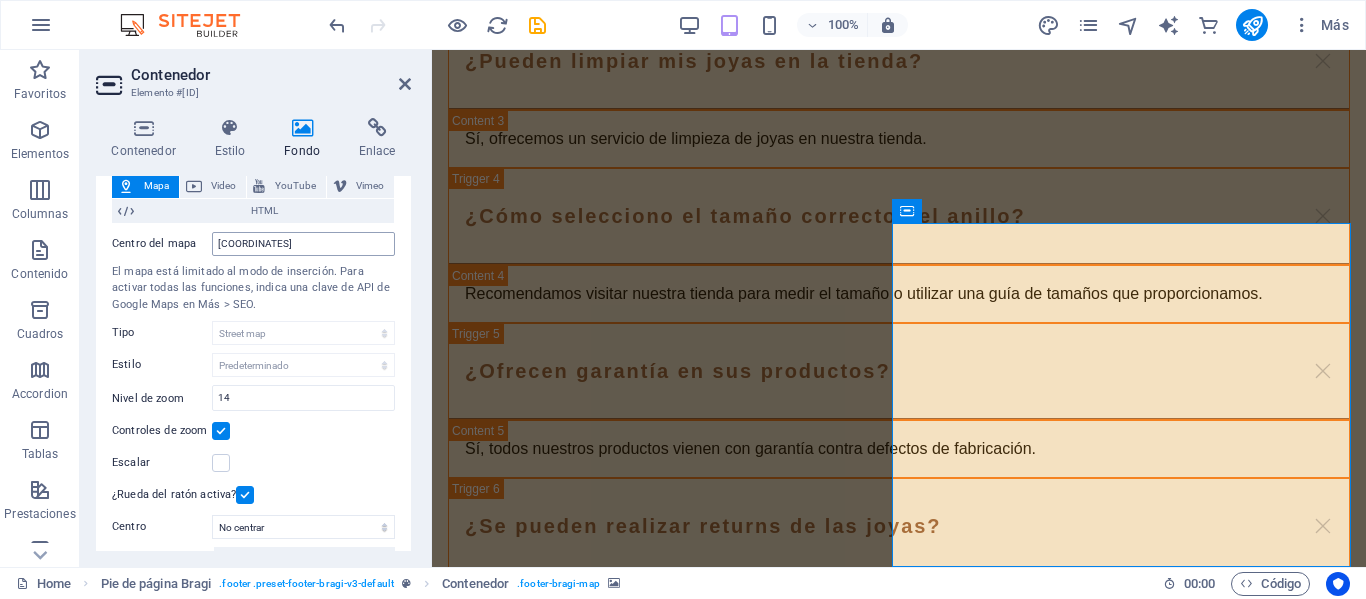 type on "Pavas, Costa Rica" 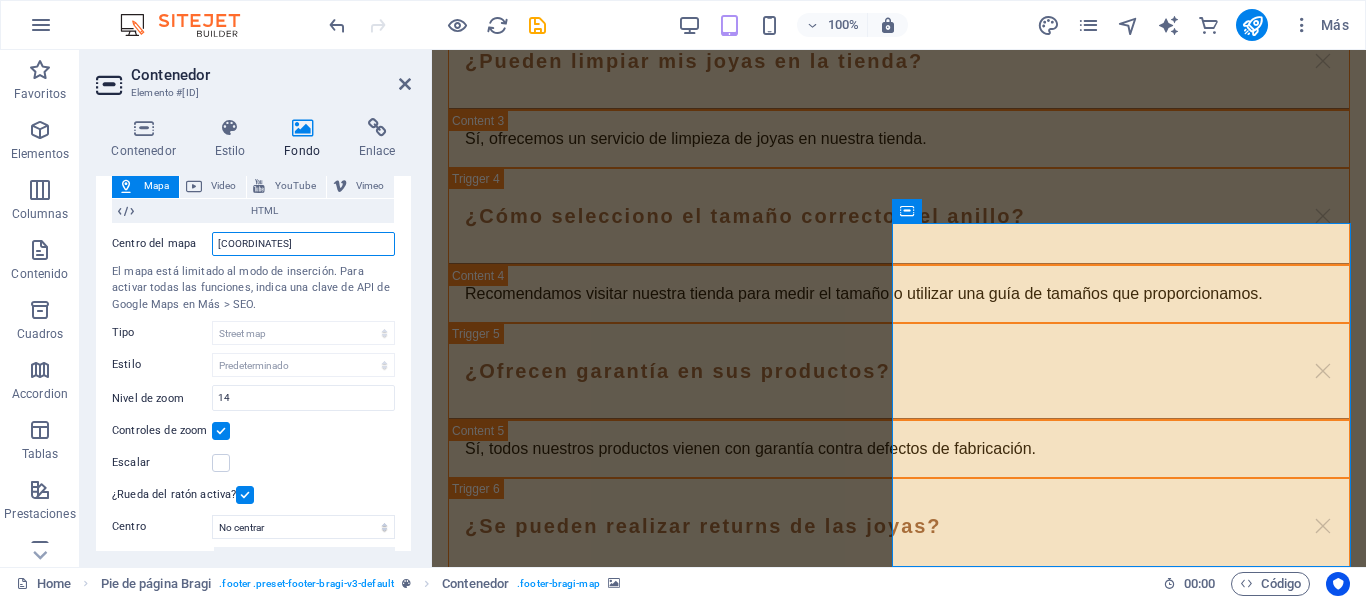 click on "9°56'10.9"N 84°06'44.6"W" at bounding box center (303, 244) 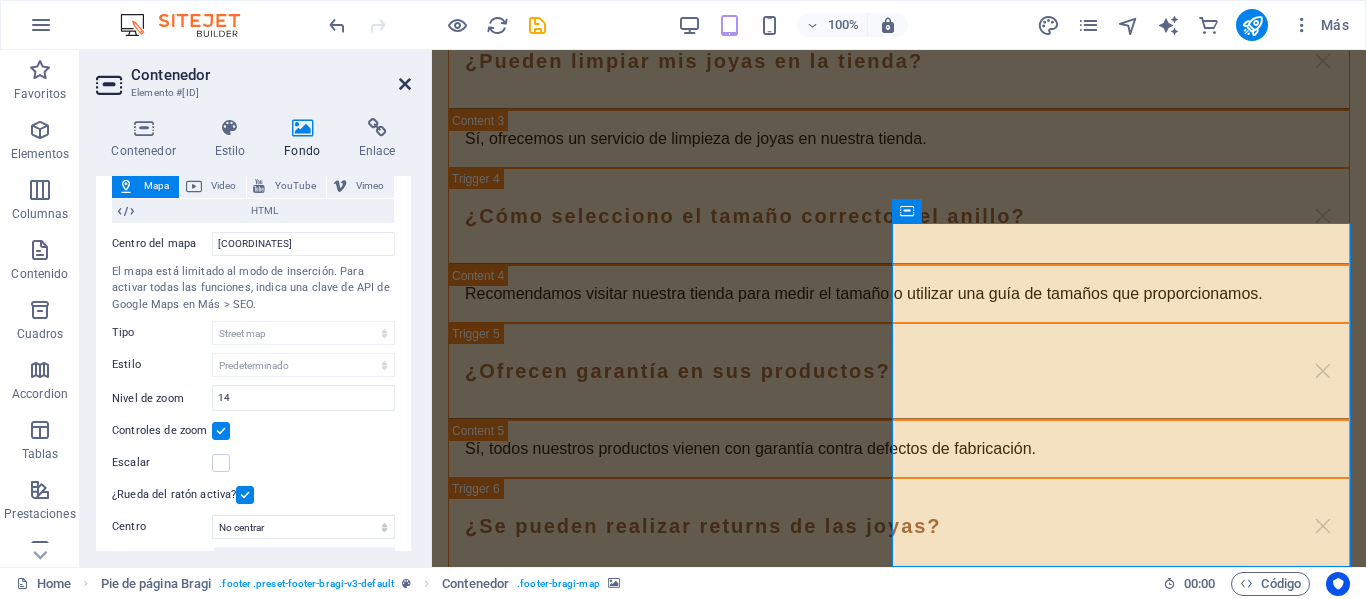 click at bounding box center [405, 84] 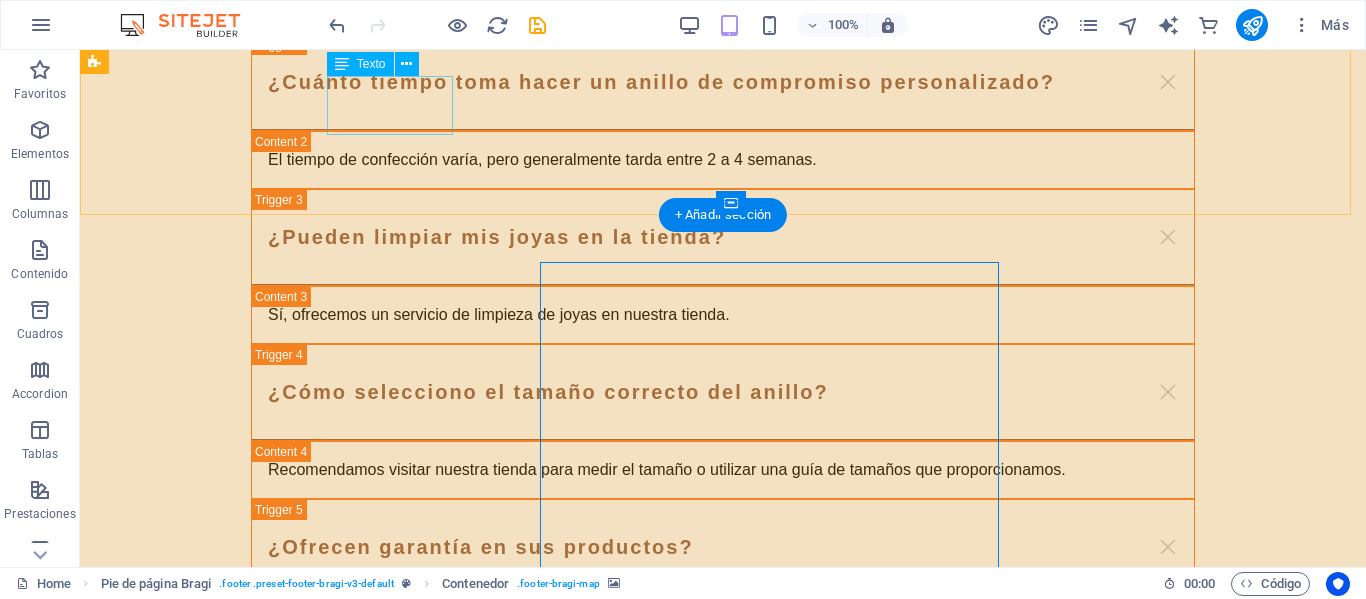 scroll, scrollTop: 5199, scrollLeft: 0, axis: vertical 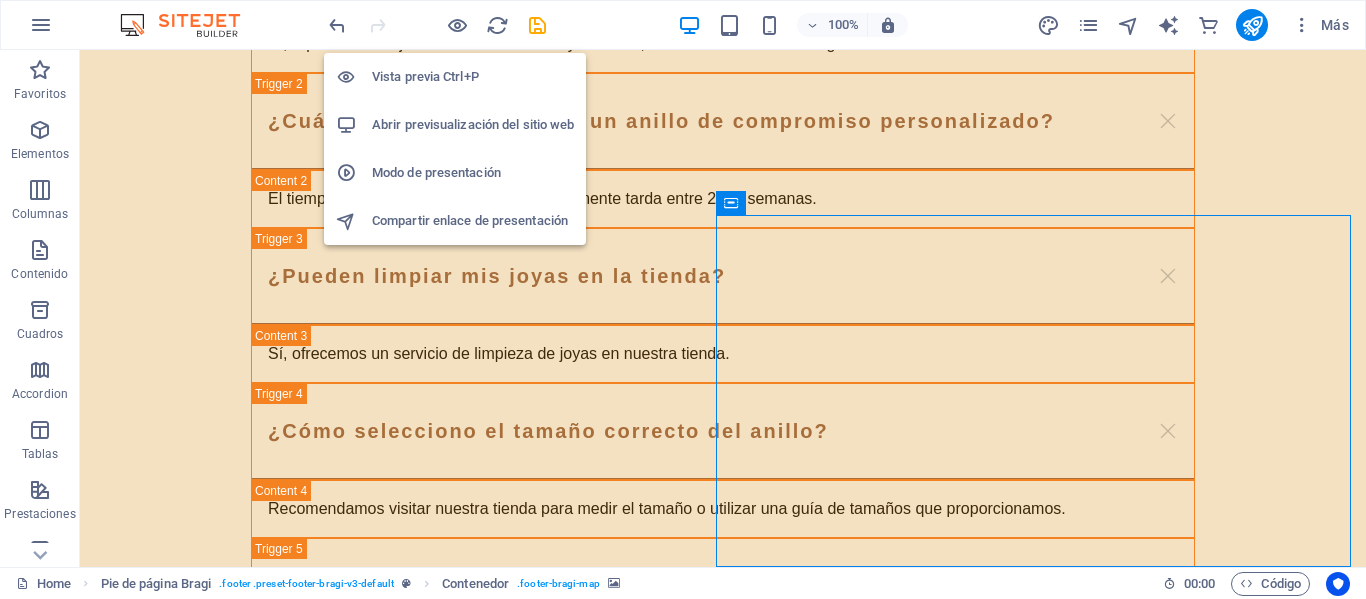click on "Abrir previsualización del sitio web" at bounding box center [473, 125] 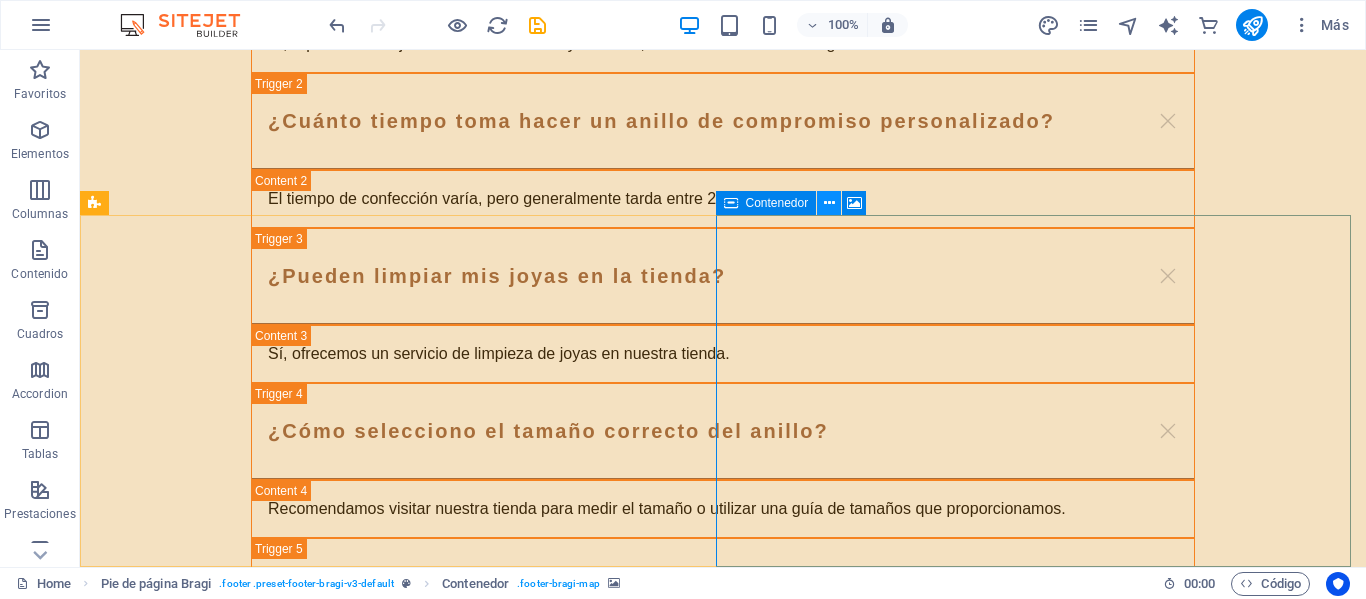 click at bounding box center [829, 203] 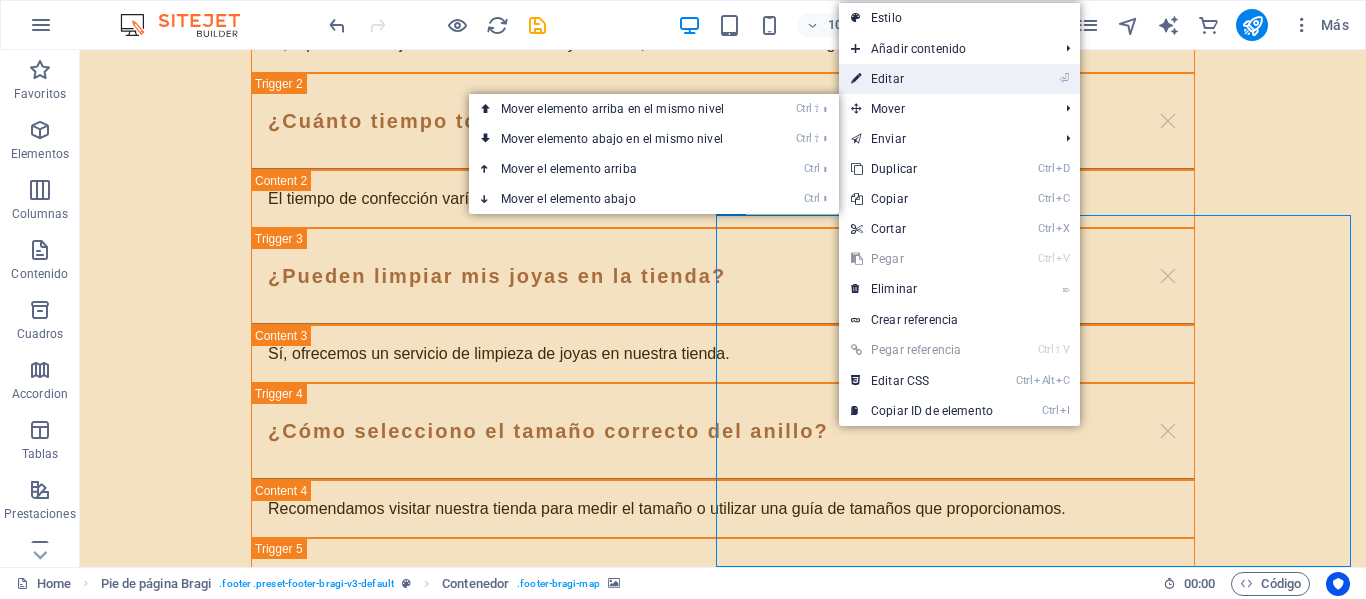 click on "⏎  Editar" at bounding box center (922, 79) 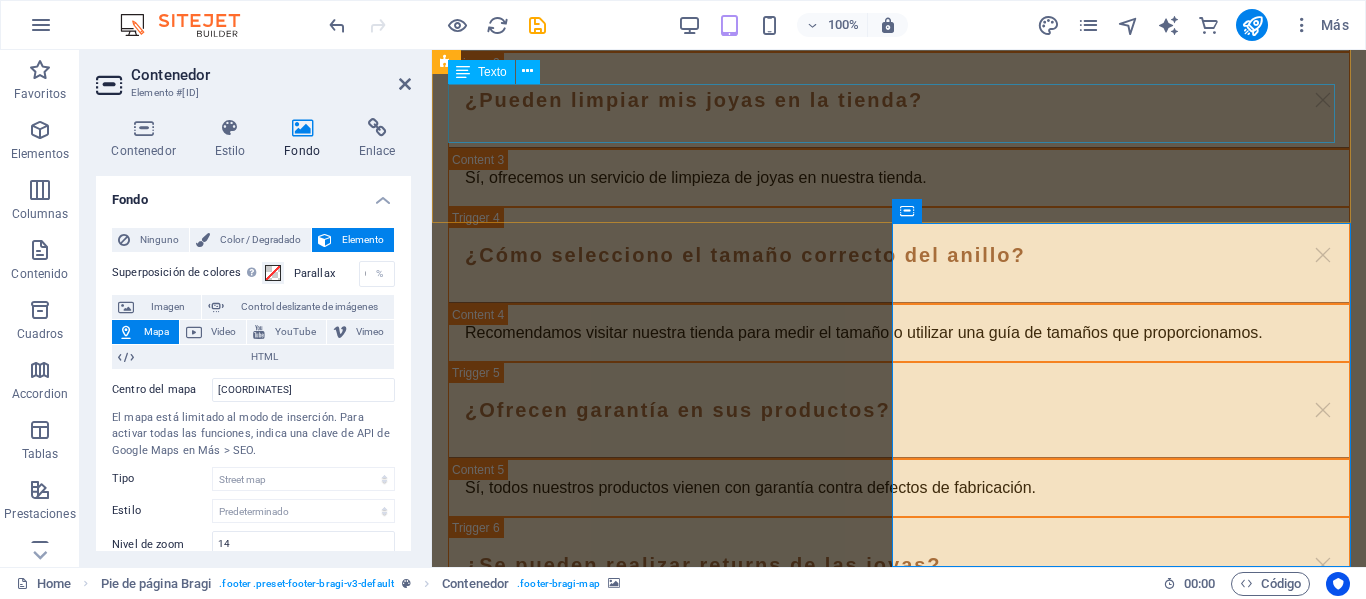 scroll, scrollTop: 5238, scrollLeft: 0, axis: vertical 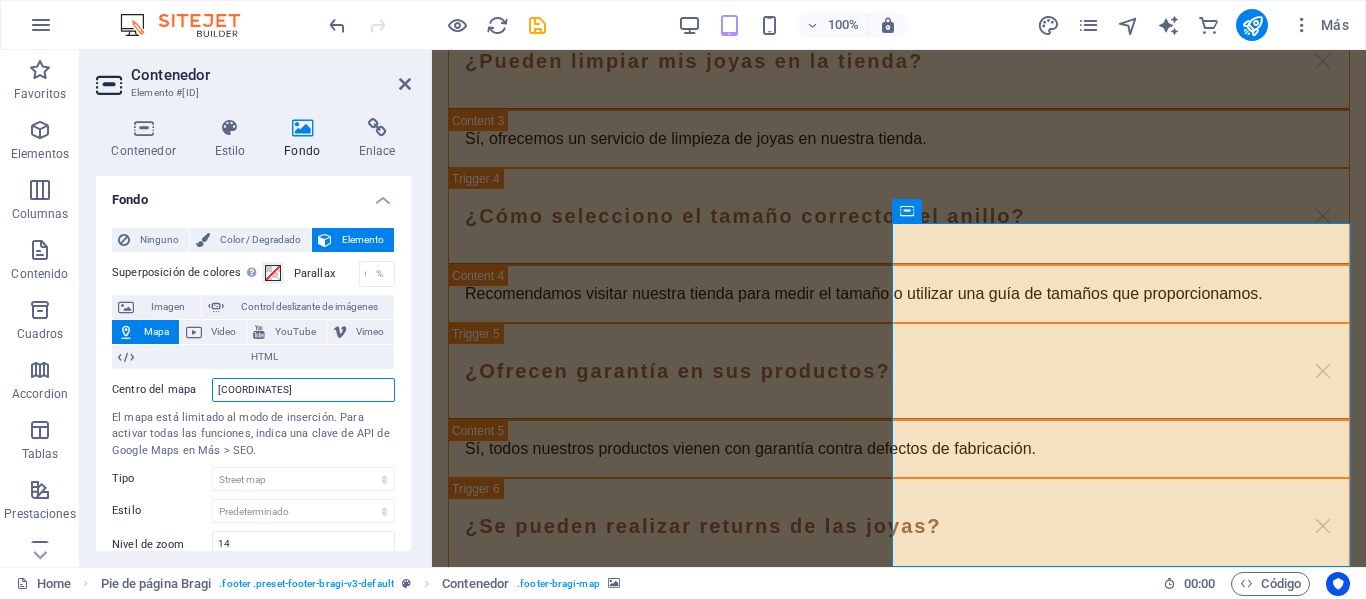 click on "9°56'10.9"N 84°06'44.6"W" at bounding box center (303, 390) 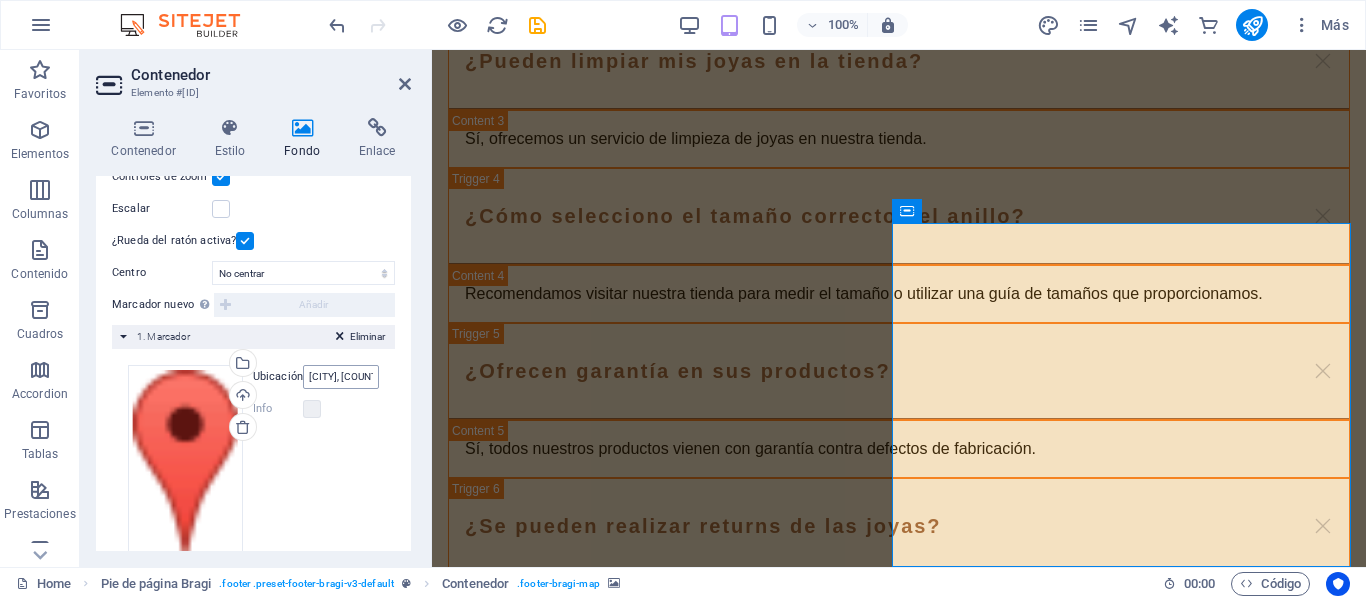 scroll, scrollTop: 446, scrollLeft: 0, axis: vertical 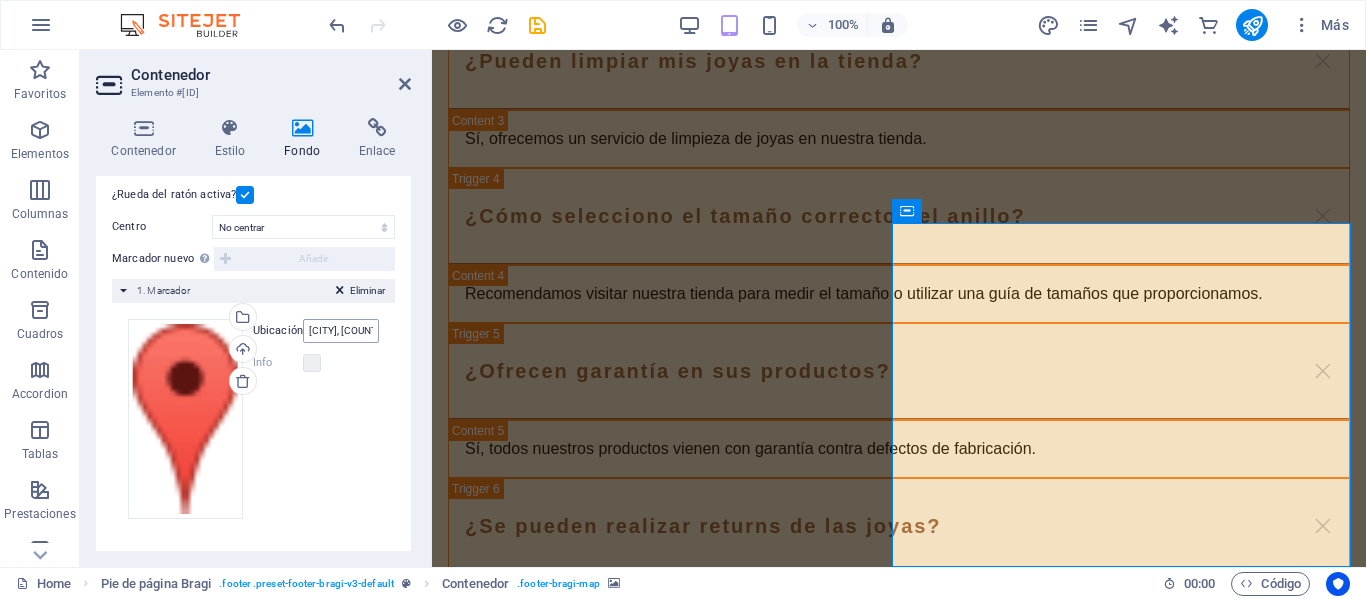 type 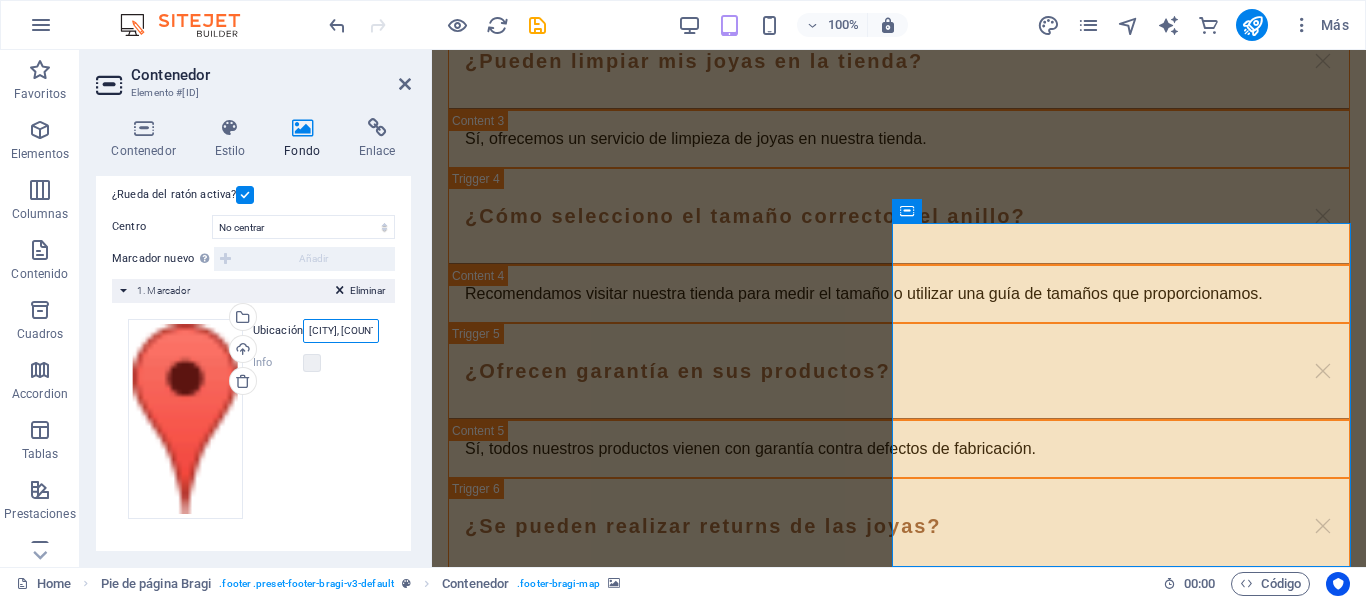 click on "Pavas, Costa Rica" at bounding box center (341, 331) 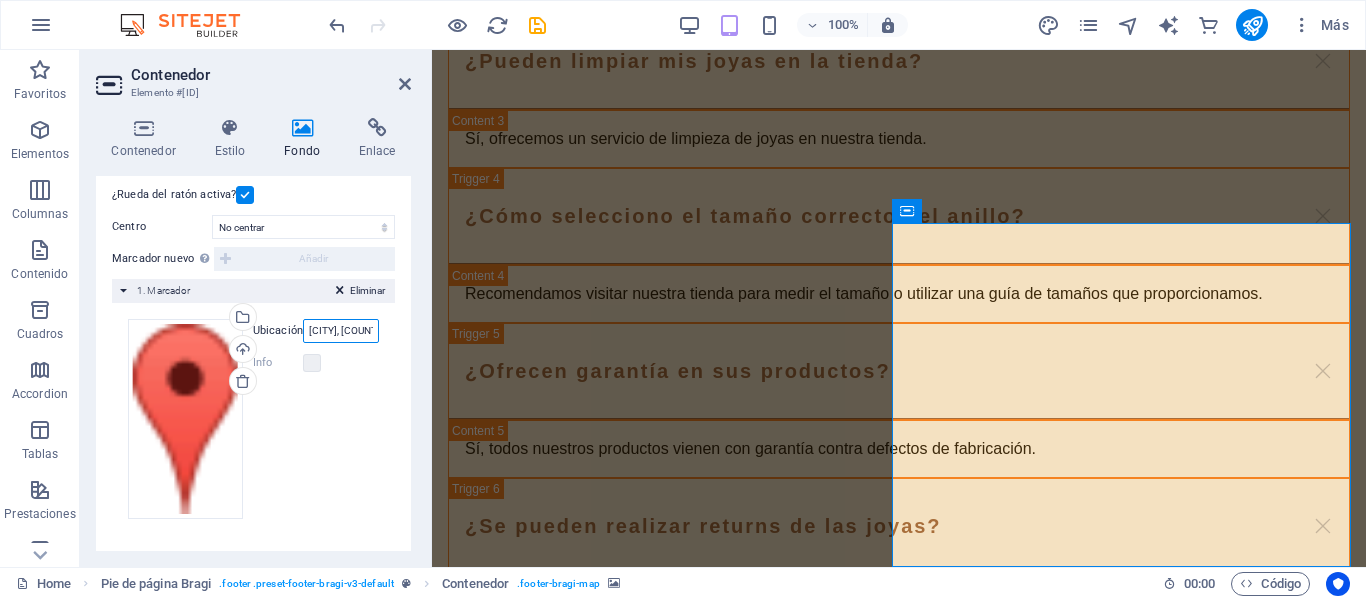 paste on "9°56'10.9"N 84°06'44.6"W" 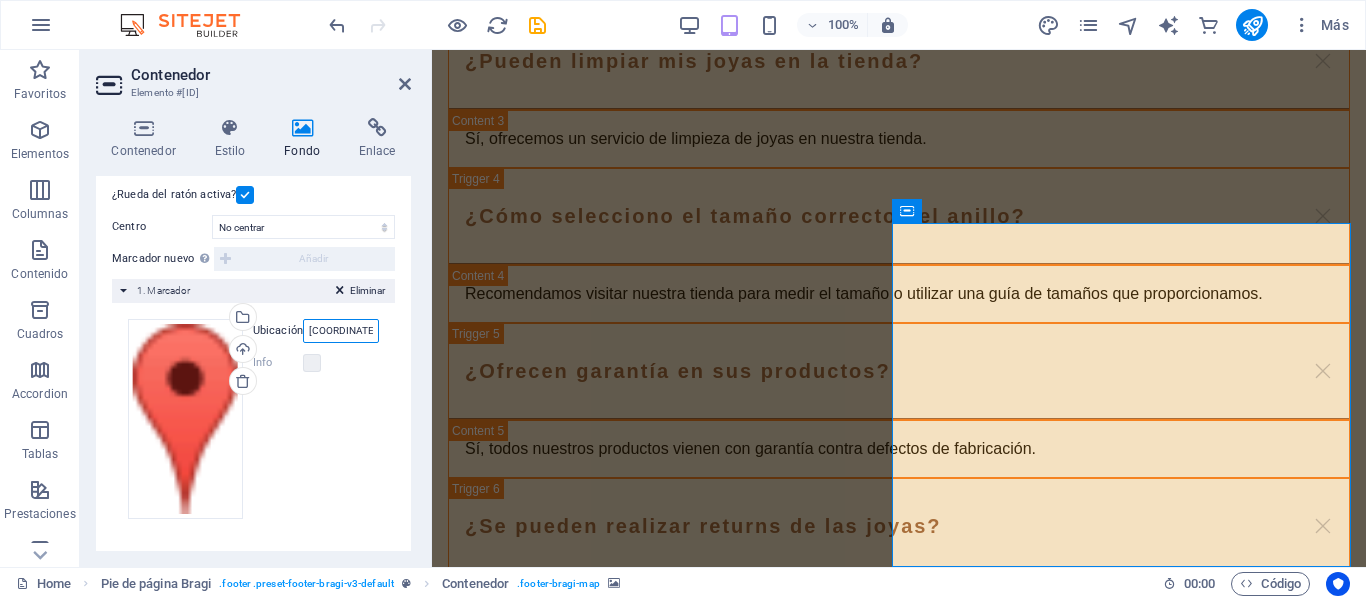 scroll, scrollTop: 0, scrollLeft: 54, axis: horizontal 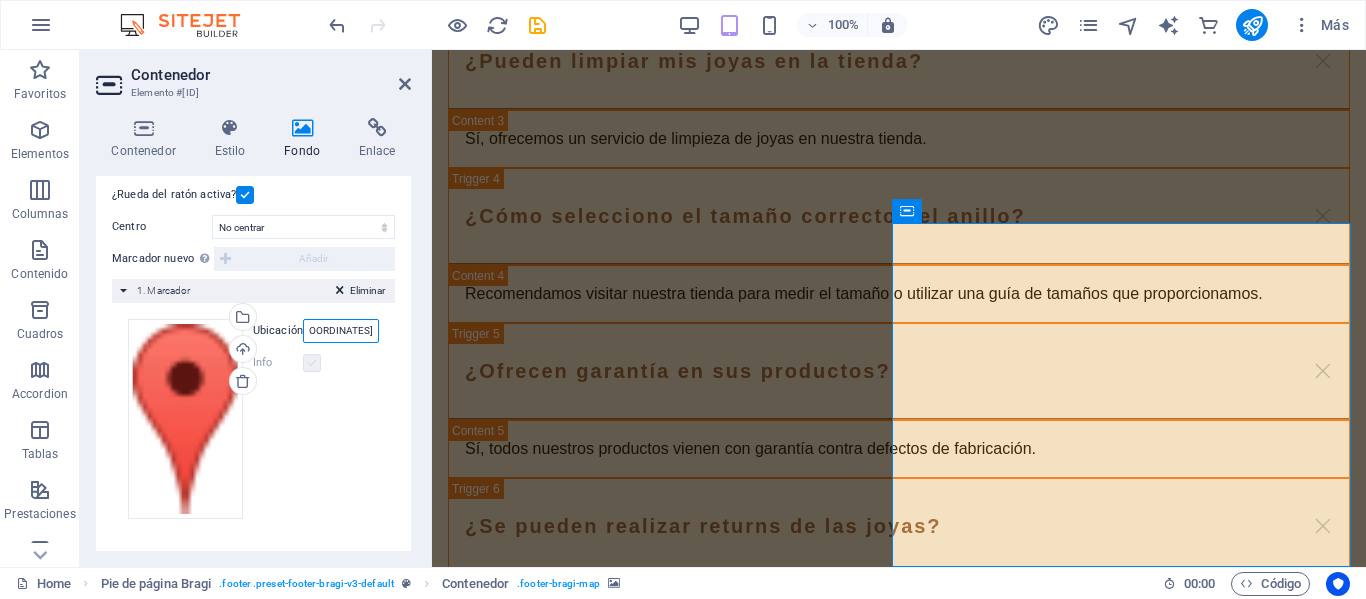 type on "9°56'10.9"N 84°06'44.6"W" 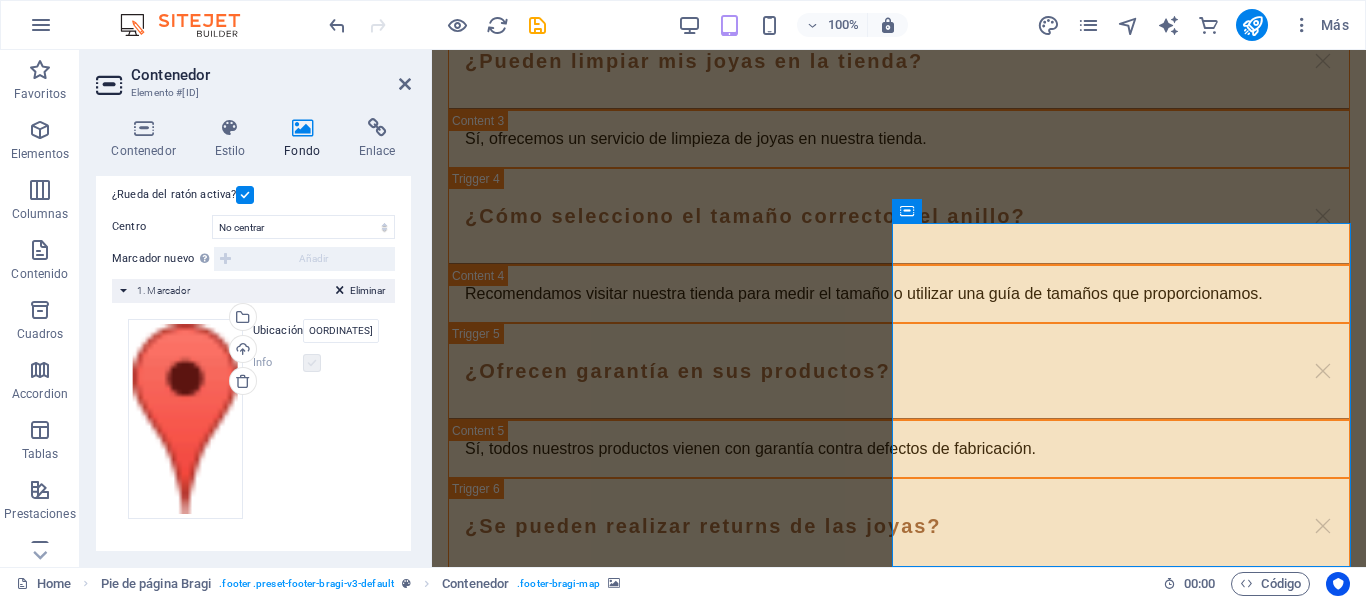 scroll, scrollTop: 0, scrollLeft: 0, axis: both 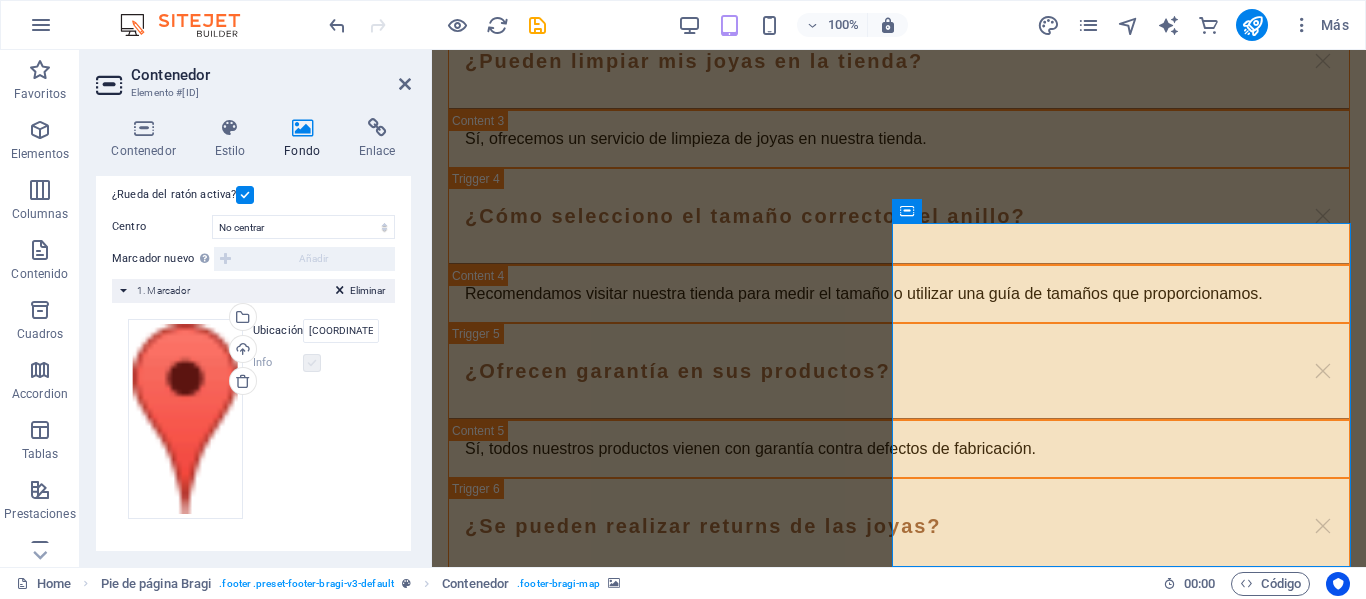 click at bounding box center (312, 363) 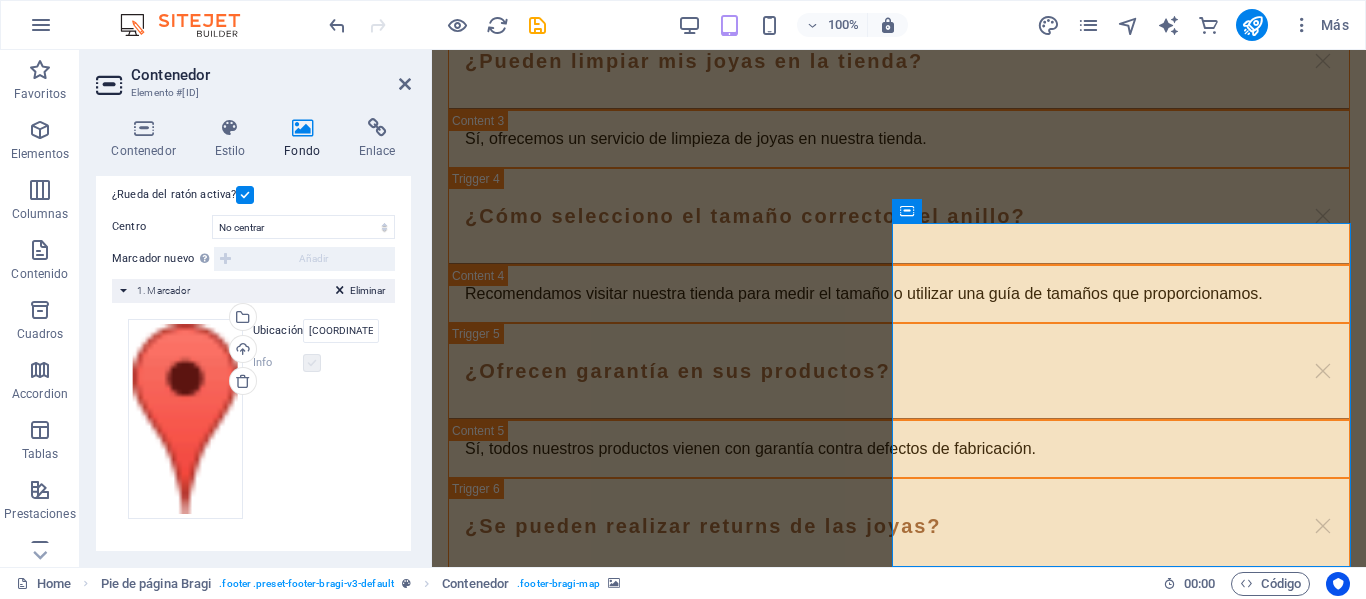 click at bounding box center [312, 363] 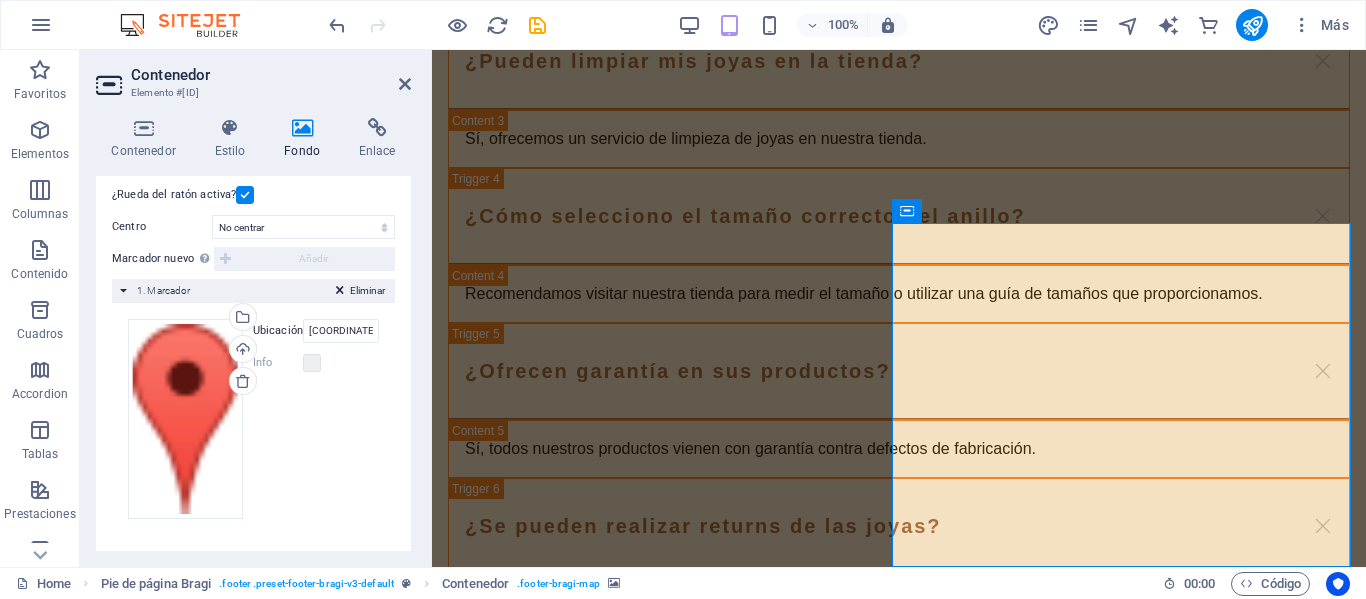 click on "Arrastra archivos aquí, haz clic para escoger archivos o  selecciona archivos de Archivos o de nuestra galería gratuita de fotos y vídeos Selecciona archivos del administrador de archivos, de la galería de fotos o carga archivo(s) Cargar Ubicación 9°56'10.9"N 84°06'44.6"W Ancho automático px Info ¿Abierto? Cabecera Descripción SEO Paragraph Format Normal Heading 1 Heading 2 Heading 3 Heading 4 Heading 5 Heading 6 Code Font Family Arial Georgia Impact Tahoma Times New Roman Verdana Font Size 8 9 10 11 12 14 18 24 30 36 48 60 72 96 Bold Italic Underline Strikethrough Colors Icons Align Left Align Center Align Right Align Justify Unordered List Ordered List Insert Link Clear Formatting HTML" at bounding box center (253, 419) 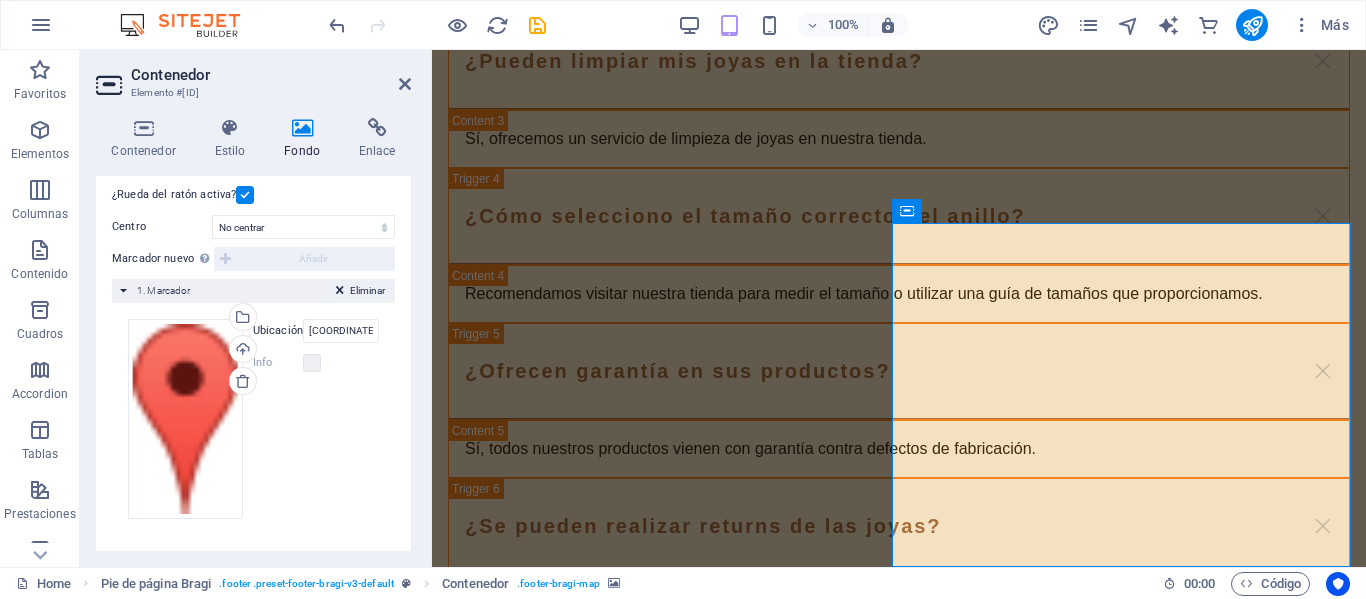 click on "Eliminar" at bounding box center [367, 291] 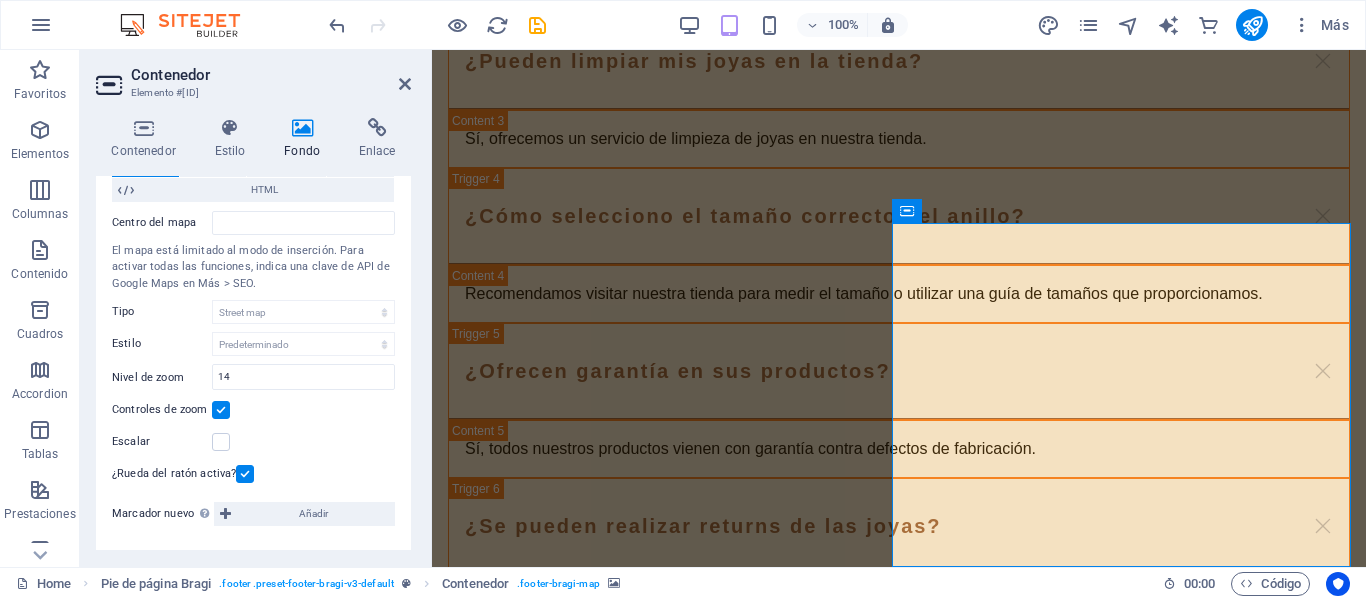 scroll, scrollTop: 166, scrollLeft: 0, axis: vertical 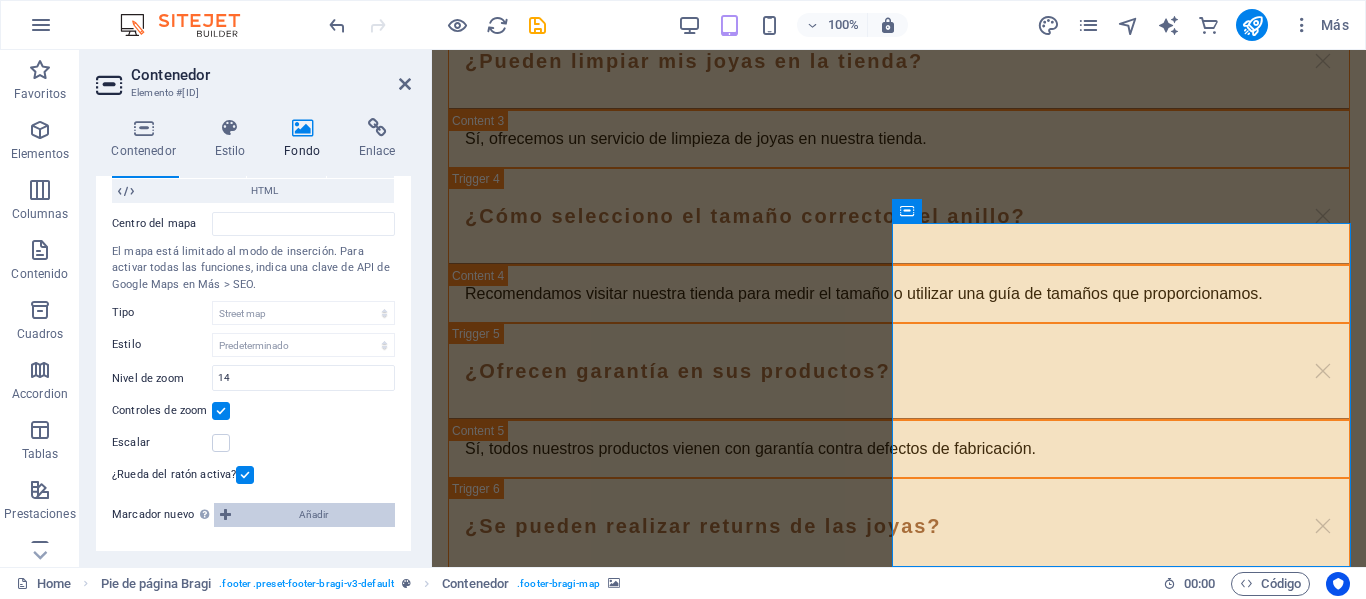 click on "Añadir" at bounding box center [313, 515] 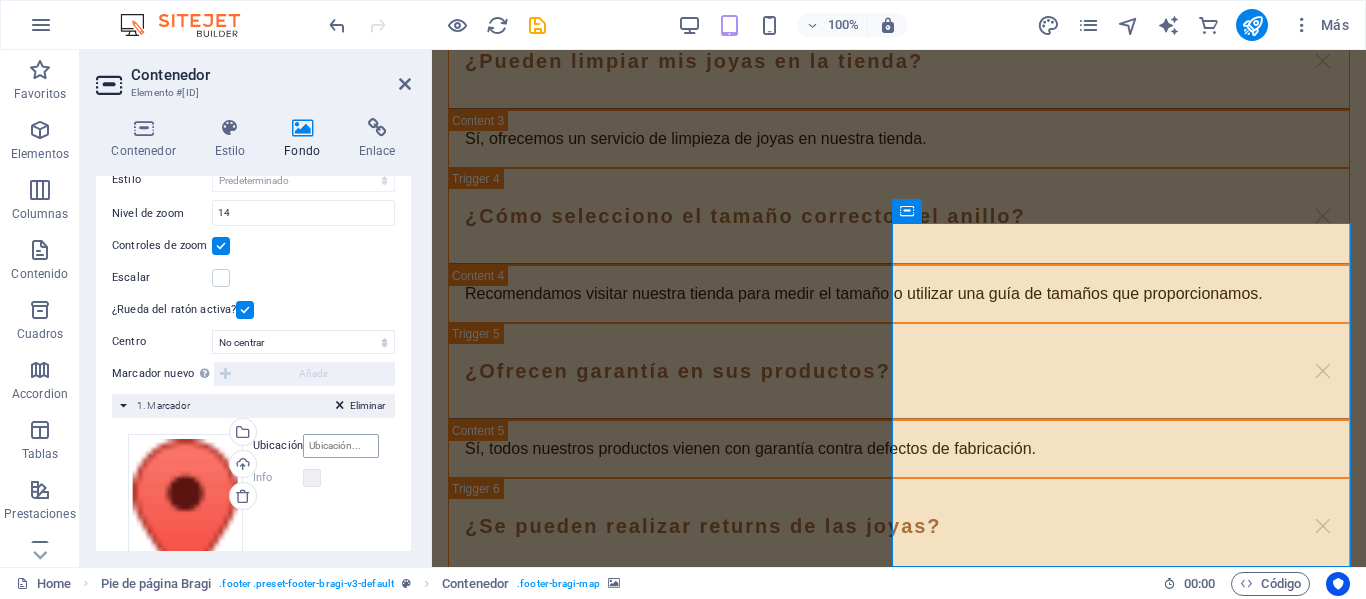 scroll, scrollTop: 366, scrollLeft: 0, axis: vertical 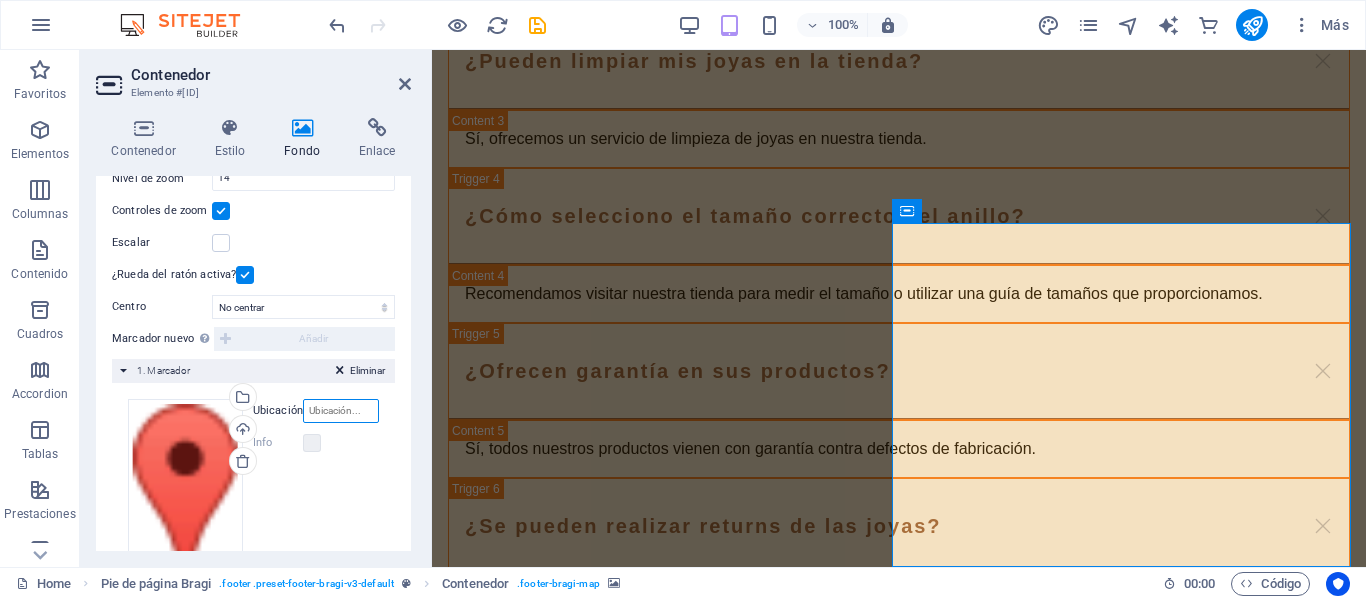 click on "Ubicación" at bounding box center [341, 411] 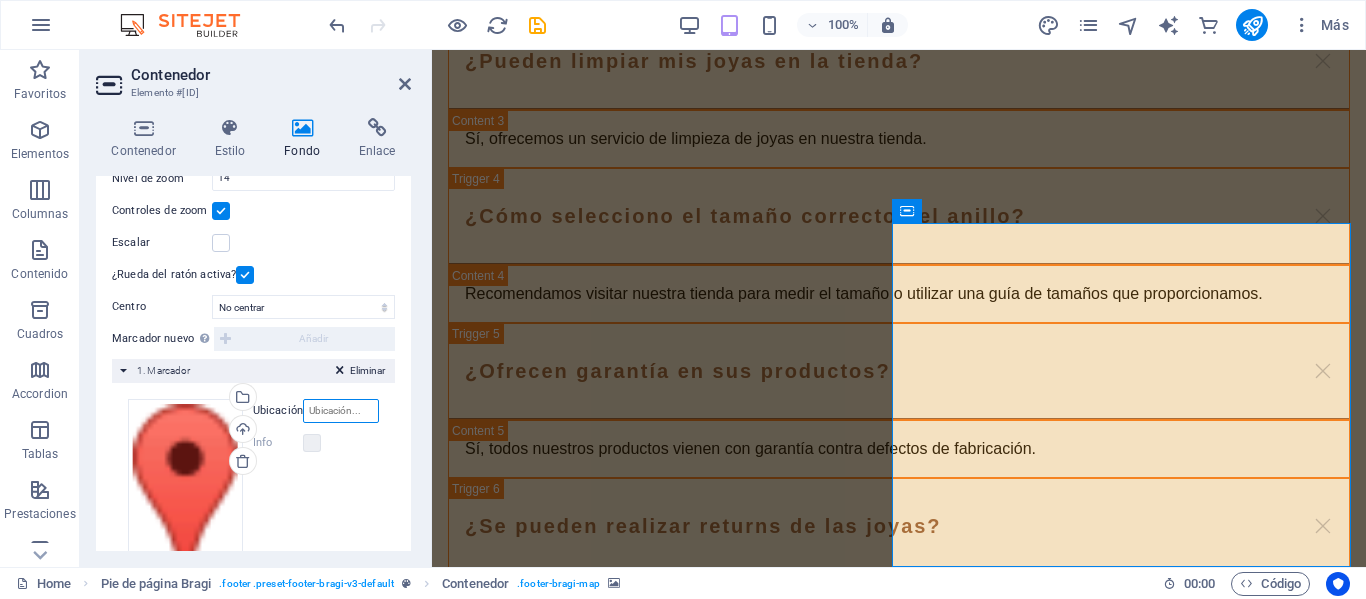 paste on "9°56'10.9"N 84°06'44.6"W" 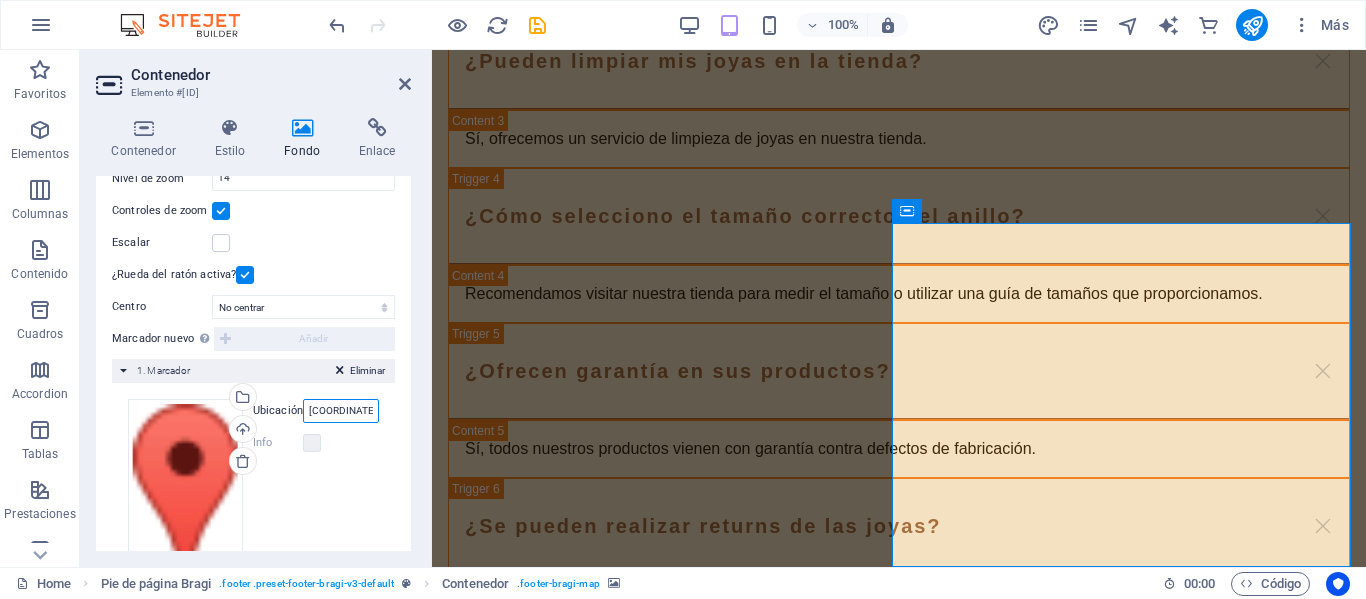 scroll, scrollTop: 0, scrollLeft: 54, axis: horizontal 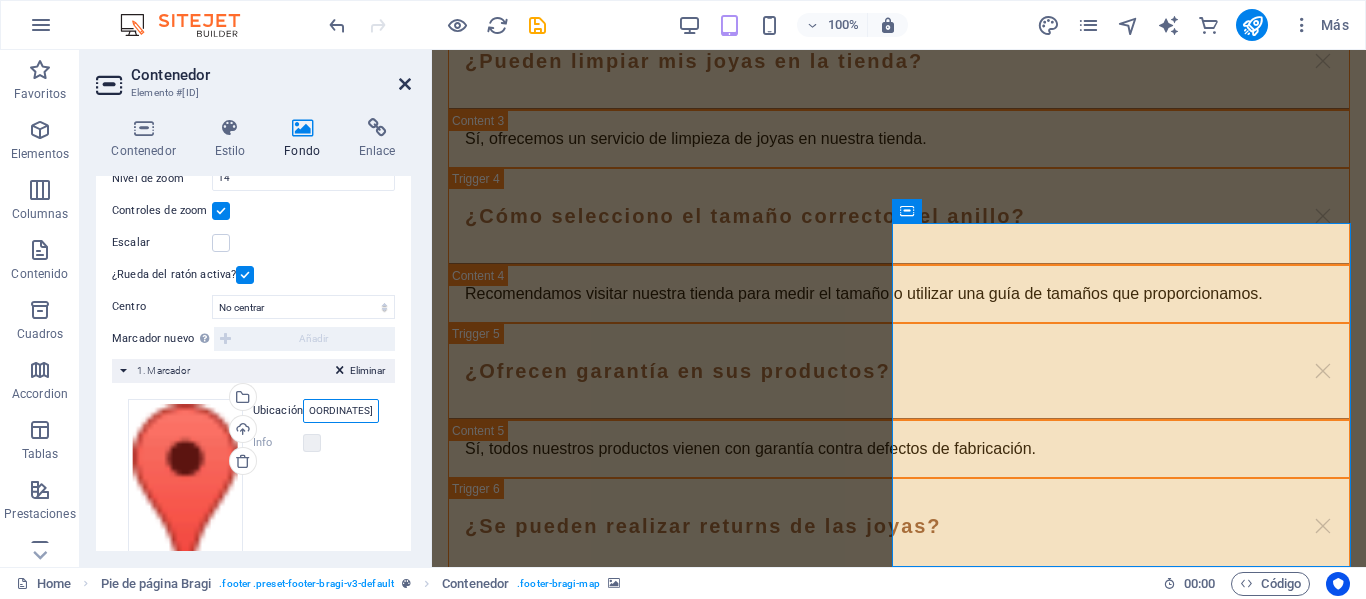 type on "9°56'10.9"N 84°06'44.6"W" 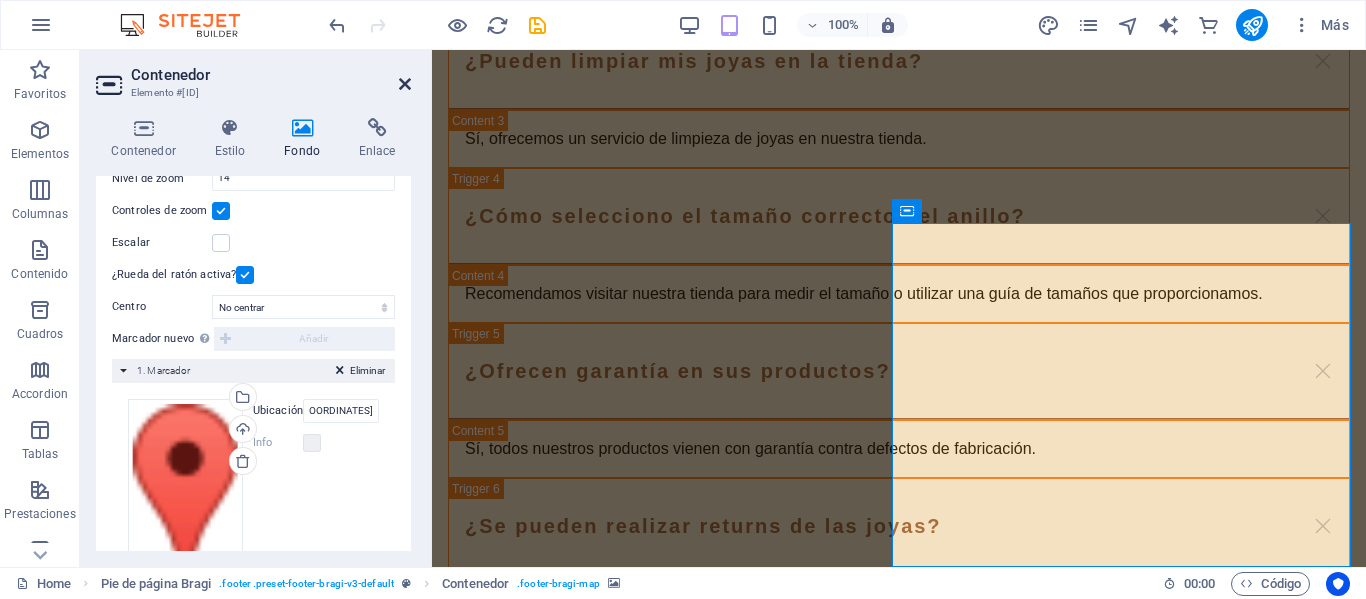 scroll, scrollTop: 0, scrollLeft: 0, axis: both 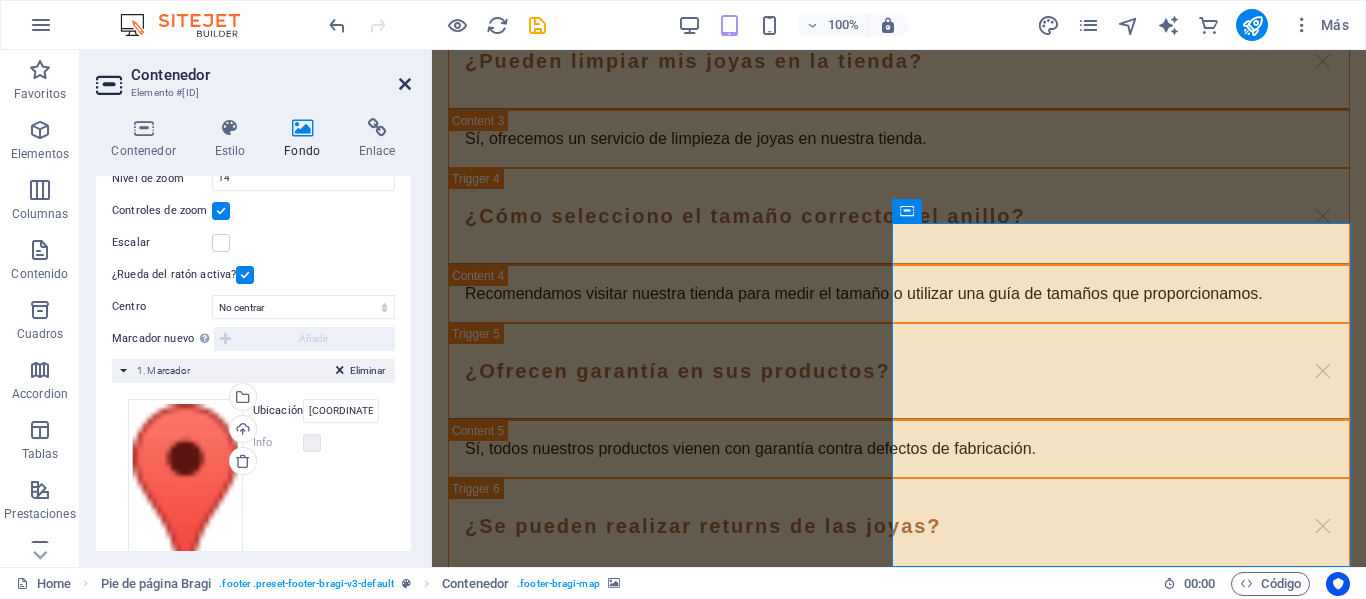 click at bounding box center [405, 84] 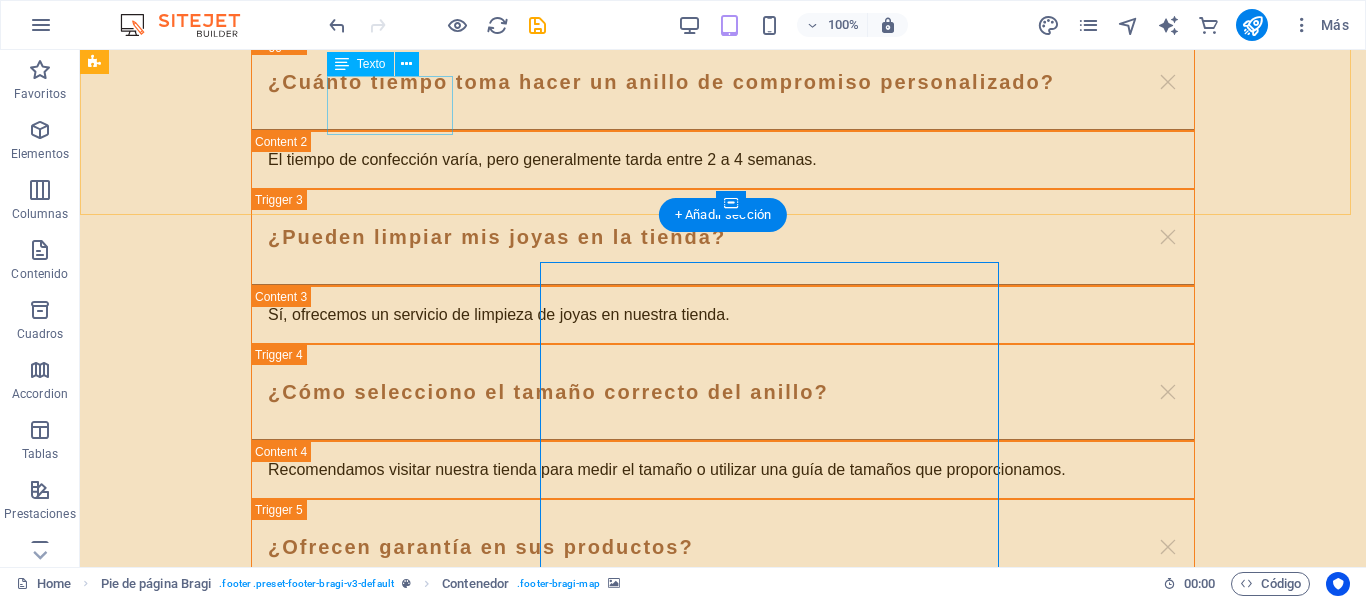 scroll, scrollTop: 5199, scrollLeft: 0, axis: vertical 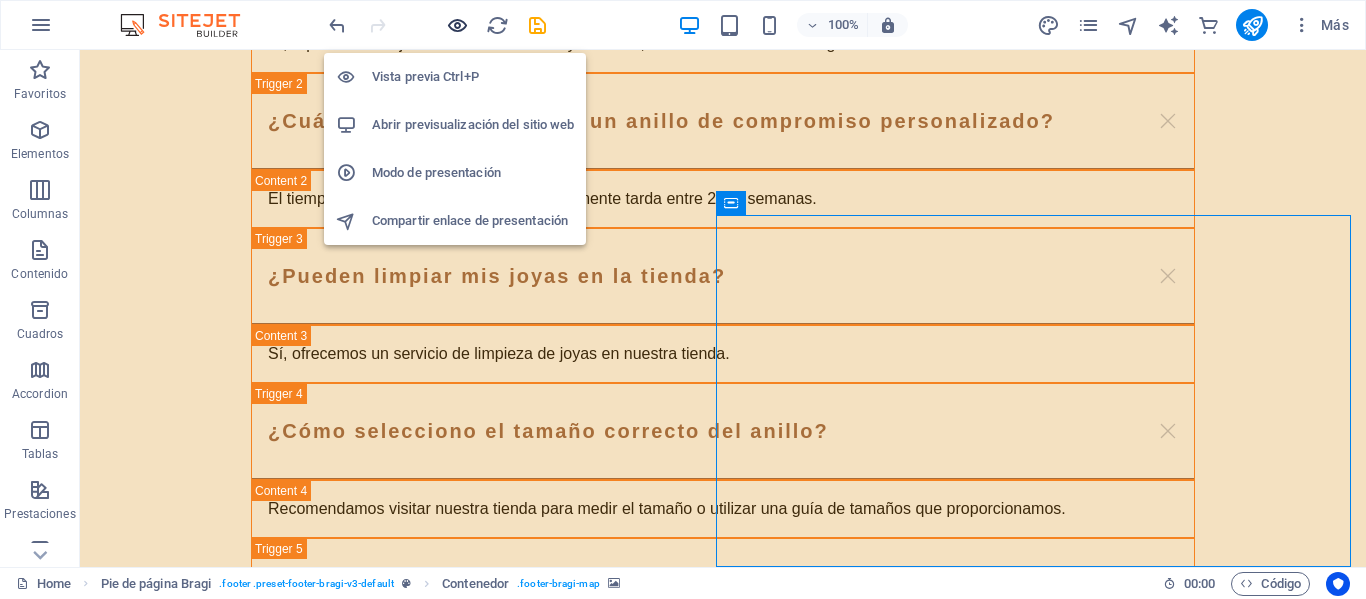 click at bounding box center [457, 25] 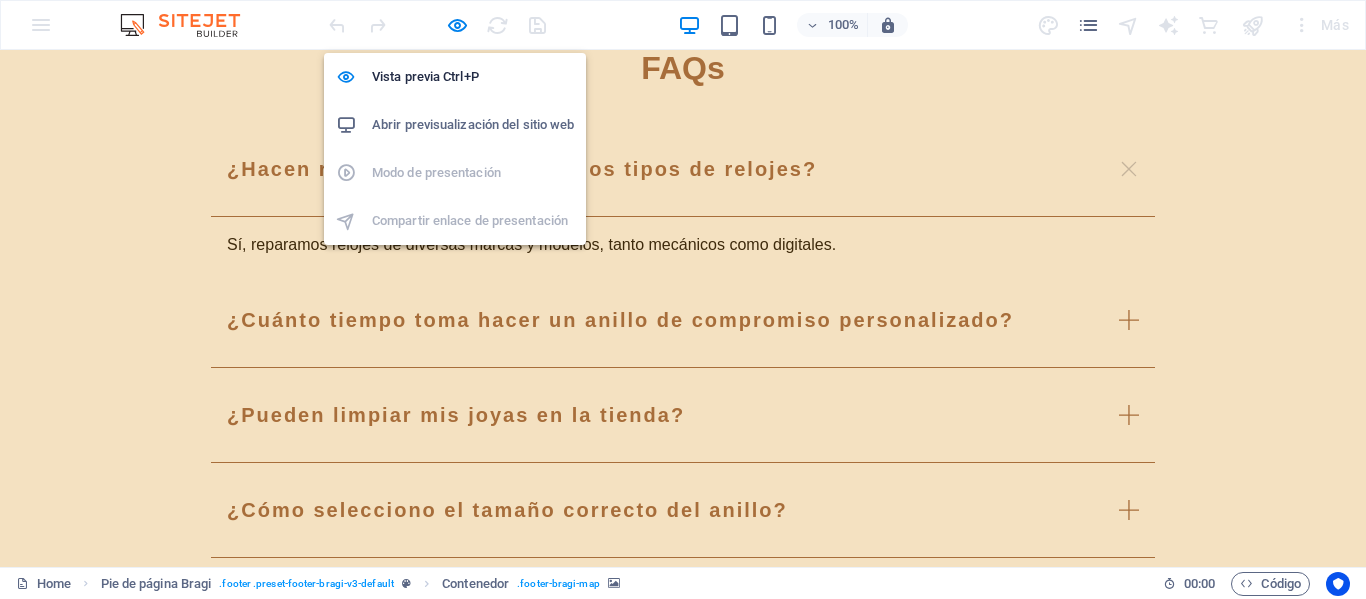 click on "Abrir previsualización del sitio web" at bounding box center (473, 125) 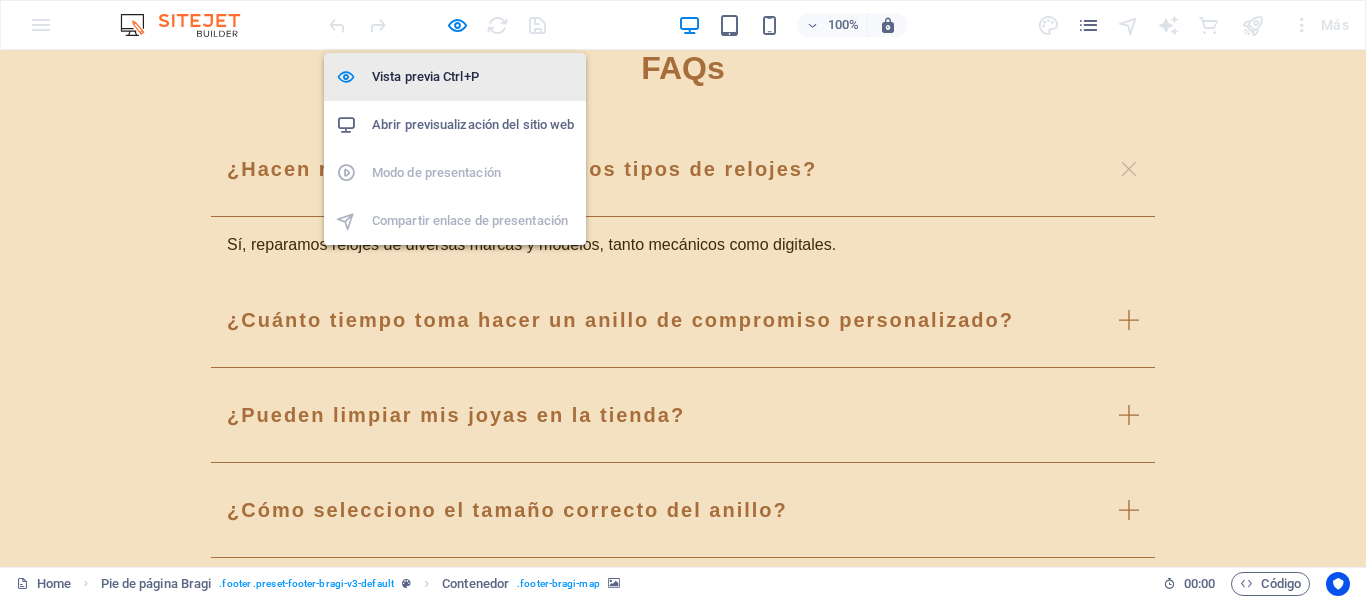 click on "Vista previa Ctrl+P" at bounding box center (455, 77) 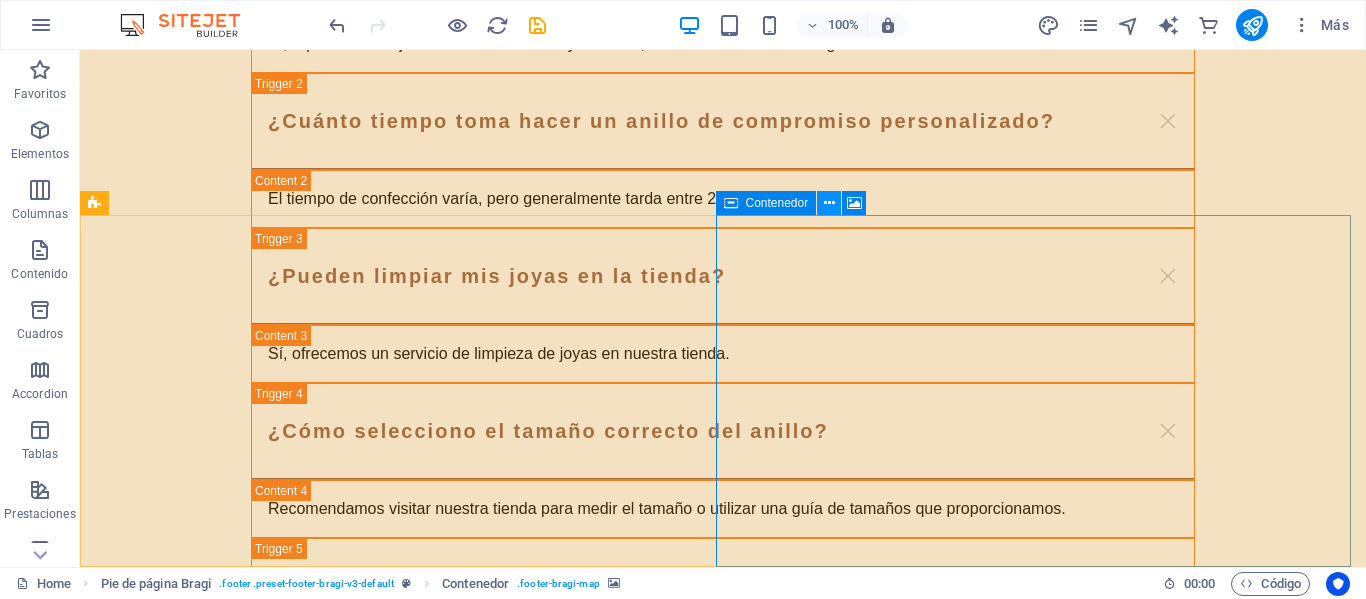 click at bounding box center [829, 203] 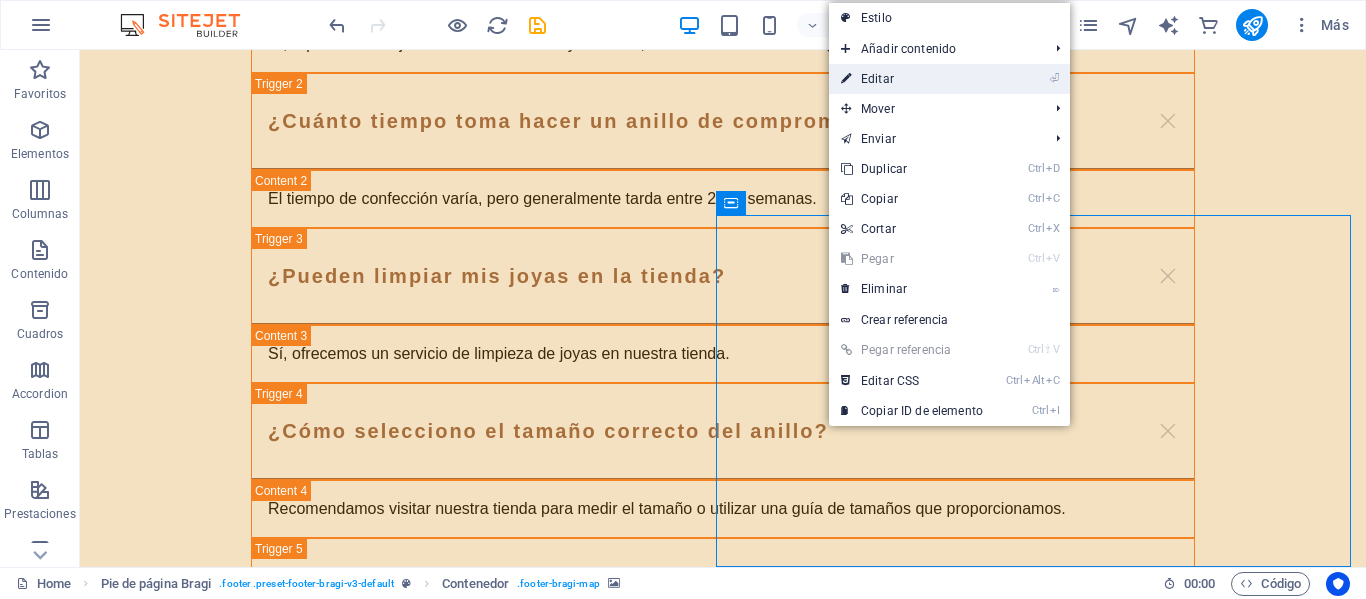 click on "⏎  Editar" at bounding box center (912, 79) 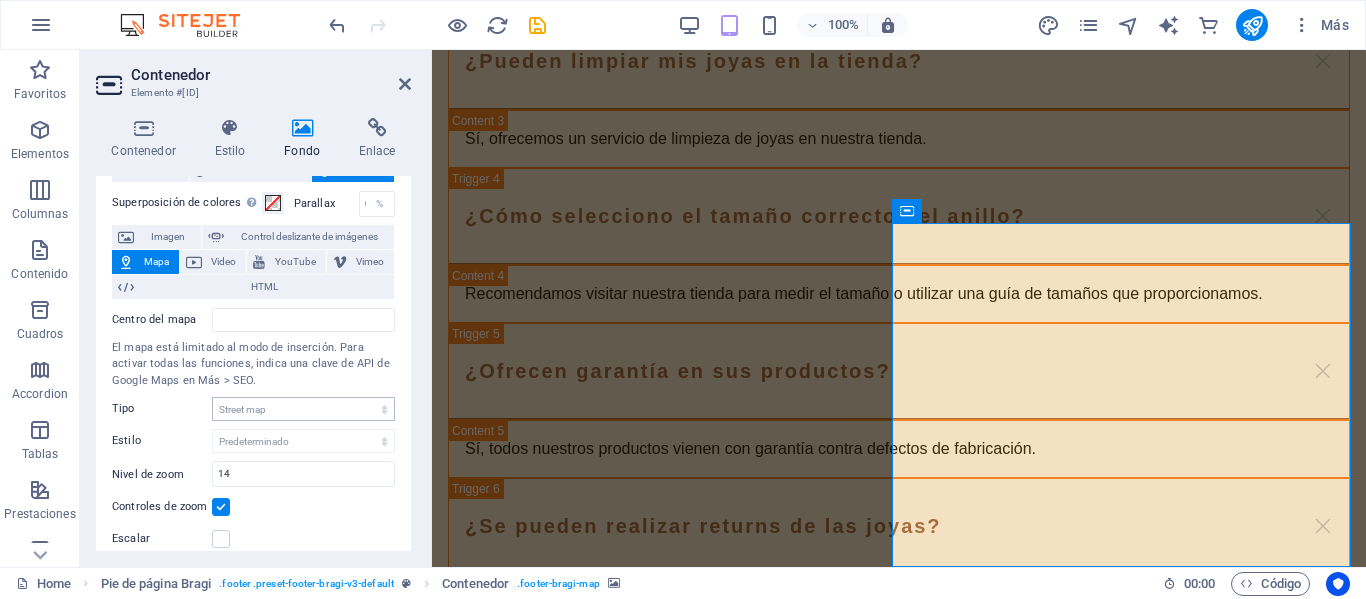 scroll, scrollTop: 100, scrollLeft: 0, axis: vertical 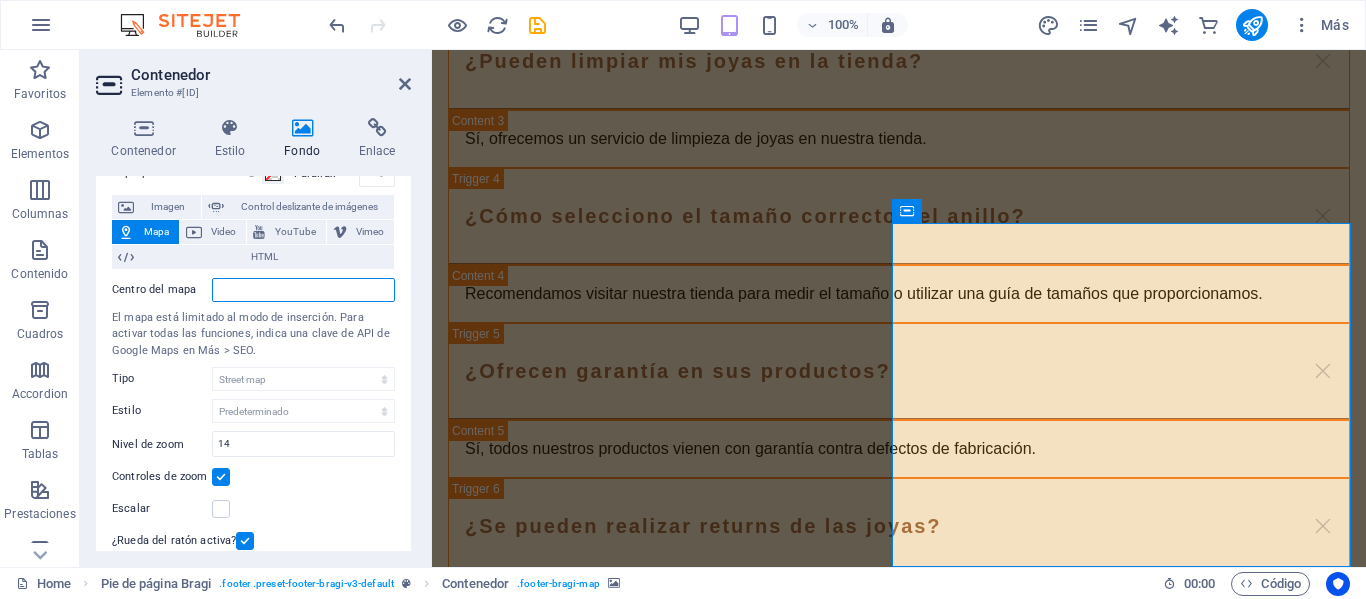 click on "Centro del mapa" at bounding box center (303, 290) 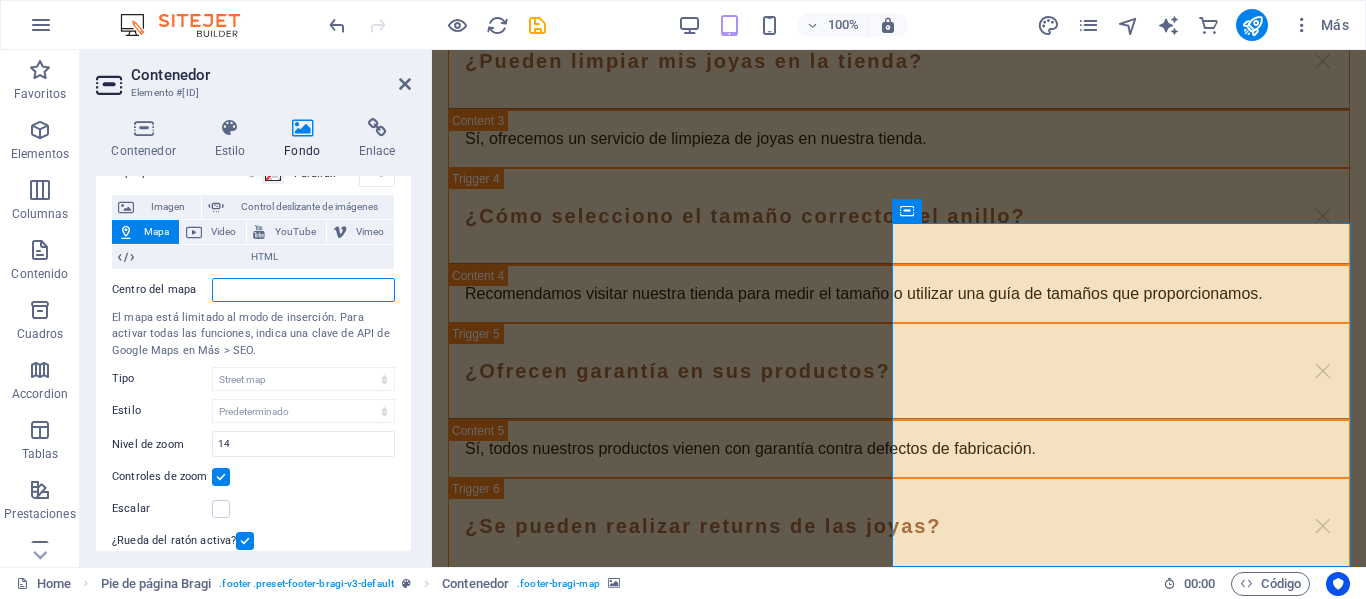 type on "9°56'10.9"N 84°06'44.6"W" 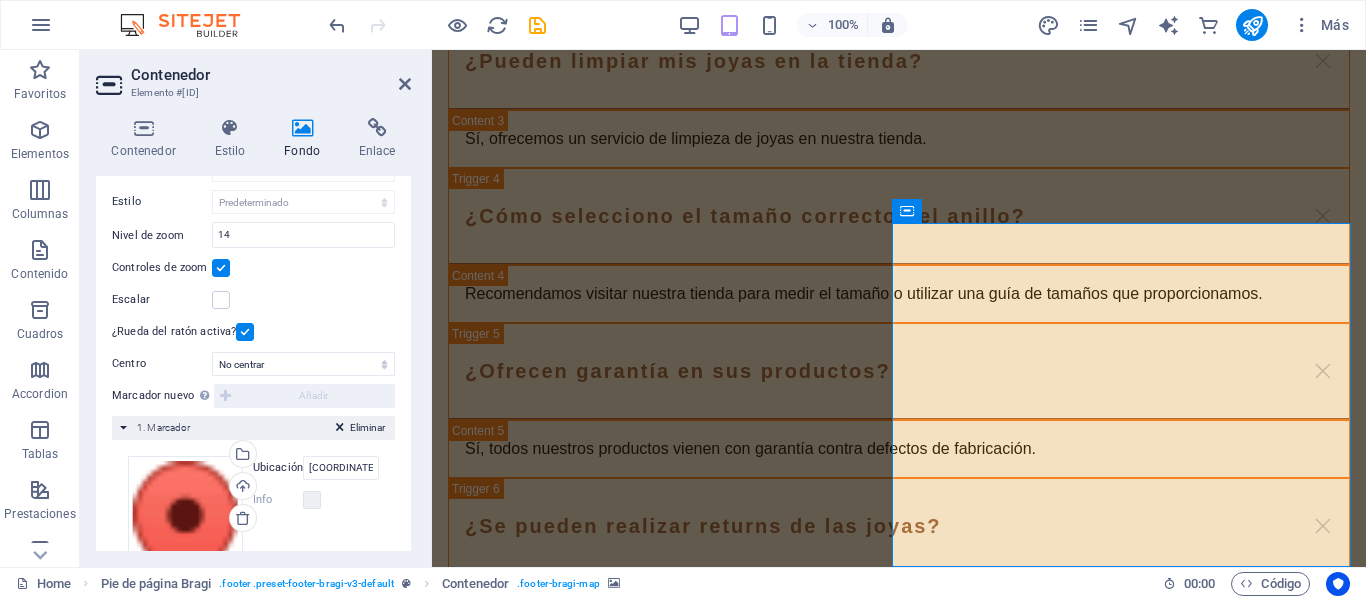scroll, scrollTop: 330, scrollLeft: 0, axis: vertical 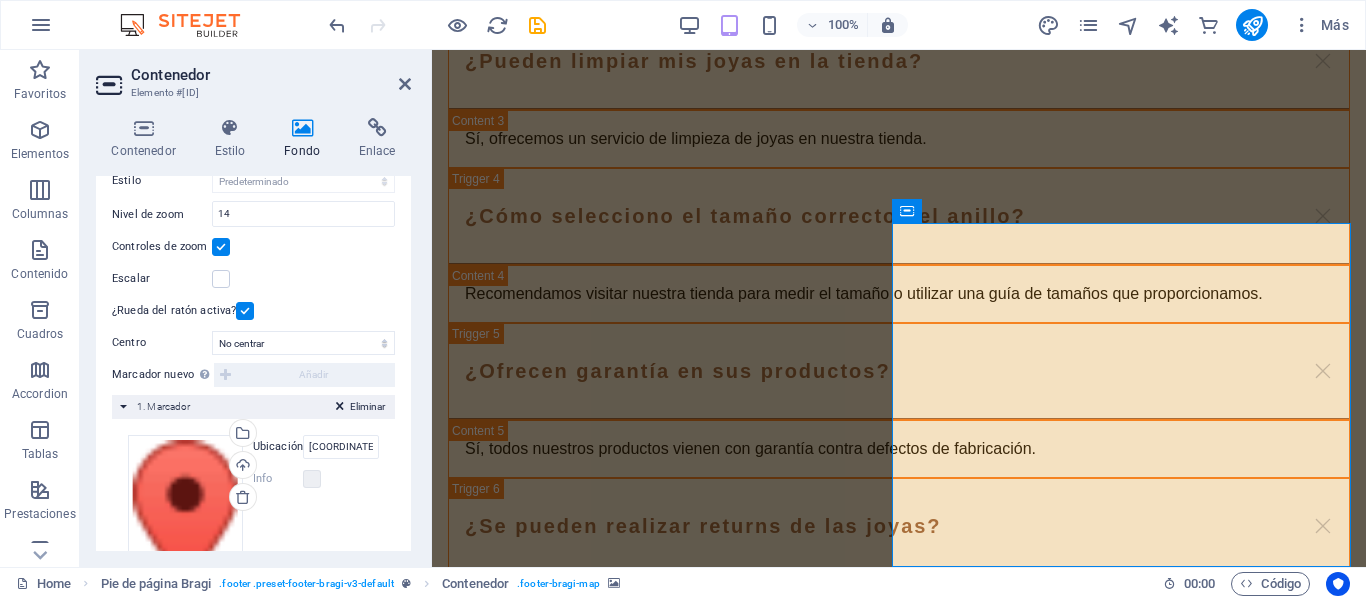 click at bounding box center (245, 311) 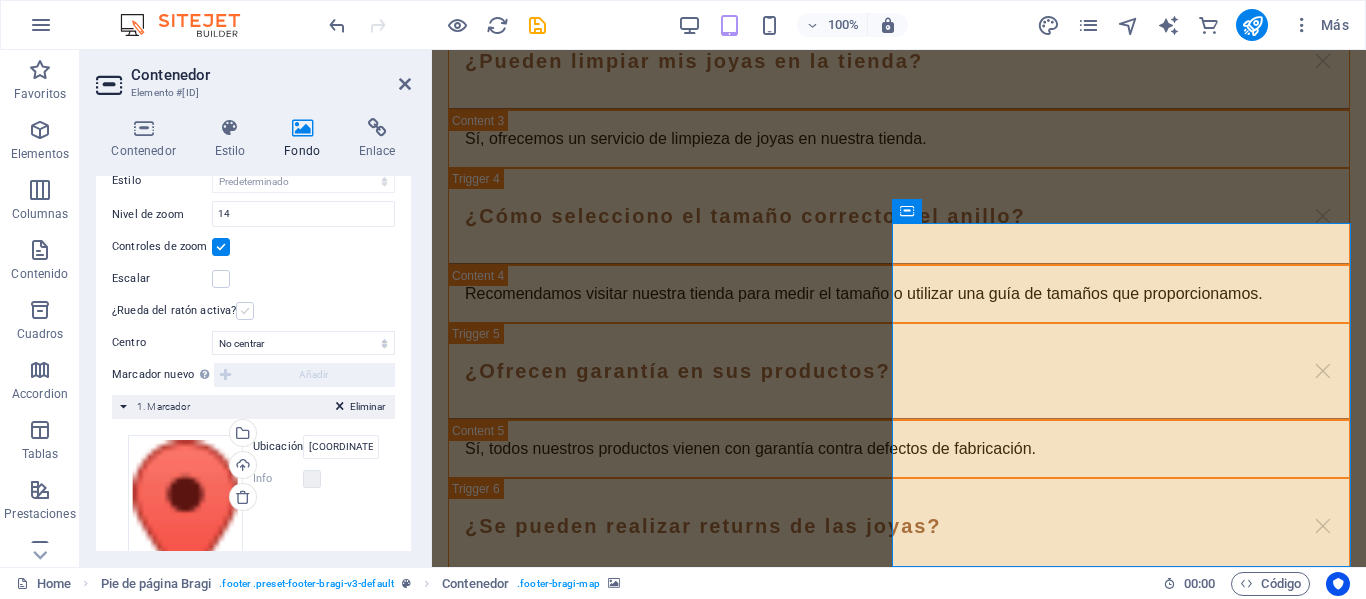click at bounding box center [245, 311] 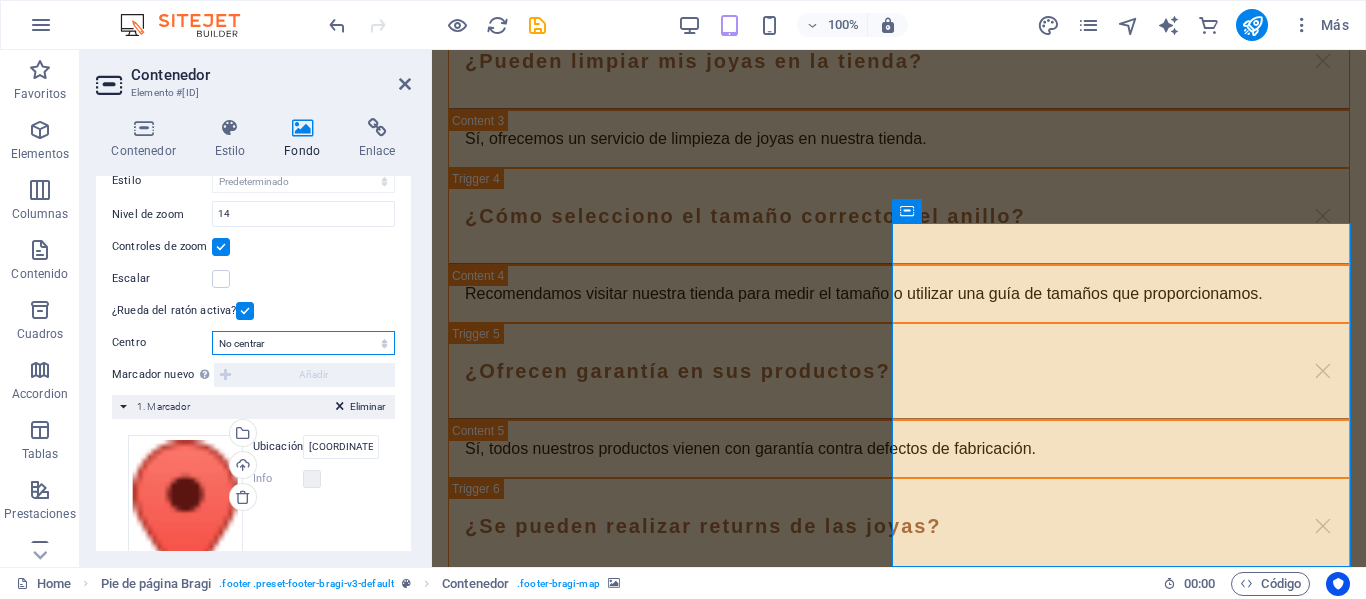 click on "No centrar Centrar marcadores Centrar y ampliar marcadores" at bounding box center (303, 343) 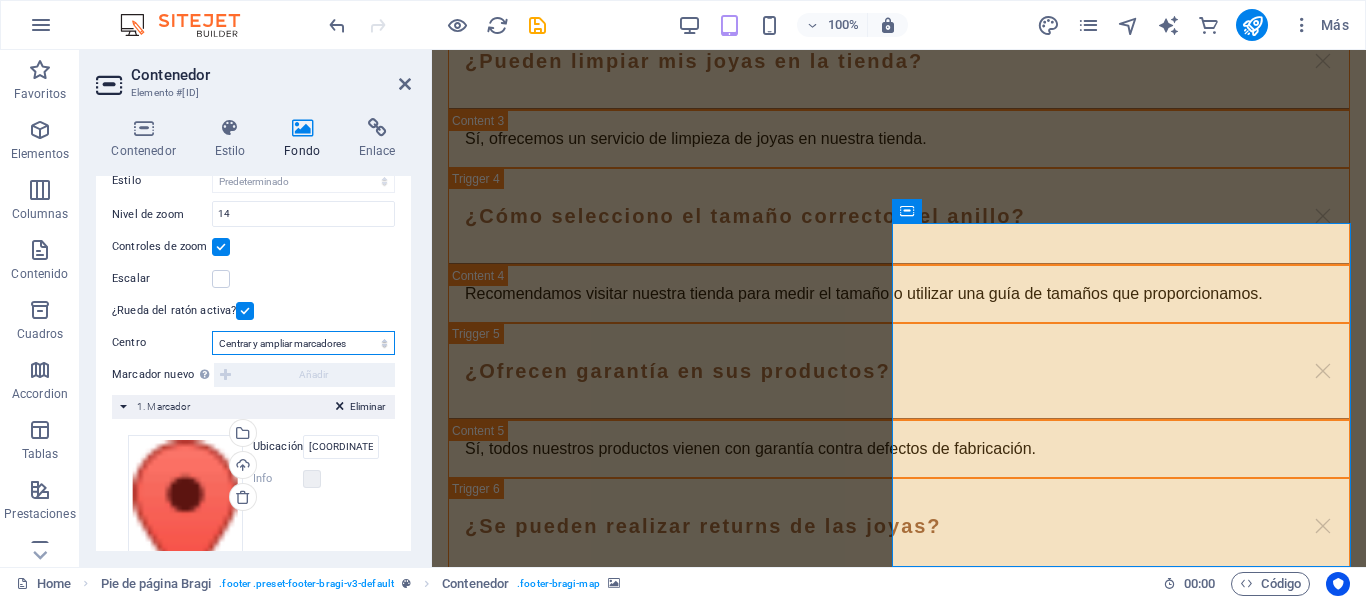 click on "No centrar Centrar marcadores Centrar y ampliar marcadores" at bounding box center (303, 343) 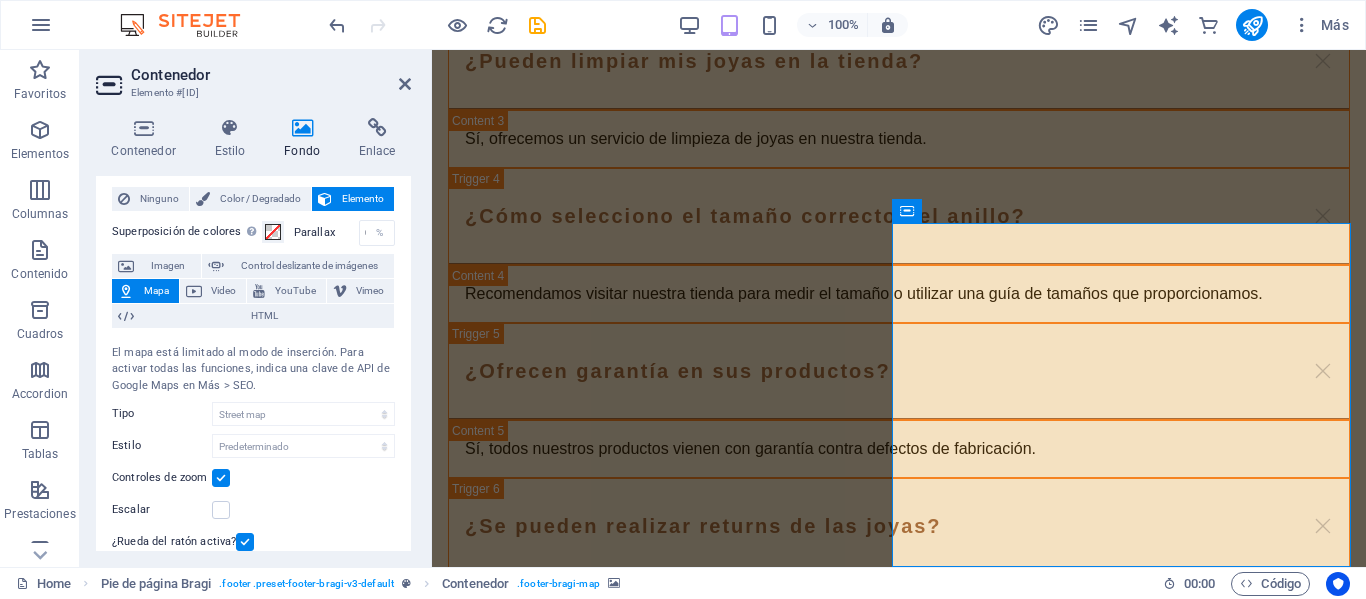 scroll, scrollTop: 35, scrollLeft: 0, axis: vertical 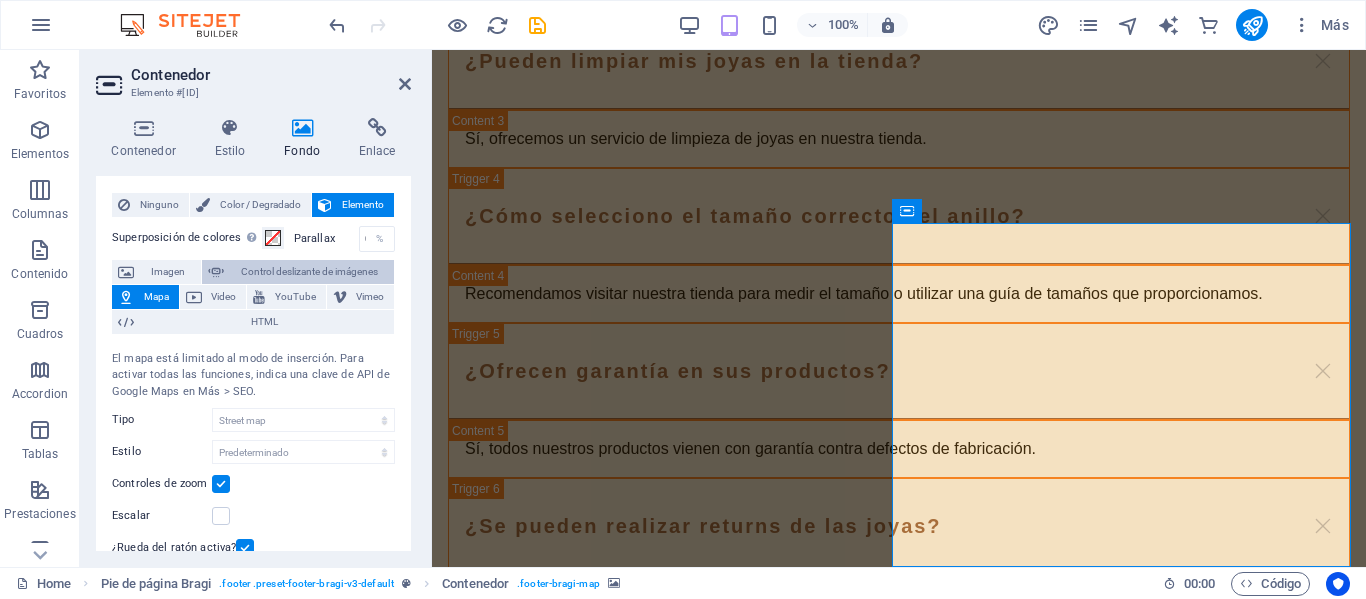 click on "Control deslizante de imágenes" at bounding box center [298, 272] 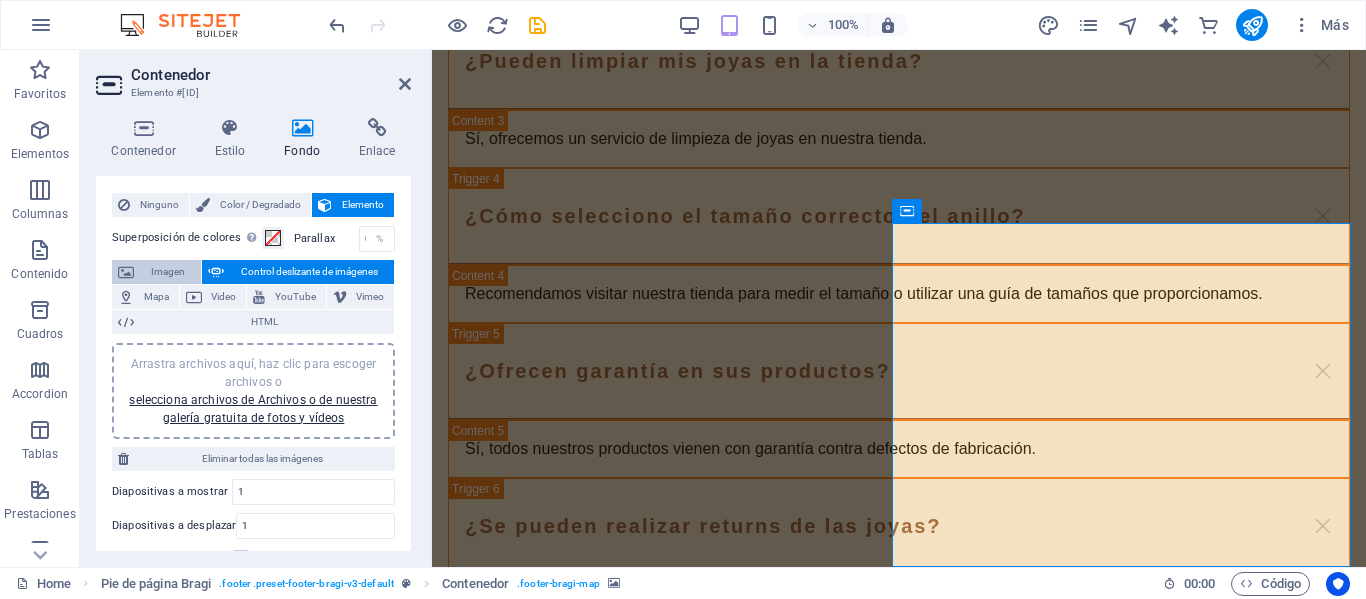 click on "Imagen" at bounding box center (167, 272) 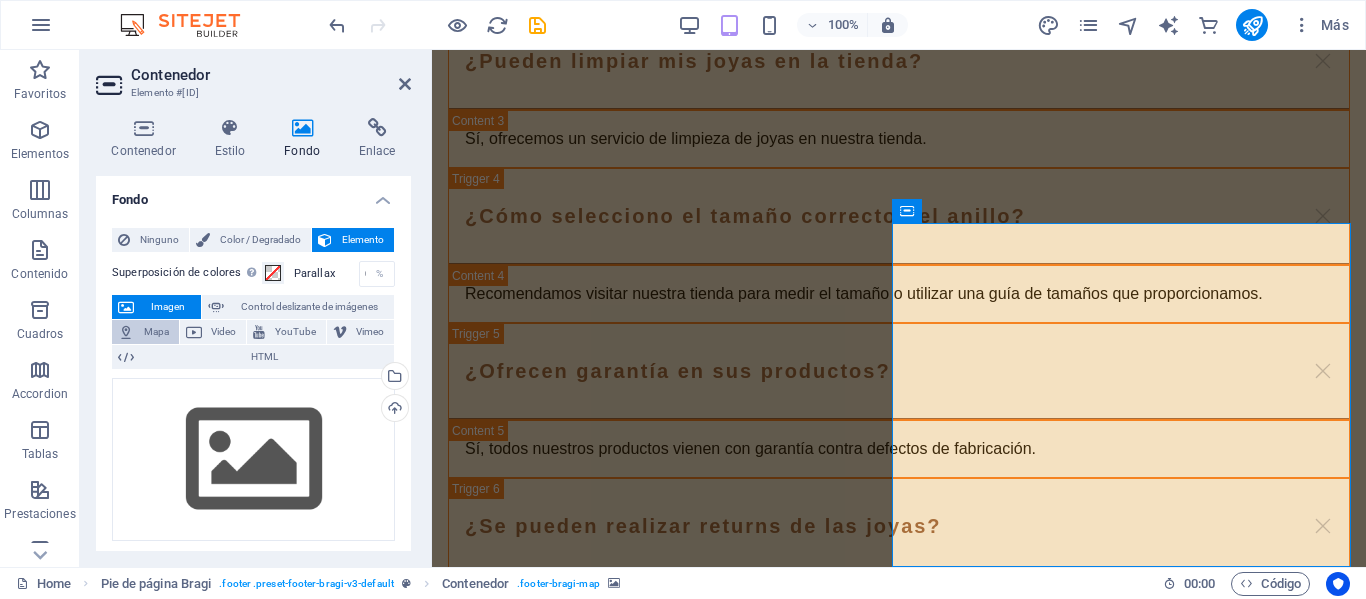 click on "Mapa" at bounding box center (156, 332) 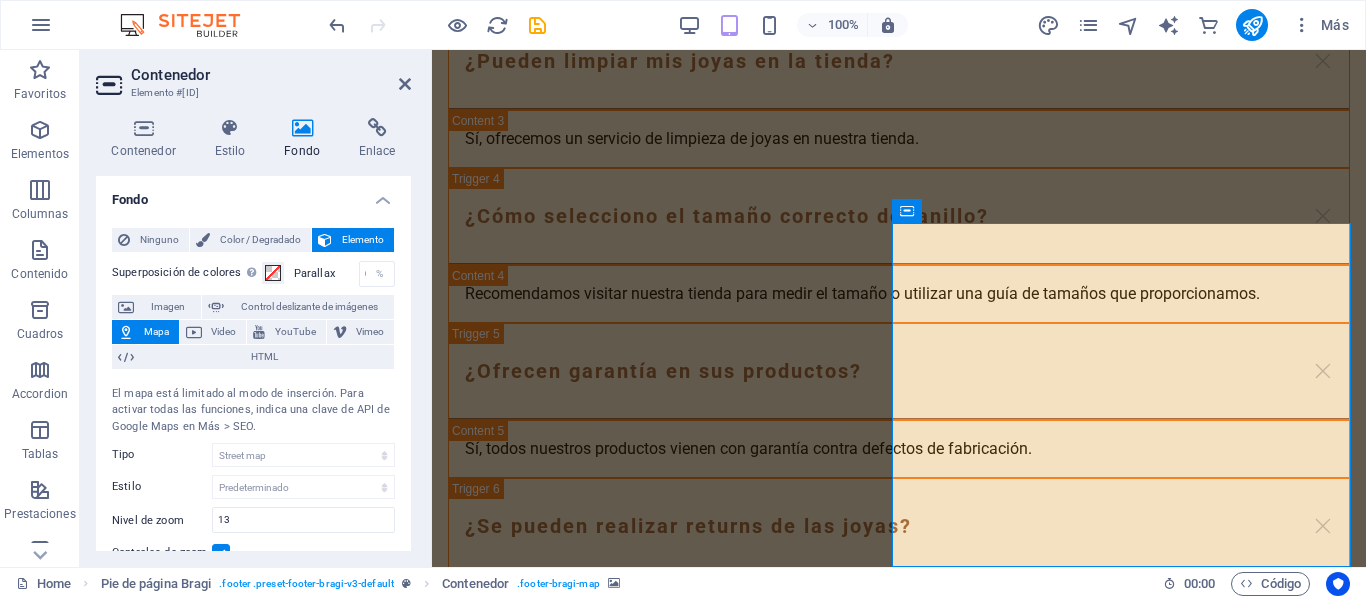 scroll, scrollTop: 5202, scrollLeft: 0, axis: vertical 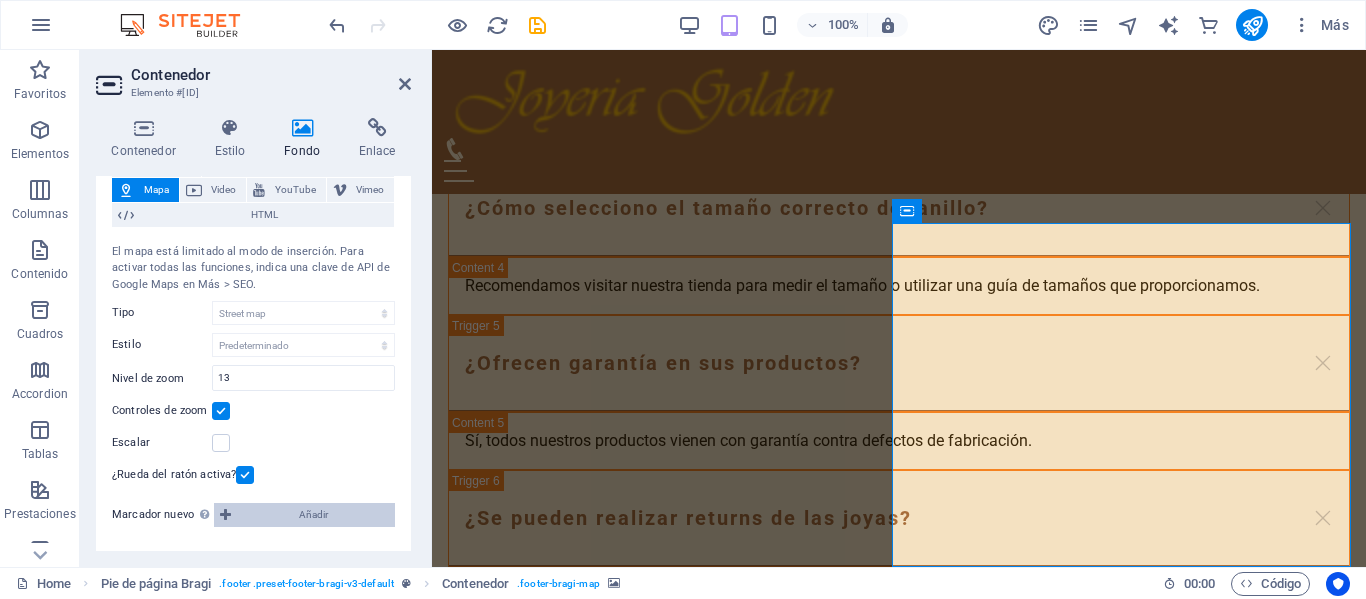 click on "Añadir" at bounding box center (313, 515) 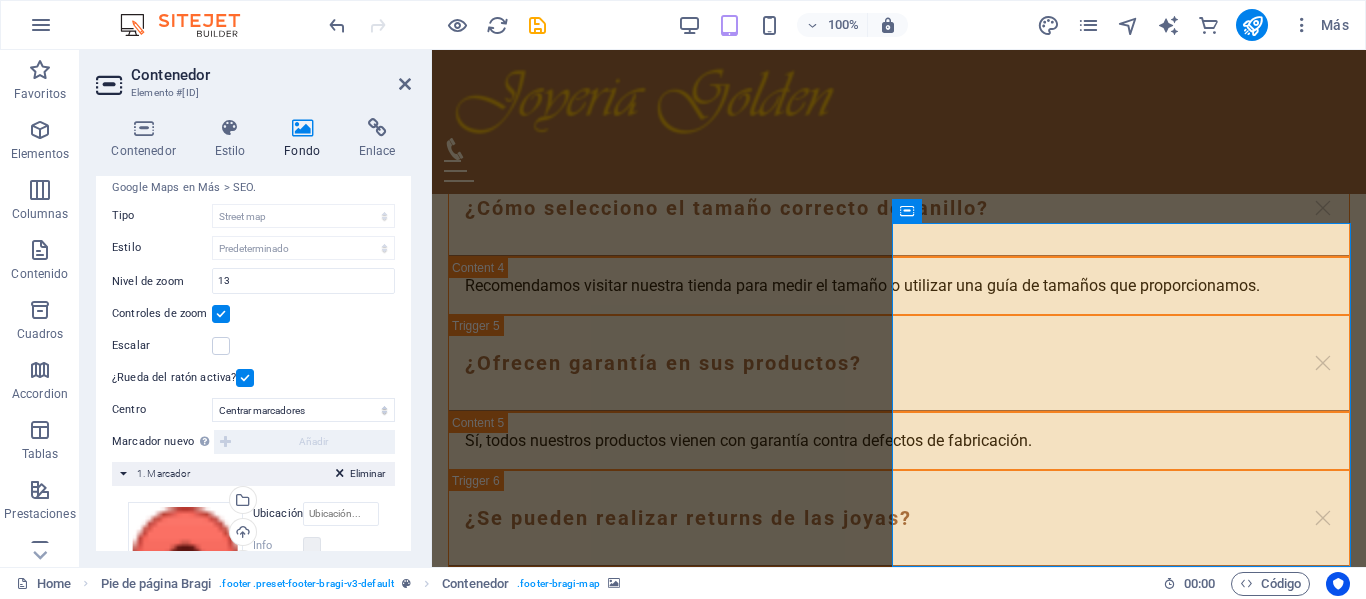 scroll, scrollTop: 342, scrollLeft: 0, axis: vertical 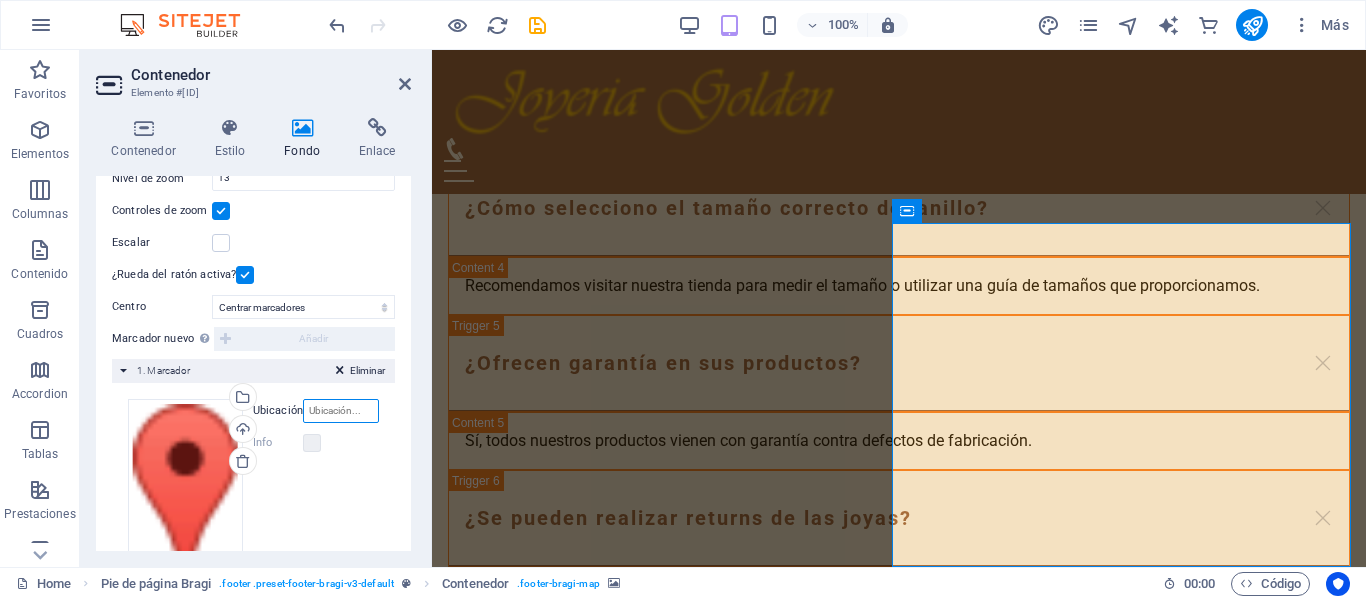 click on "Ubicación" at bounding box center [341, 411] 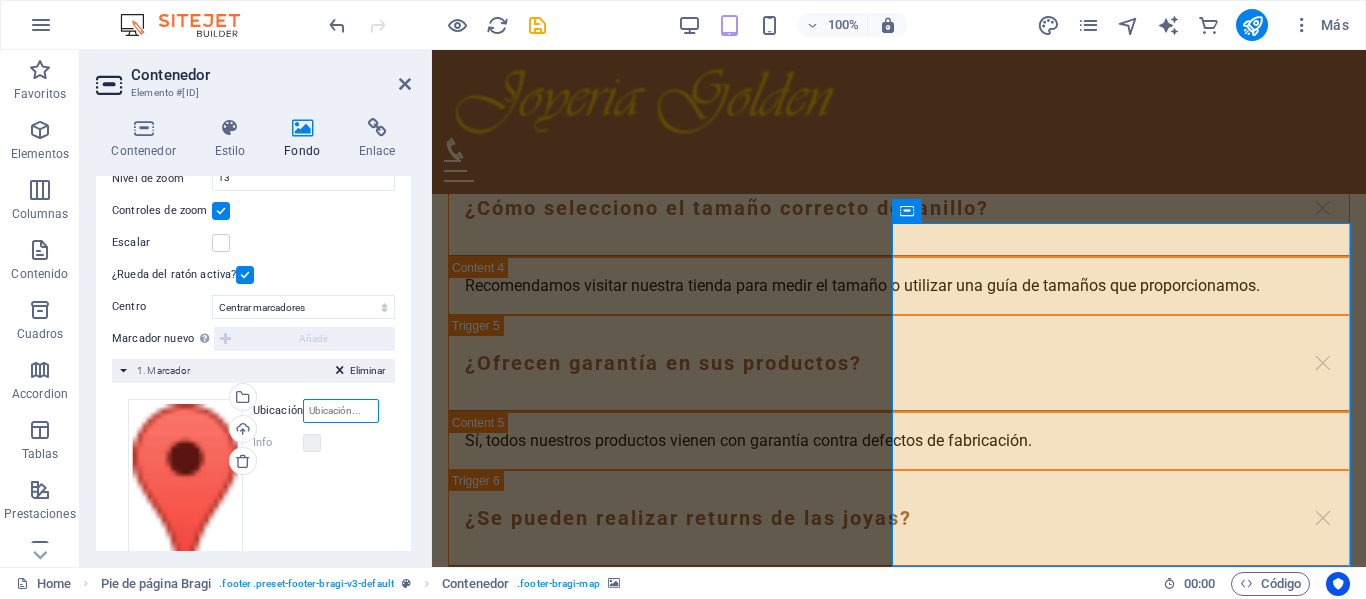 paste on "9°56'10.9"N 84°06'44.6"W" 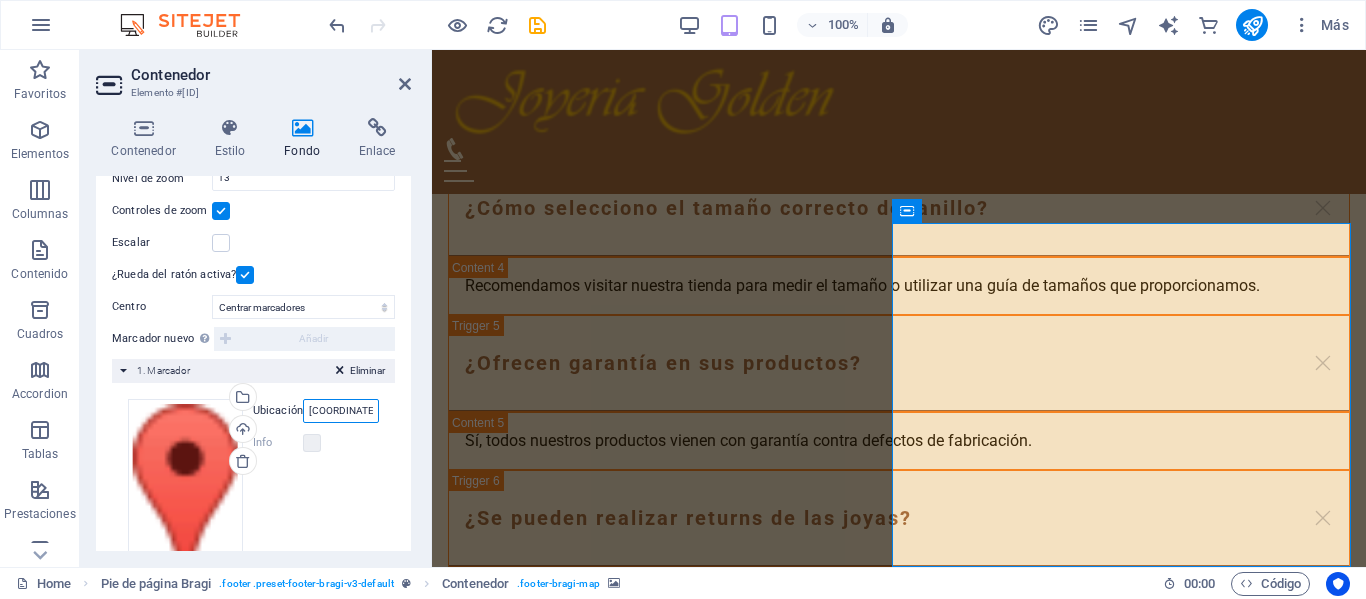 scroll, scrollTop: 0, scrollLeft: 54, axis: horizontal 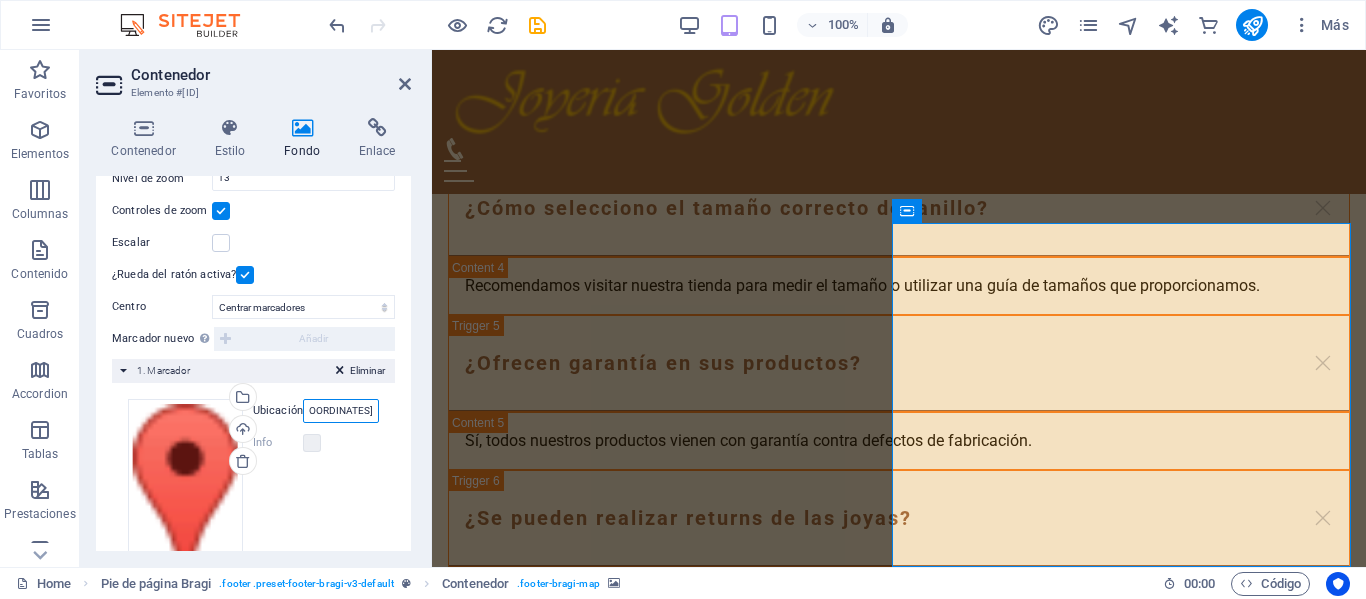 type on "9°56'10.9"N 84°06'44.6"W" 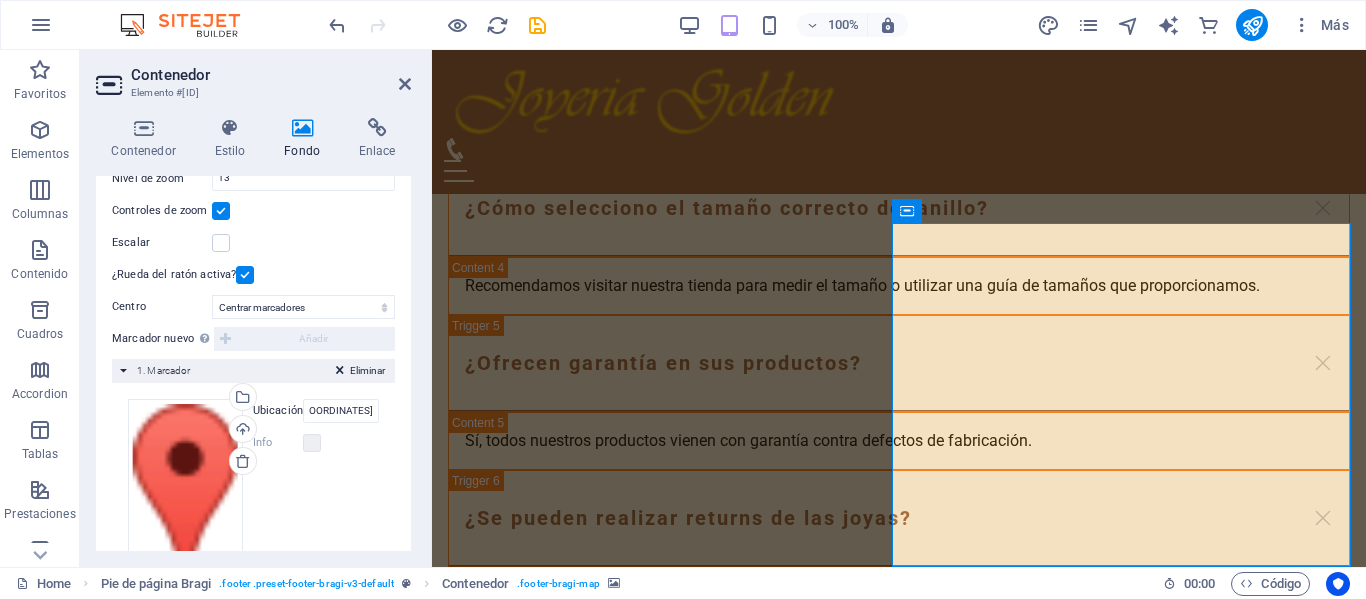 scroll, scrollTop: 0, scrollLeft: 0, axis: both 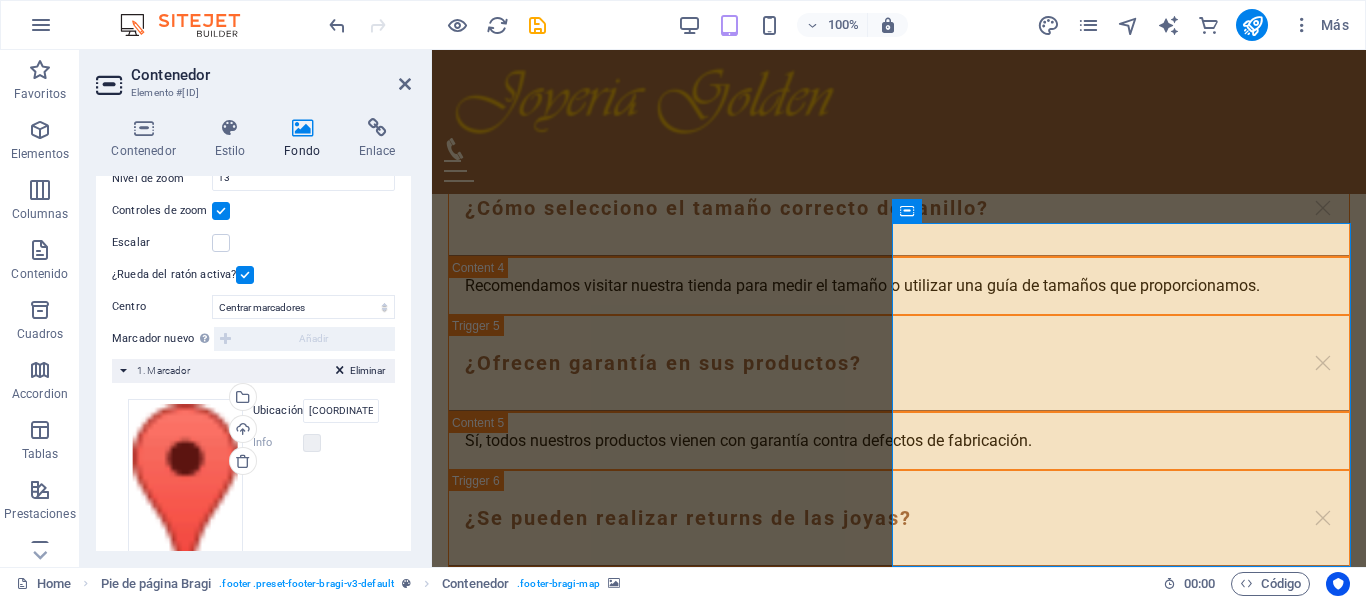 click on "Arrastra archivos aquí, haz clic para escoger archivos o  selecciona archivos de Archivos o de nuestra galería gratuita de fotos y vídeos Selecciona archivos del administrador de archivos, de la galería de fotos o carga archivo(s) Cargar Ubicación 9°56'10.9"N 84°06'44.6"W Ancho automático px Info ¿Abierto? Cabecera Descripción SEO Paragraph Format Normal Heading 1 Heading 2 Heading 3 Heading 4 Heading 5 Heading 6 Code Font Family Arial Georgia Impact Tahoma Times New Roman Verdana Font Size 8 9 10 11 12 14 18 24 30 36 48 60 72 96 Bold Italic Underline Strikethrough Colors Icons Align Left Align Center Align Right Align Justify Unordered List Ordered List Insert Link Clear Formatting HTML" at bounding box center [253, 499] 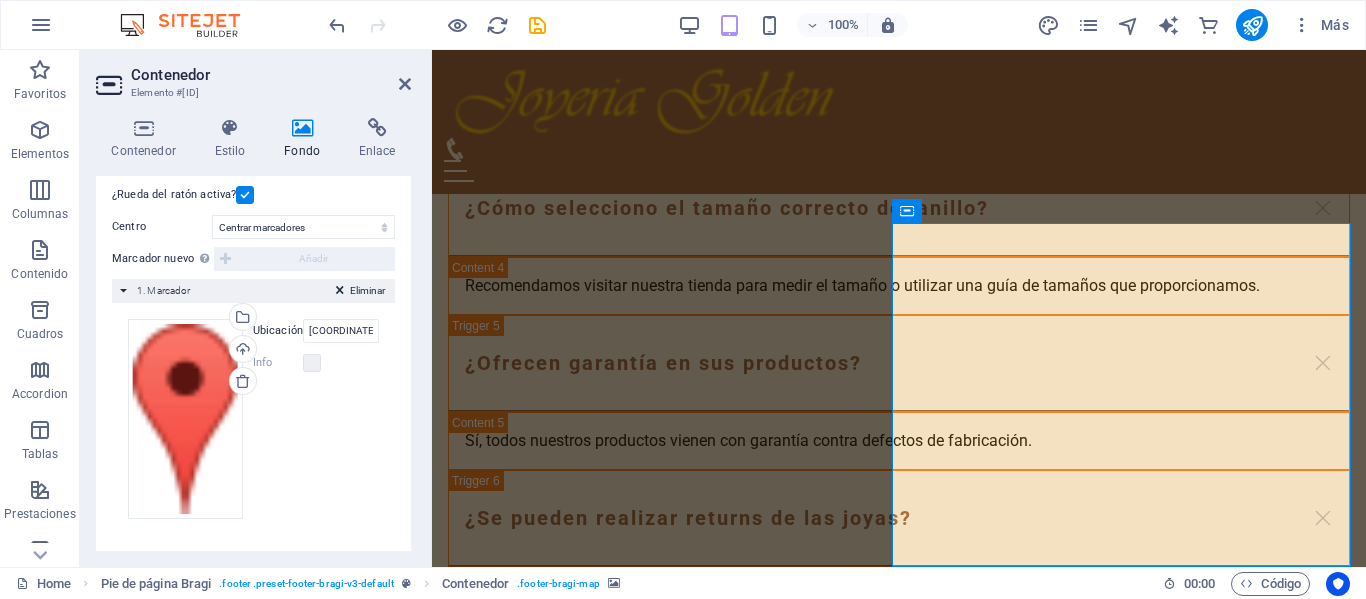 scroll, scrollTop: 421, scrollLeft: 0, axis: vertical 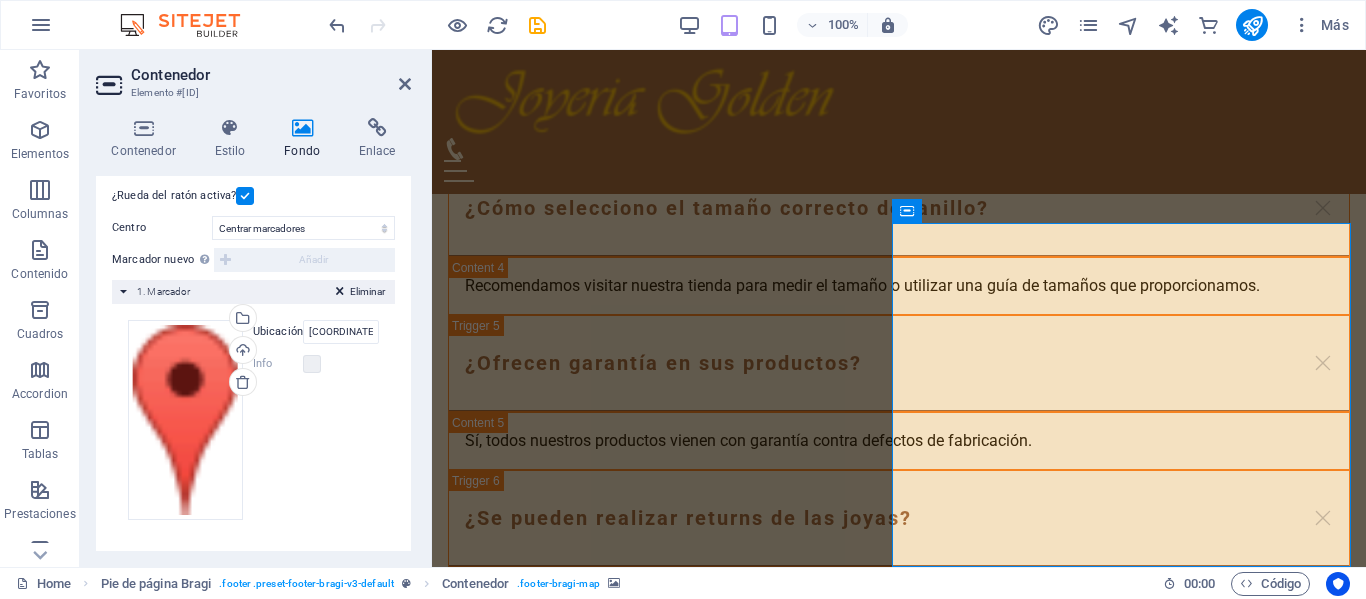 drag, startPoint x: 406, startPoint y: 445, endPoint x: 414, endPoint y: 406, distance: 39.812057 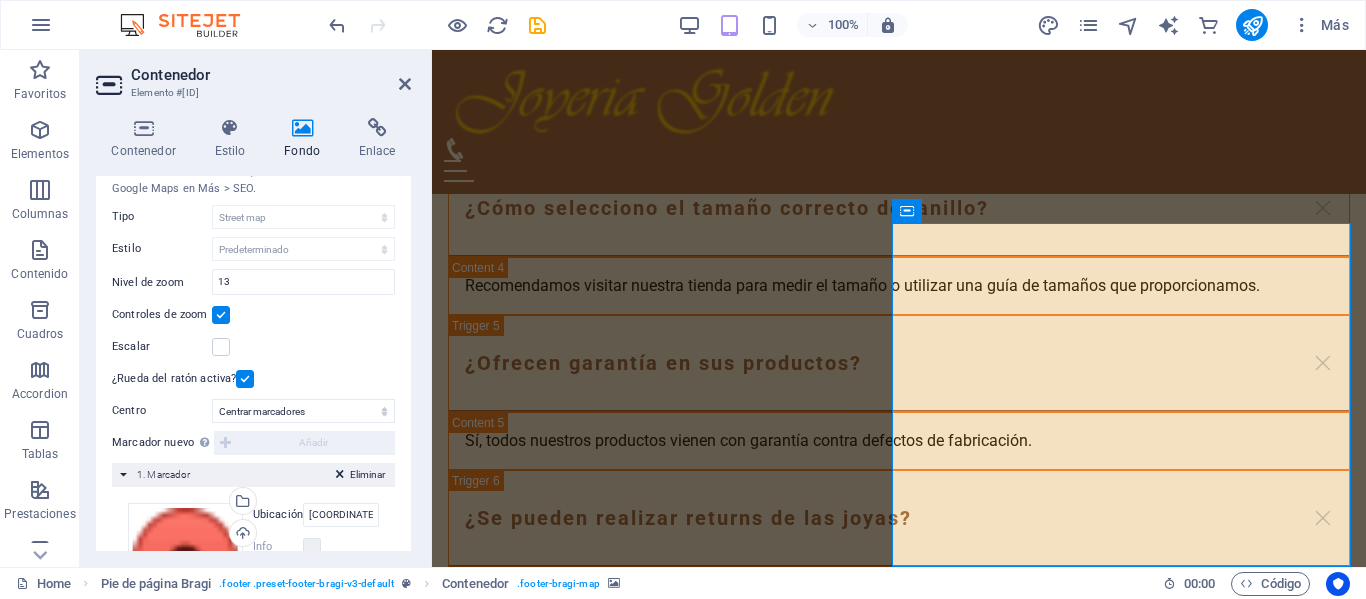 scroll, scrollTop: 191, scrollLeft: 0, axis: vertical 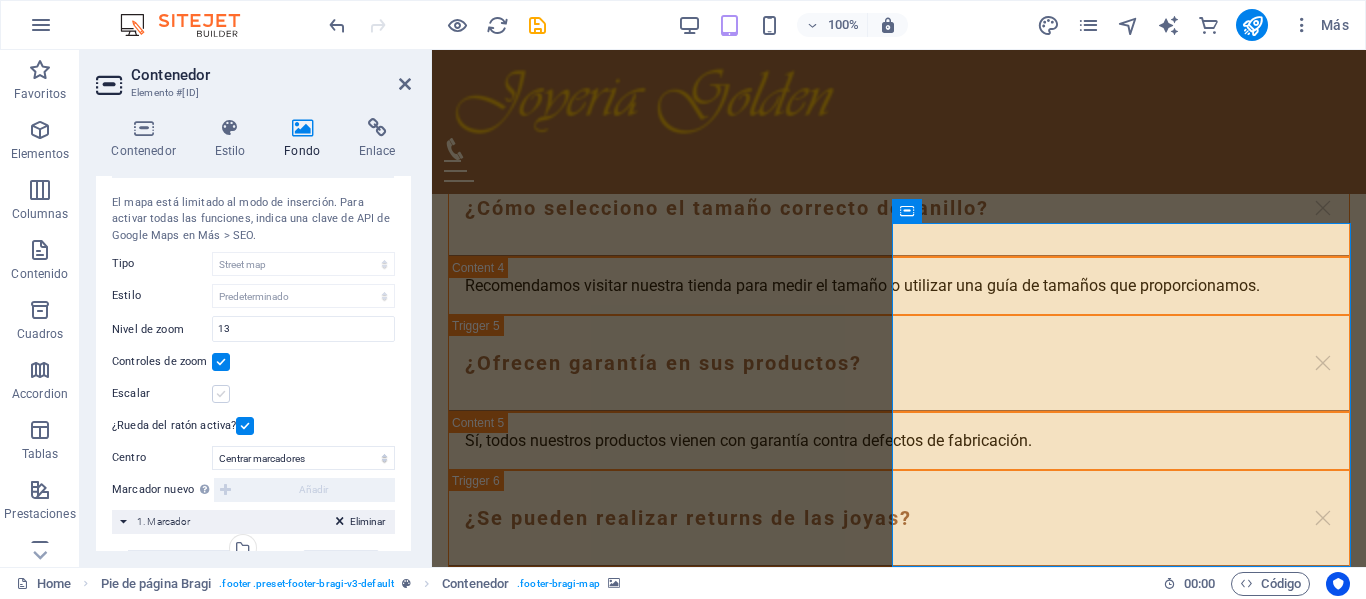 click at bounding box center (221, 394) 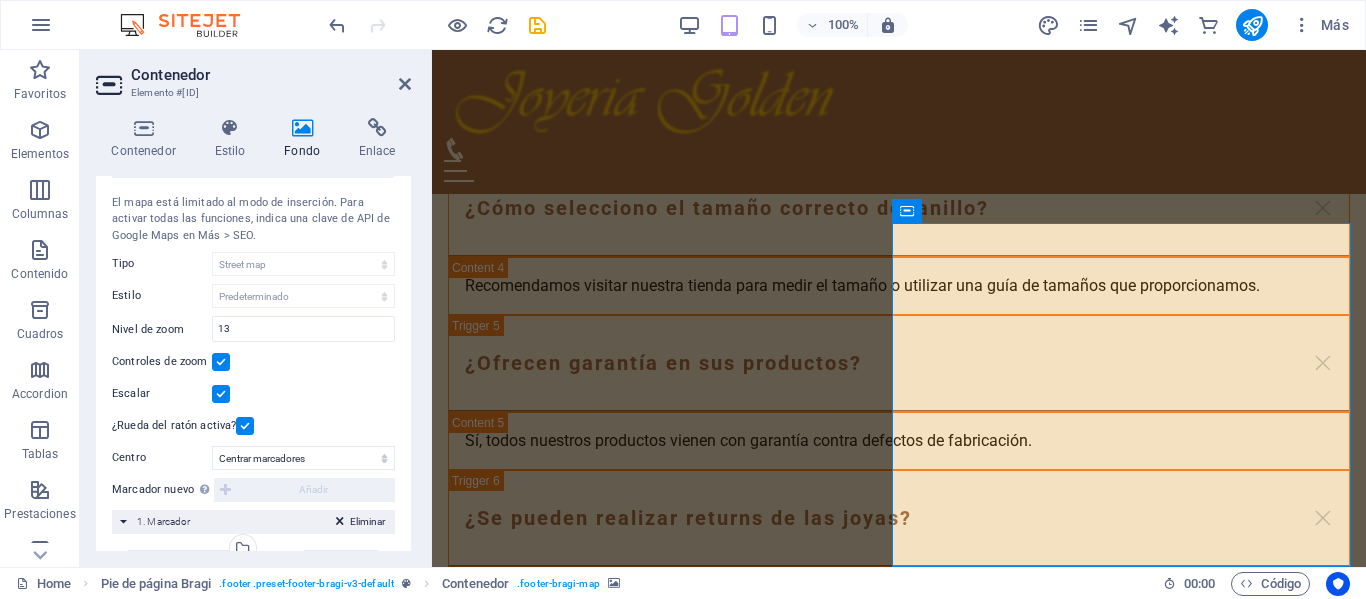 click on "Escalar" at bounding box center [162, 394] 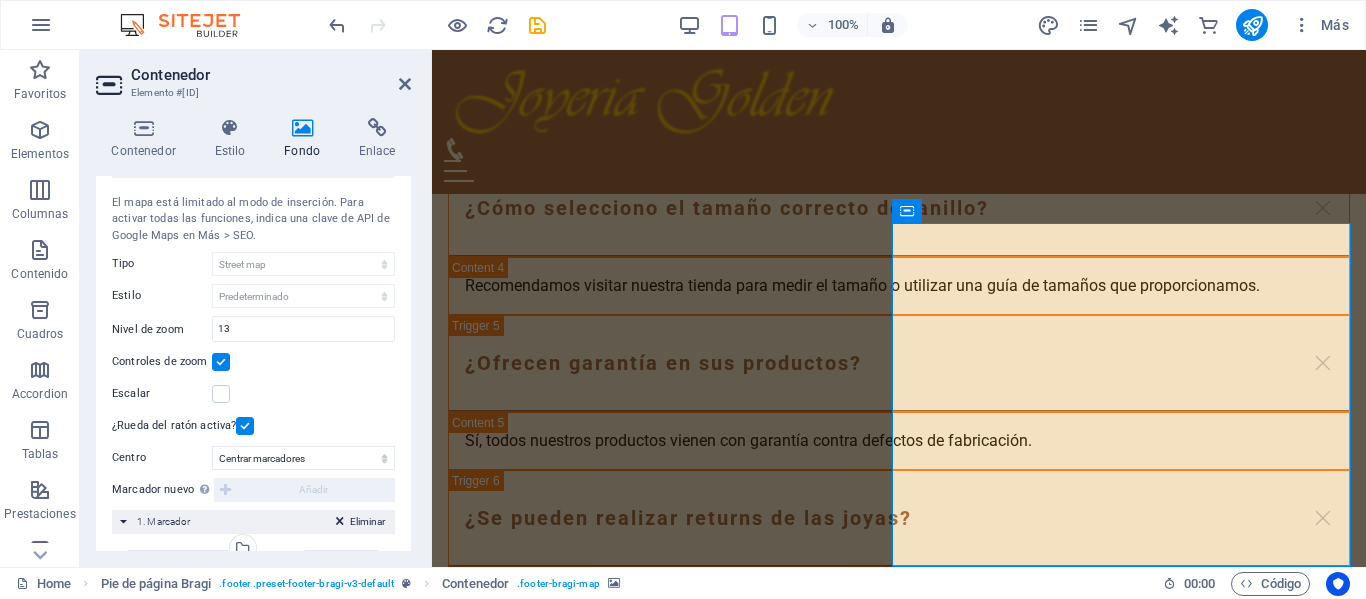 click on "Escalar" at bounding box center (162, 394) 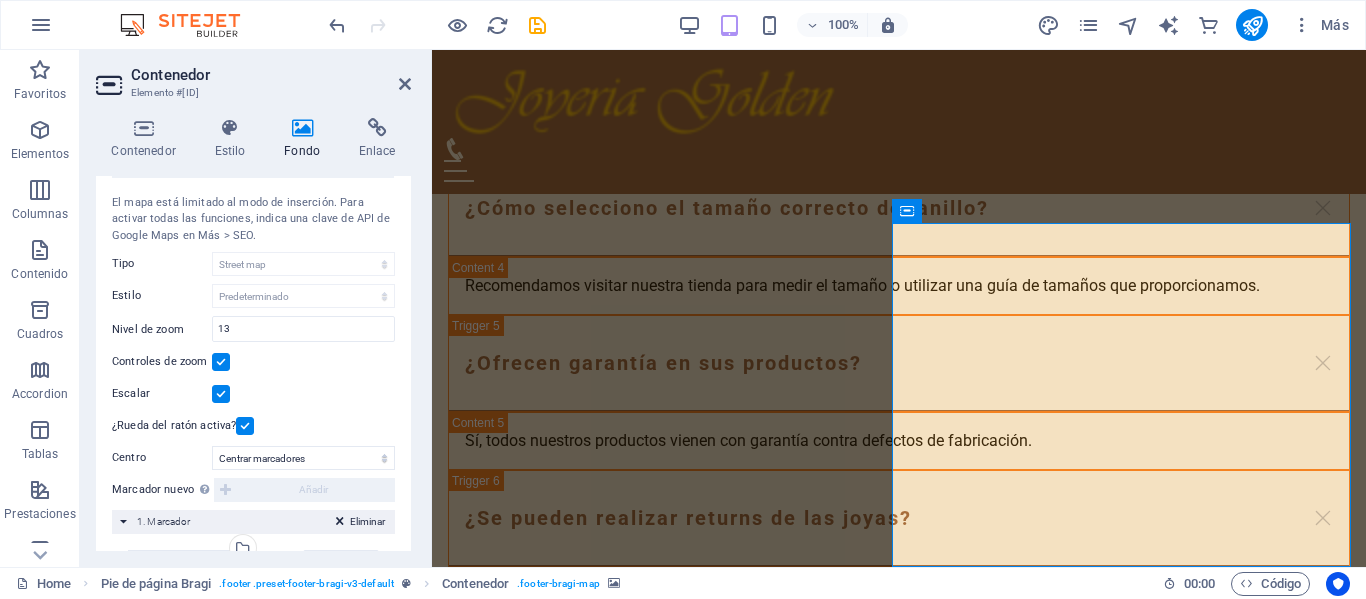 scroll, scrollTop: 91, scrollLeft: 0, axis: vertical 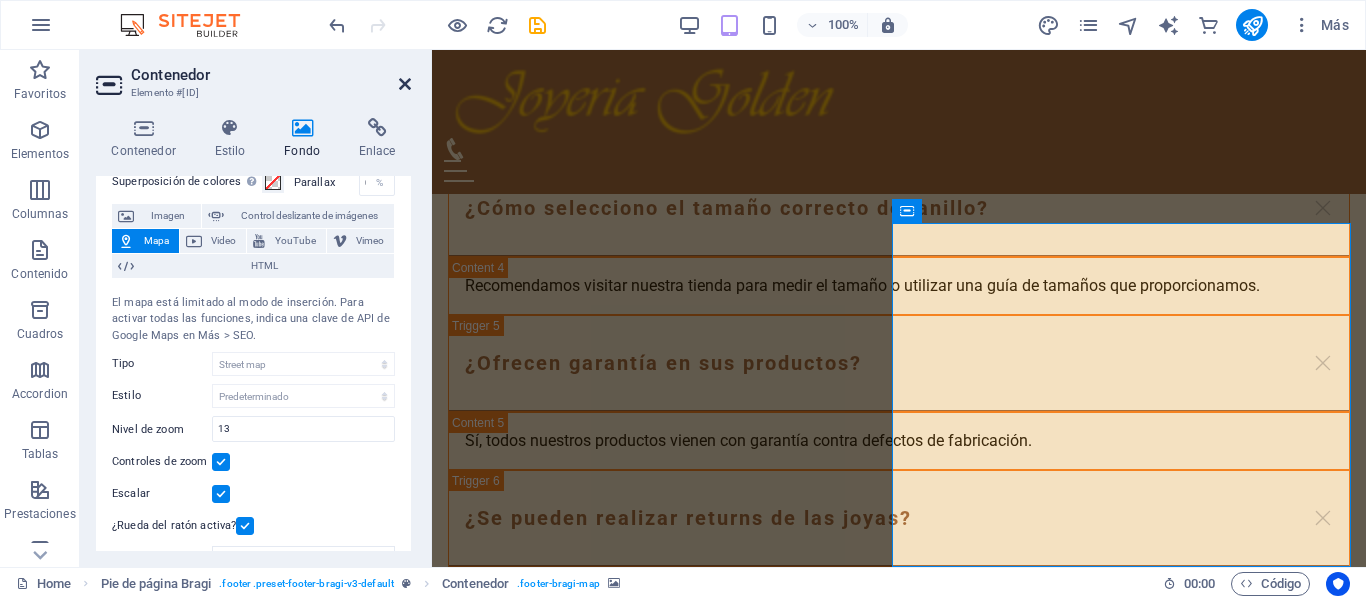 click at bounding box center [405, 84] 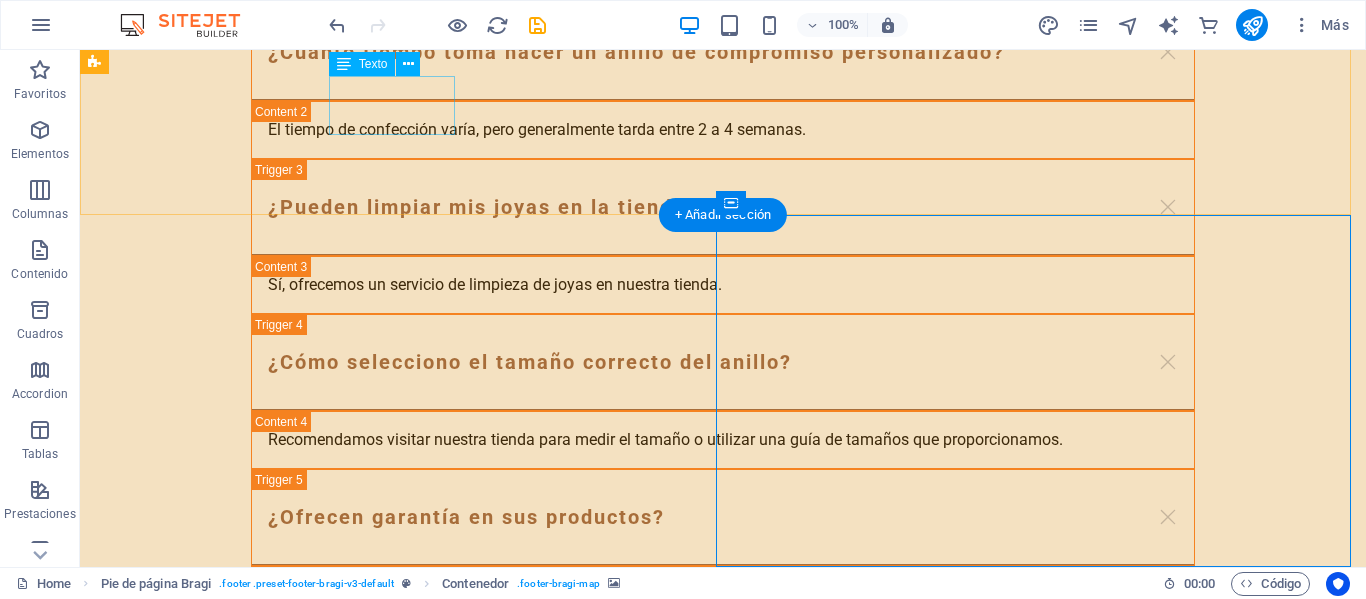 scroll, scrollTop: 5157, scrollLeft: 0, axis: vertical 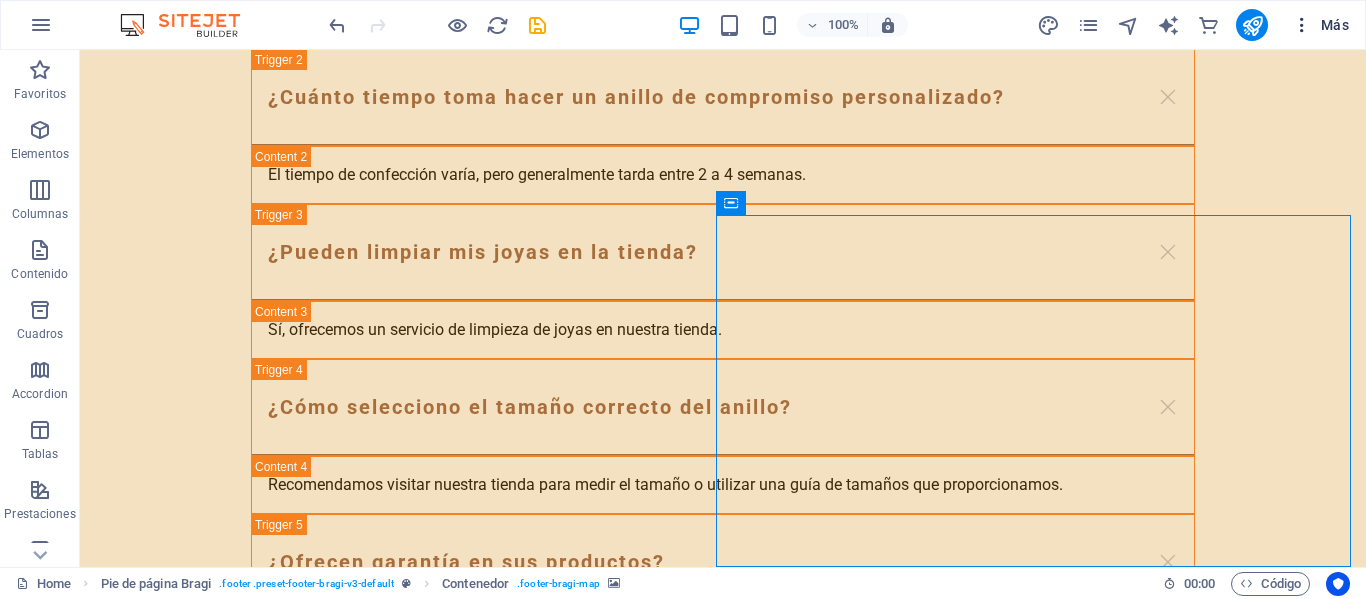 click on "Más" at bounding box center [1320, 25] 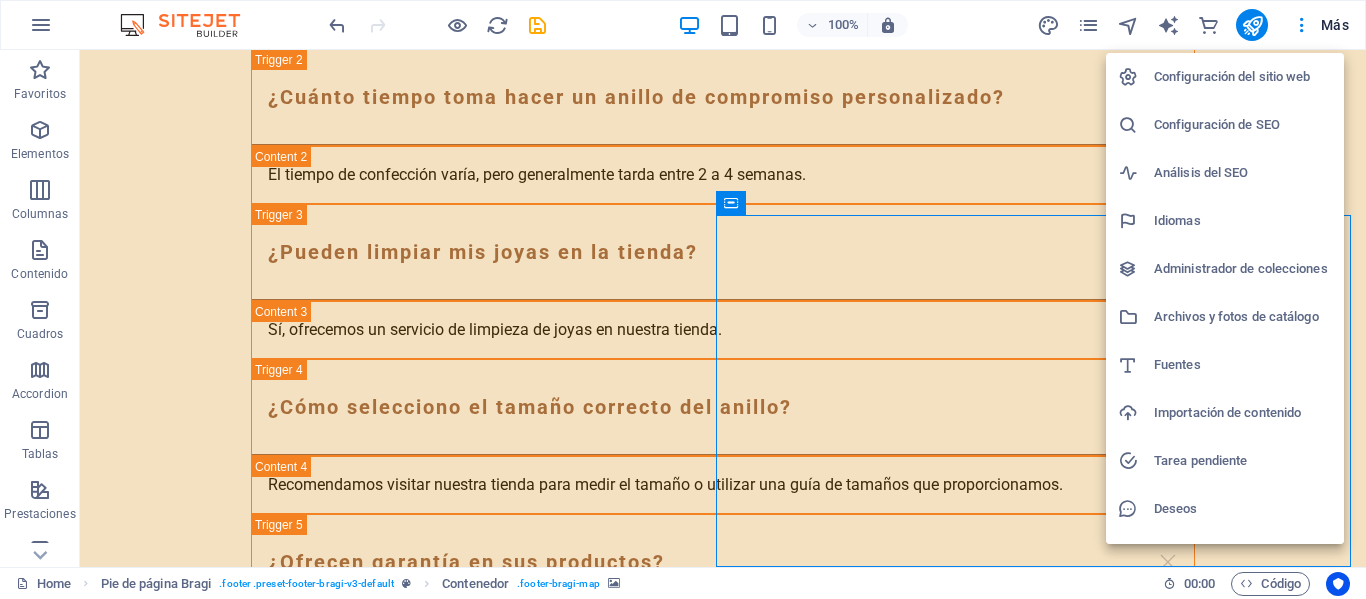 click on "Configuración de SEO" at bounding box center (1243, 125) 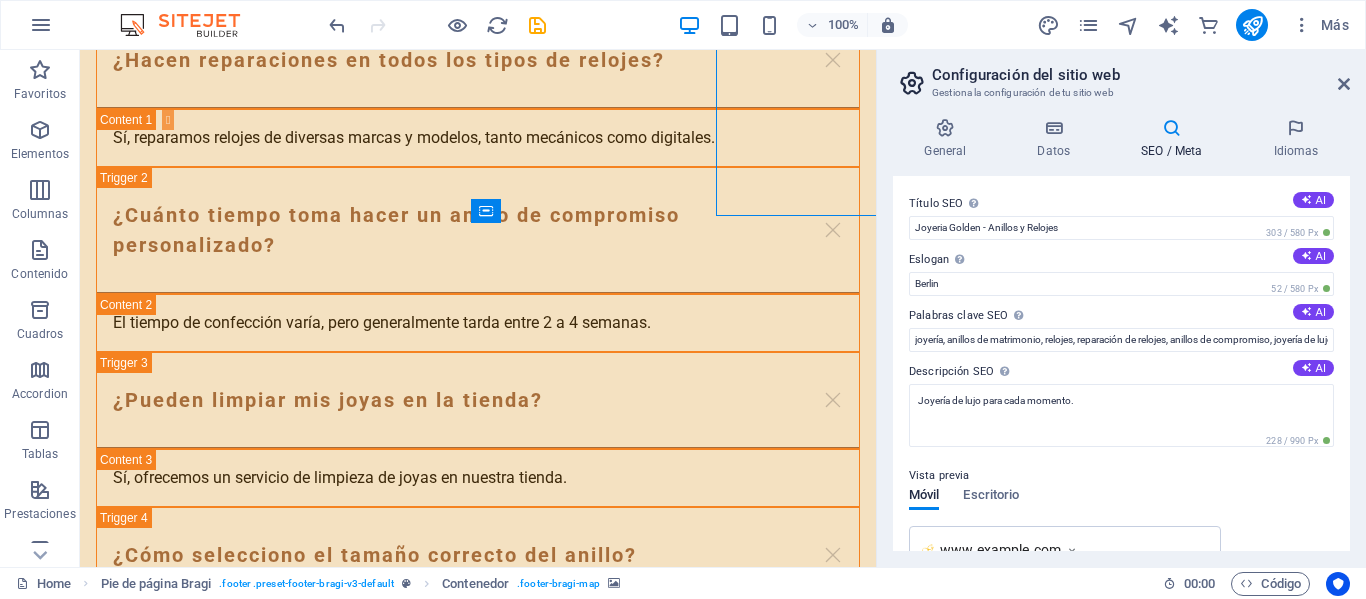 scroll, scrollTop: 5508, scrollLeft: 0, axis: vertical 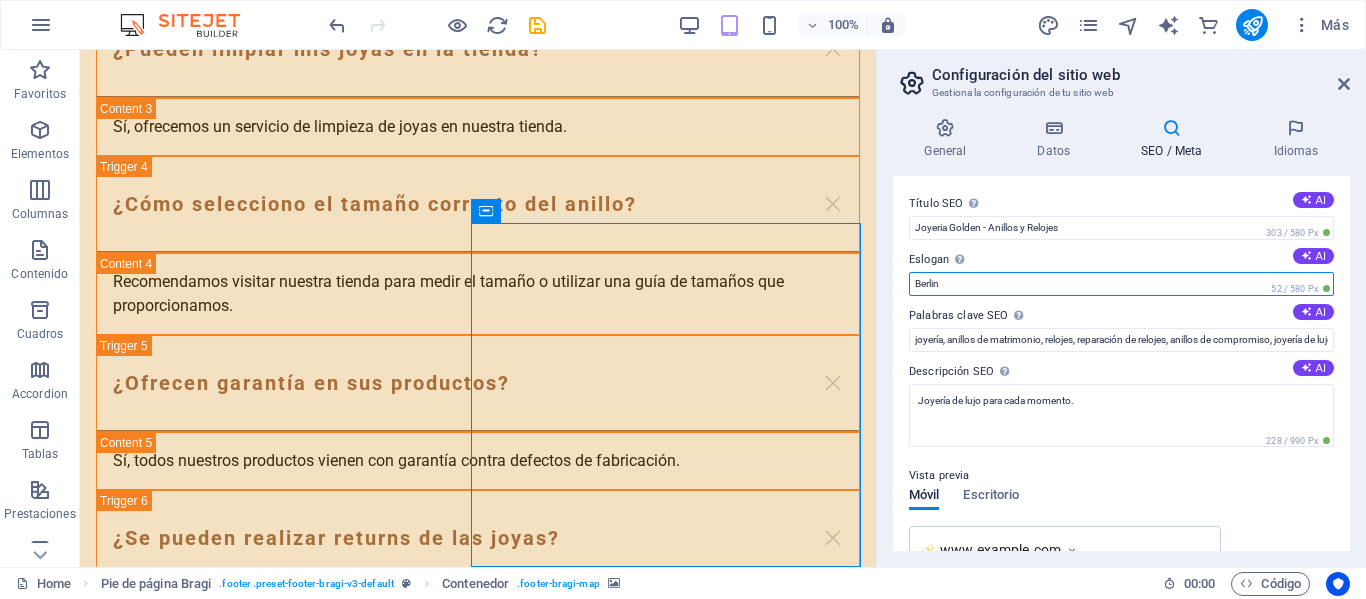 click on "Berlin" at bounding box center [1121, 284] 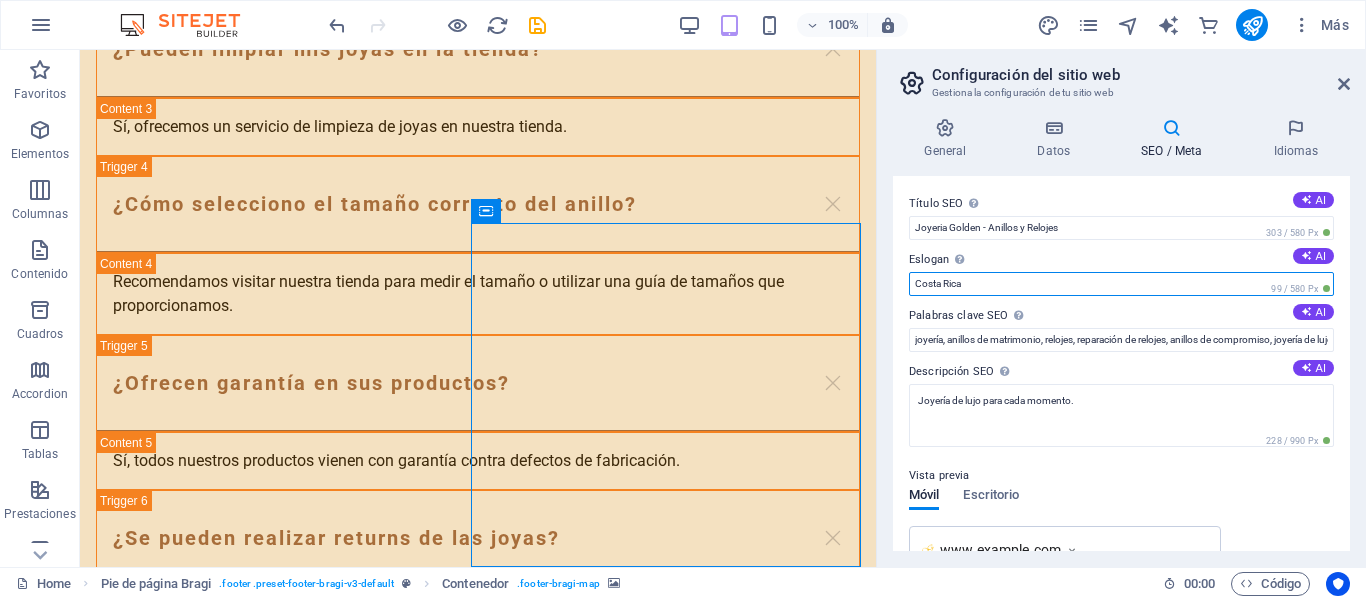 type on "Costa Rica" 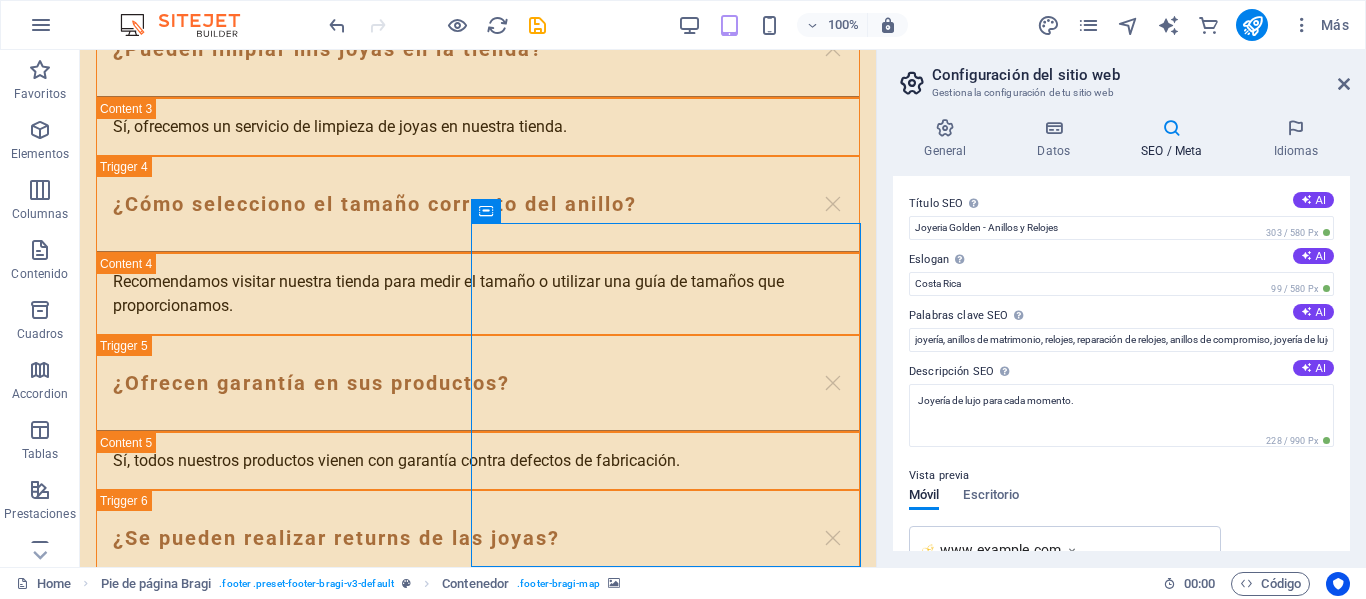 click on "Eslogan El eslogan de tu sitio web. AI" at bounding box center [1121, 260] 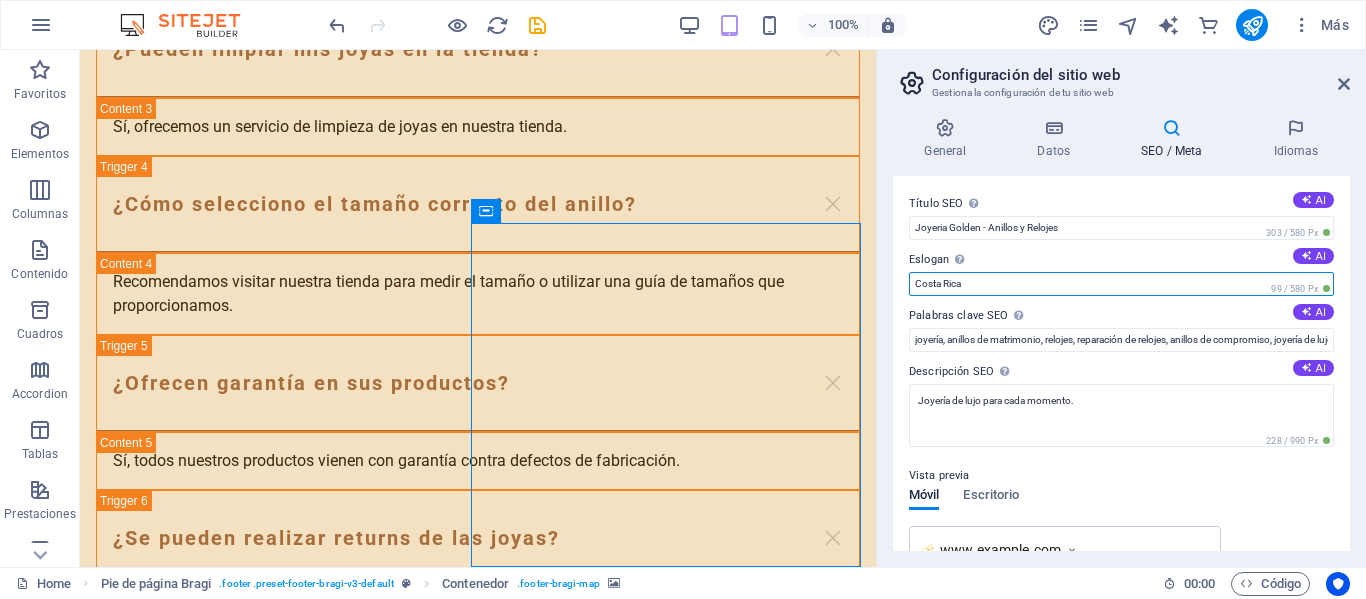 click on "Costa Rica" at bounding box center [1121, 284] 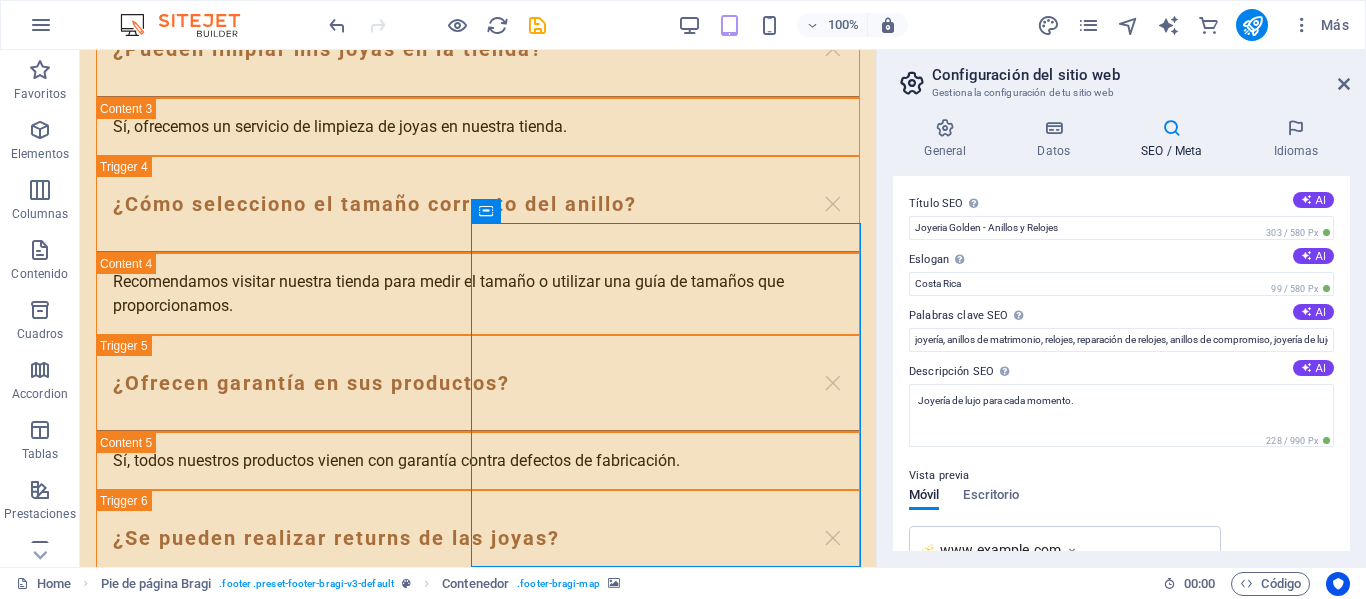 click on "Palabras clave SEO Lista de palabras clave separadas por comas que describen tu sitio web. AI" at bounding box center [1121, 316] 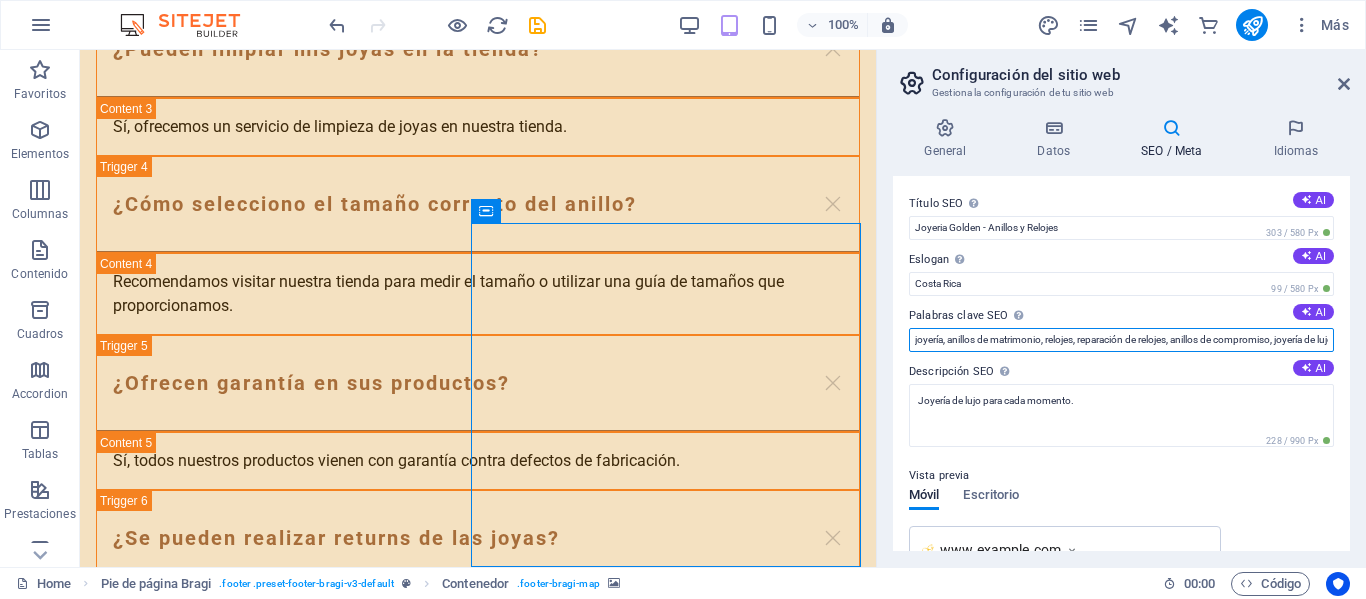 click on "joyería, anillos de matrimonio, relojes, reparación de relojes, anillos de compromiso, joyería de lujo, diseño de joyas, servicios de joyería" at bounding box center (1121, 340) 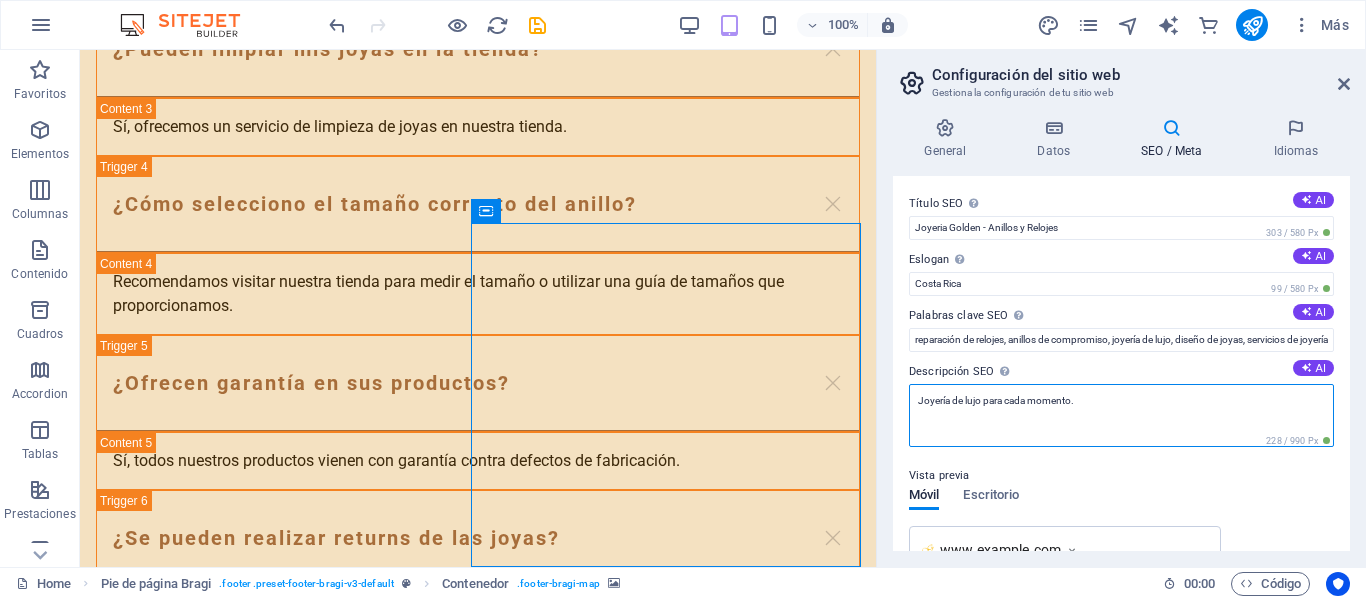 scroll, scrollTop: 0, scrollLeft: 0, axis: both 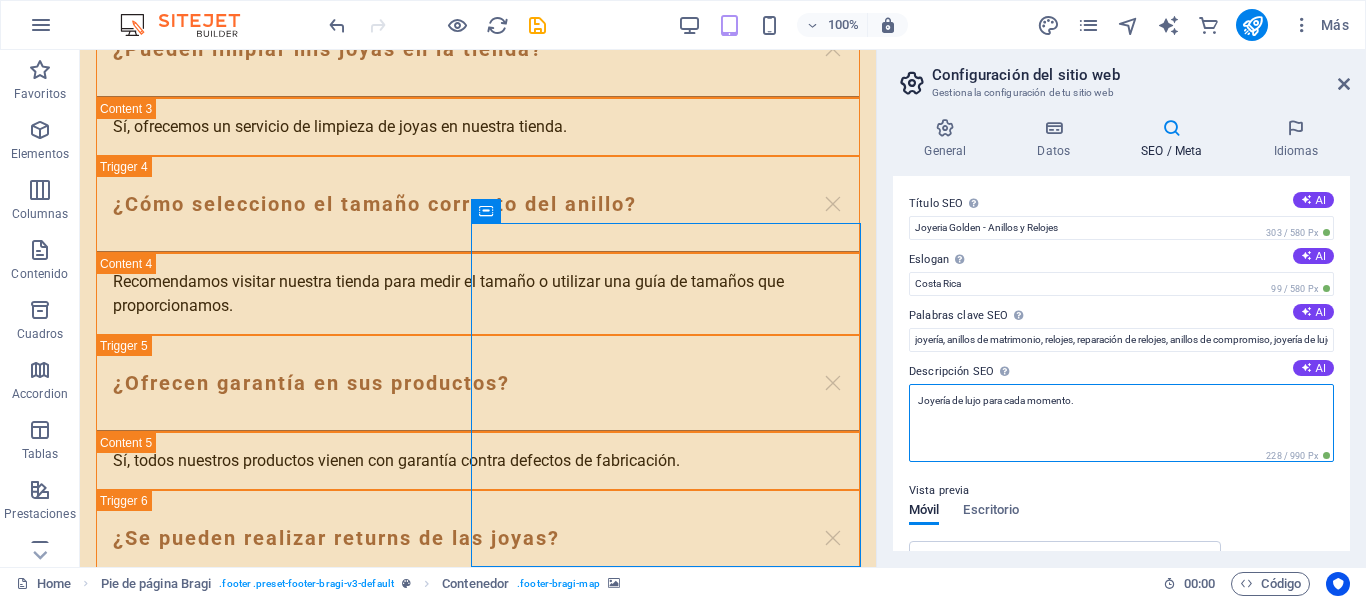 click on "Joyería de lujo para cada momento." at bounding box center (1121, 423) 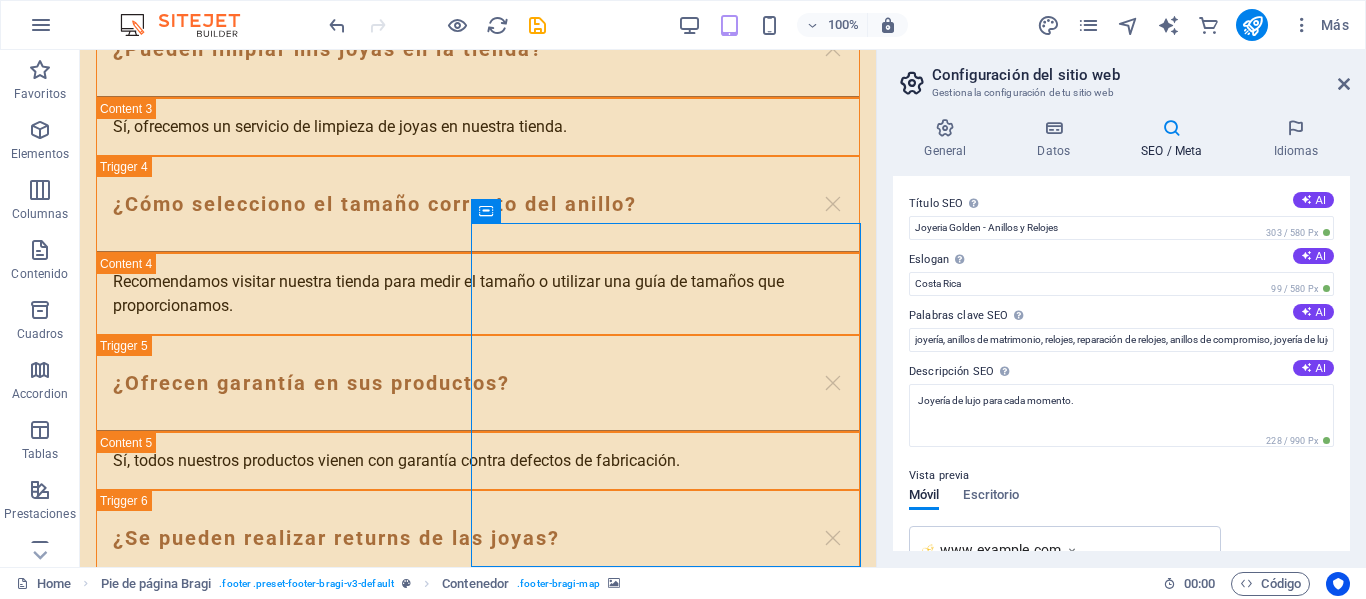 click on "Vista previa Móvil Escritorio www.example.com Joyeria Golden - Anillos y Relojes - Costa Rica Joyería de lujo para cada momento." at bounding box center [1121, 558] 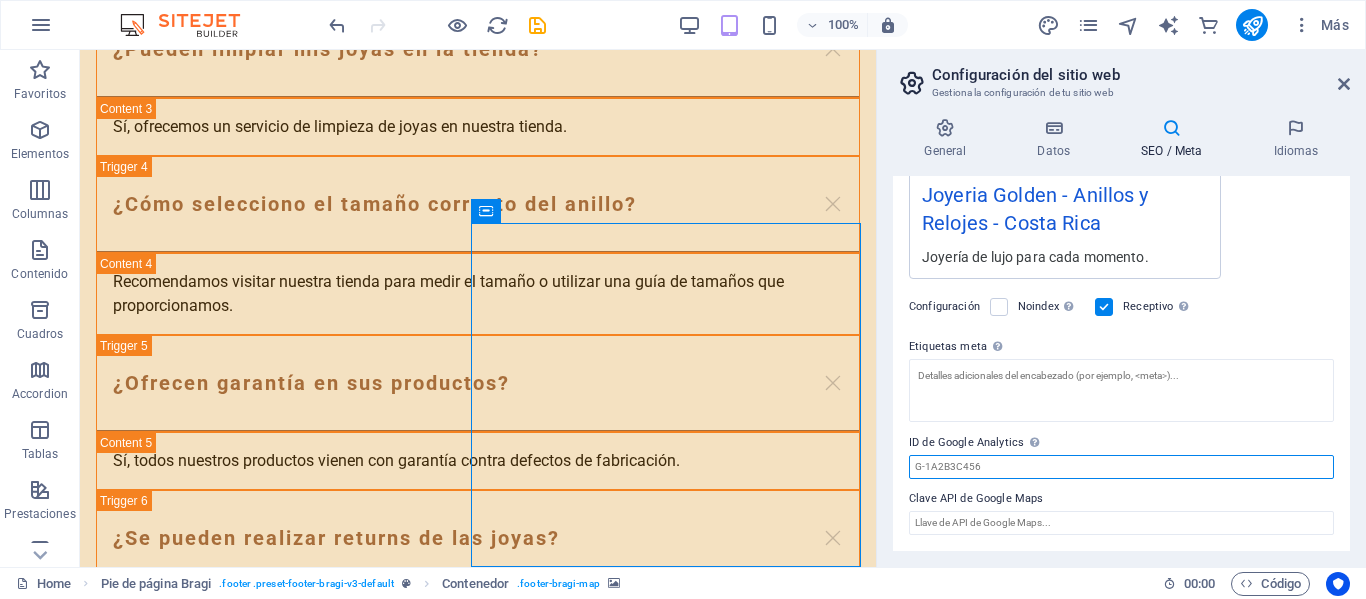 click on "ID de Google Analytics Añada únicamente el ID de Google Analytics. Incluimos el ID automáticamente en el snippet de seguimiento. El ID tiene una apariencia similar a G-1A2B3C456" at bounding box center (1121, 467) 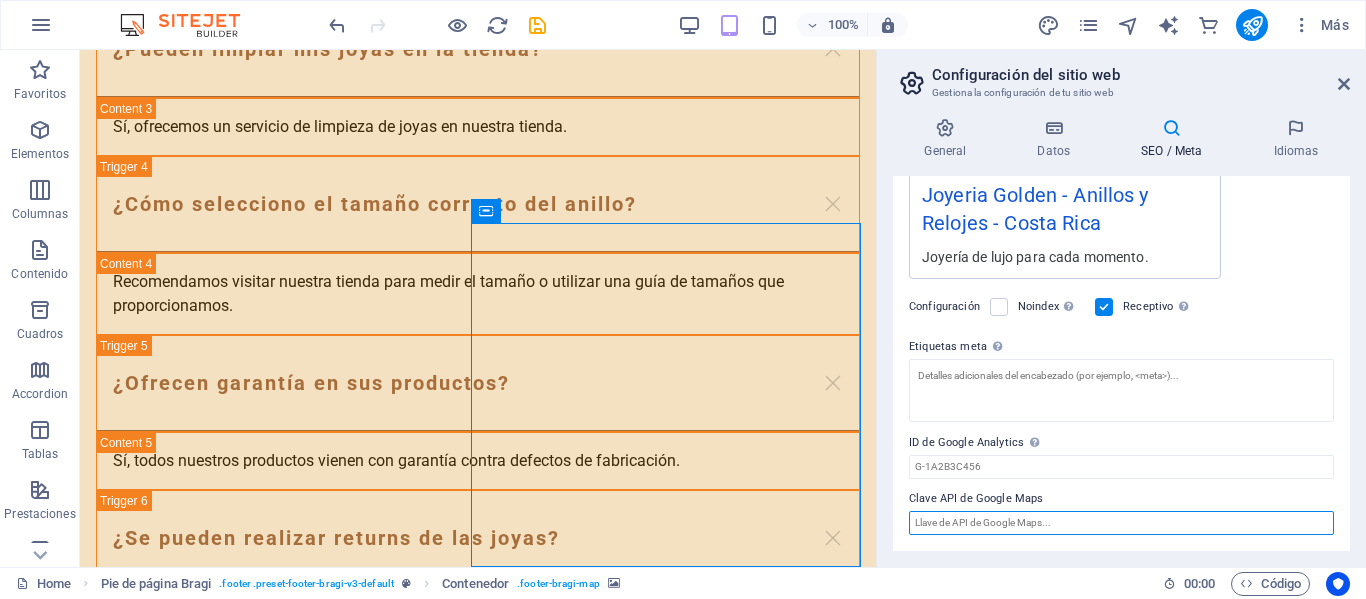 click on "Clave API de Google Maps" at bounding box center (1121, 523) 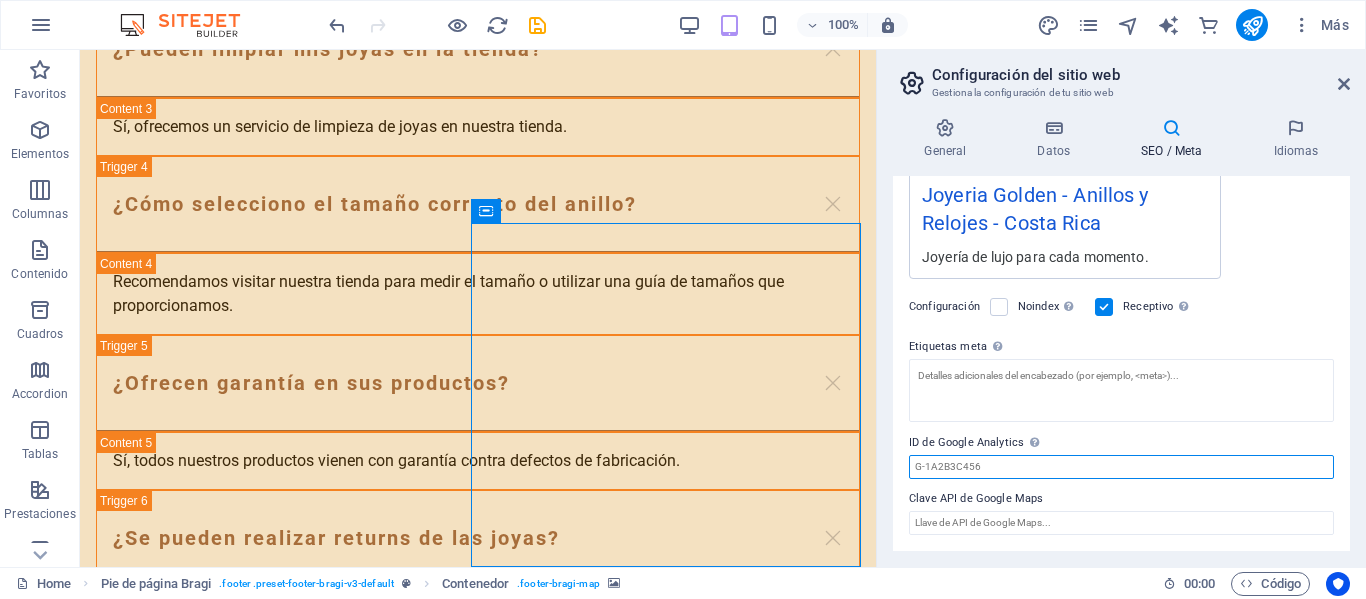 click on "ID de Google Analytics Añada únicamente el ID de Google Analytics. Incluimos el ID automáticamente en el snippet de seguimiento. El ID tiene una apariencia similar a G-1A2B3C456" at bounding box center (1121, 467) 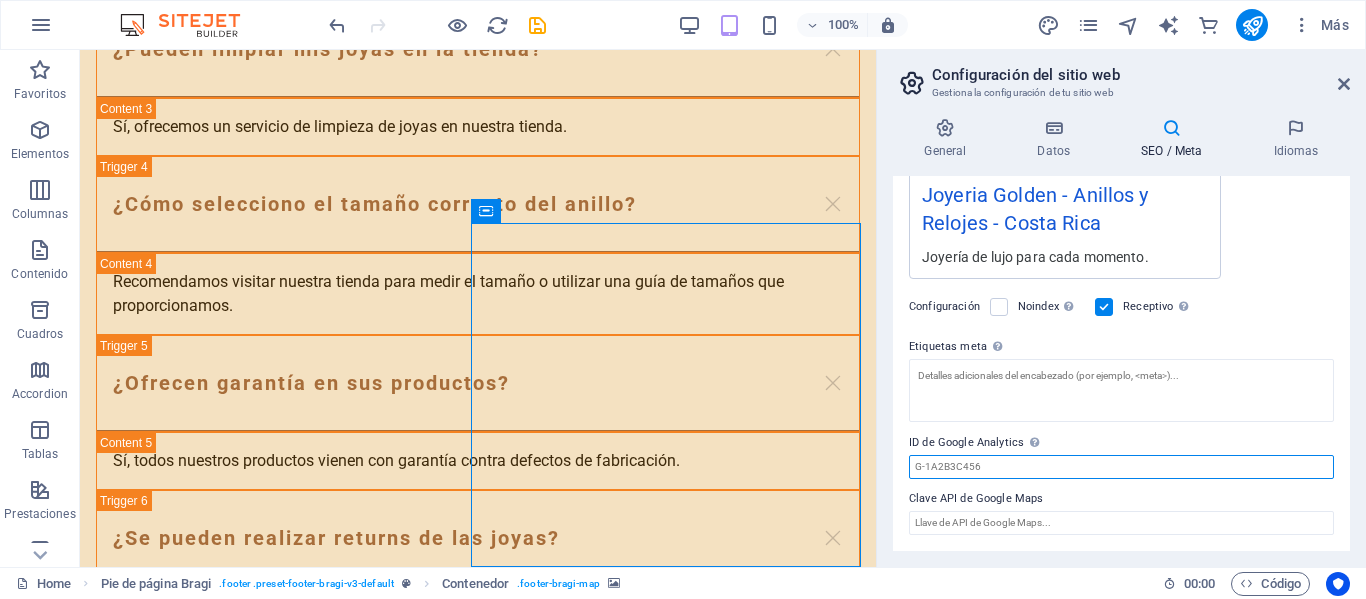 click on "ID de Google Analytics Añada únicamente el ID de Google Analytics. Incluimos el ID automáticamente en el snippet de seguimiento. El ID tiene una apariencia similar a G-1A2B3C456" at bounding box center [1121, 467] 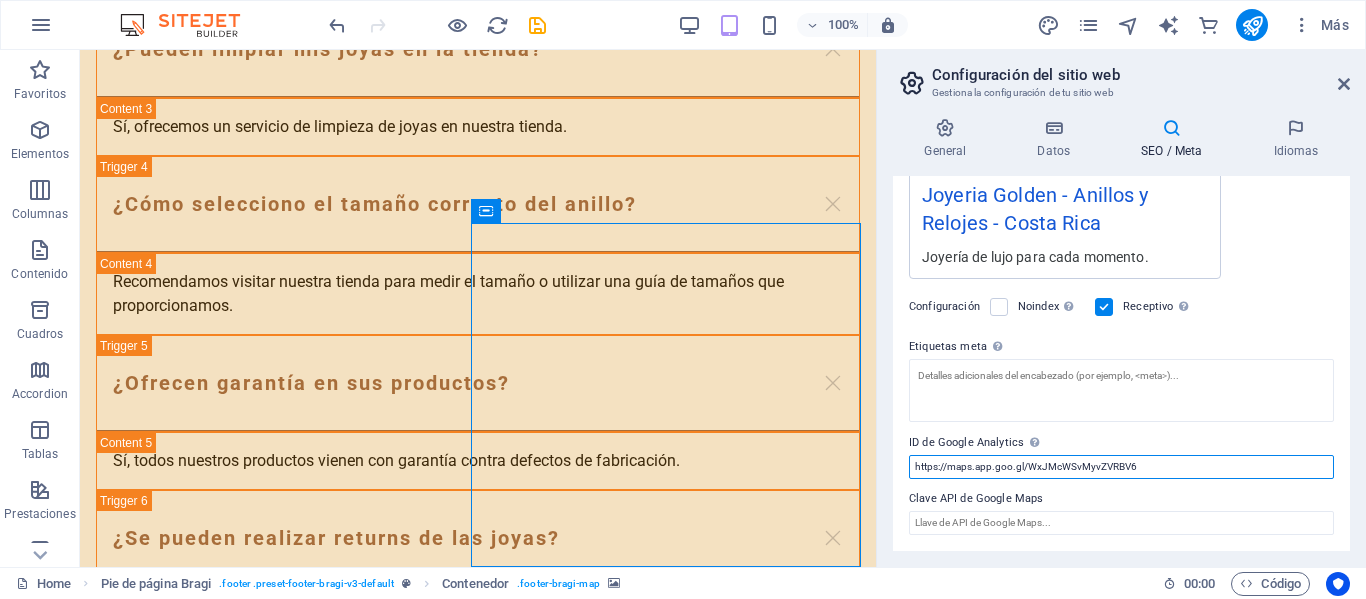 type on "https://maps.app.goo.gl/WxJMcWSvMyvZVRBV6" 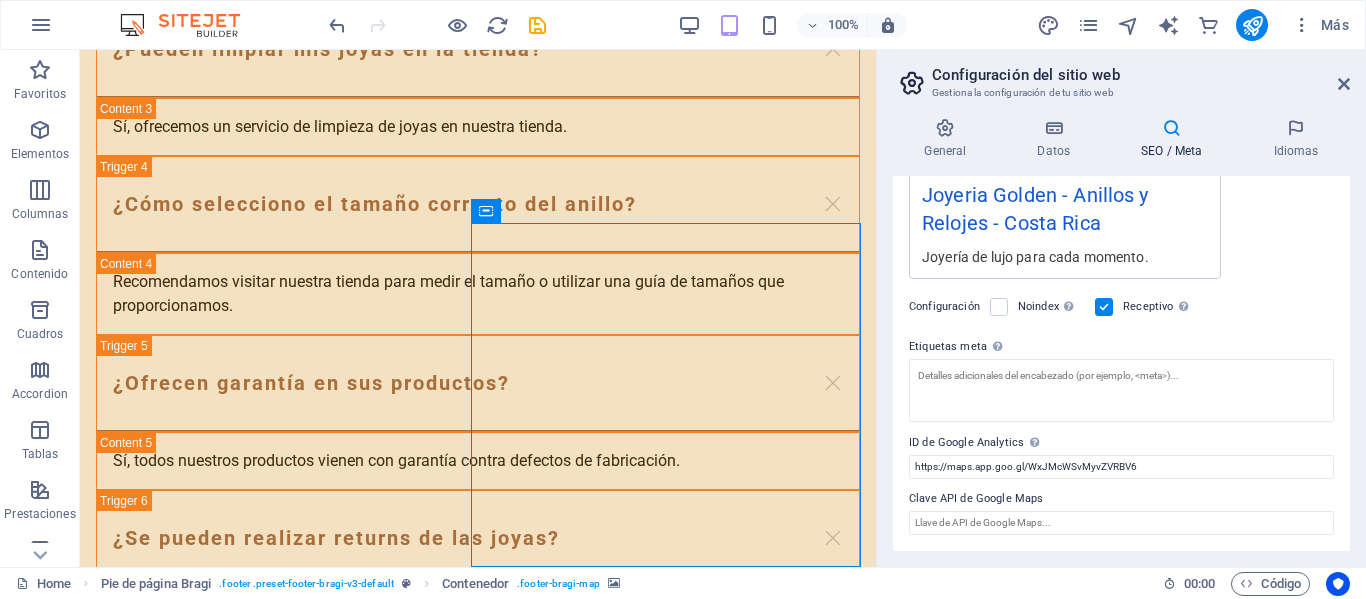 click on "Clave API de Google Maps" at bounding box center [1121, 499] 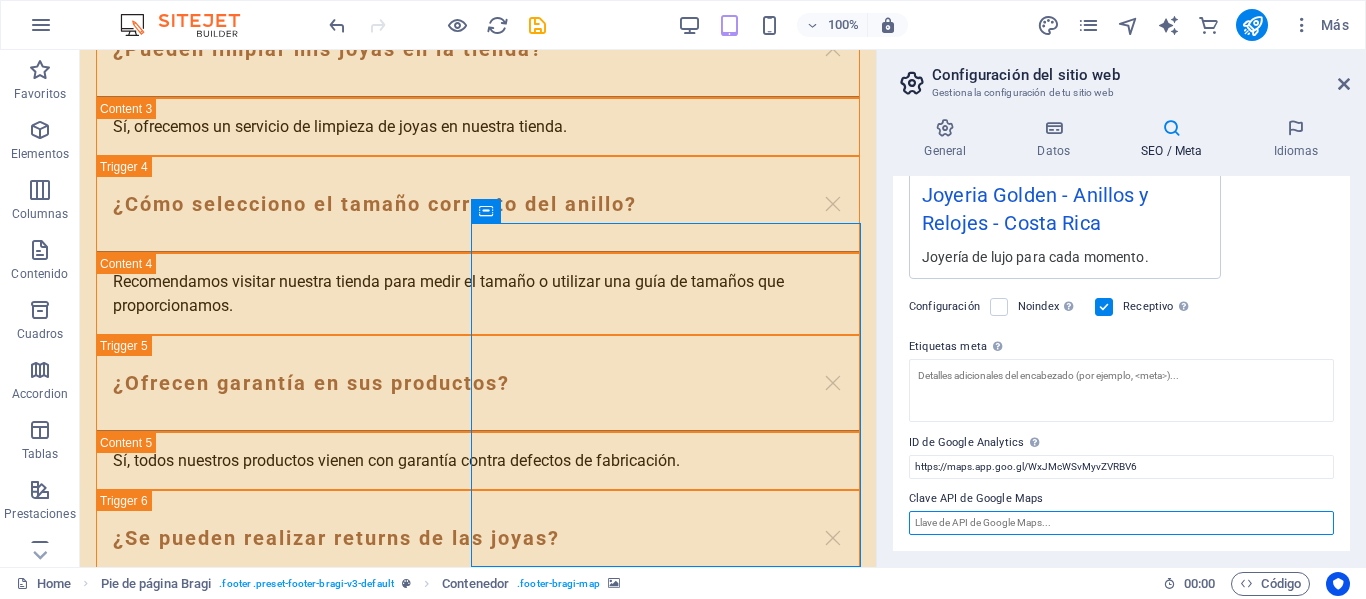 click on "Clave API de Google Maps" at bounding box center (1121, 523) 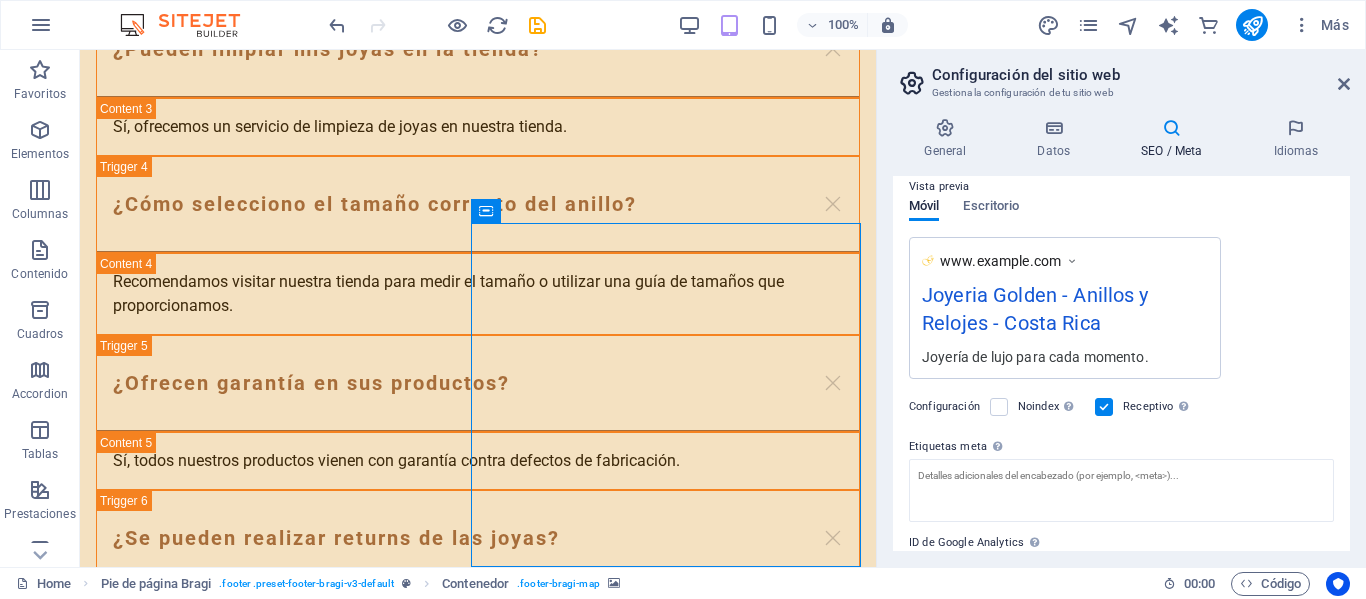 scroll, scrollTop: 389, scrollLeft: 0, axis: vertical 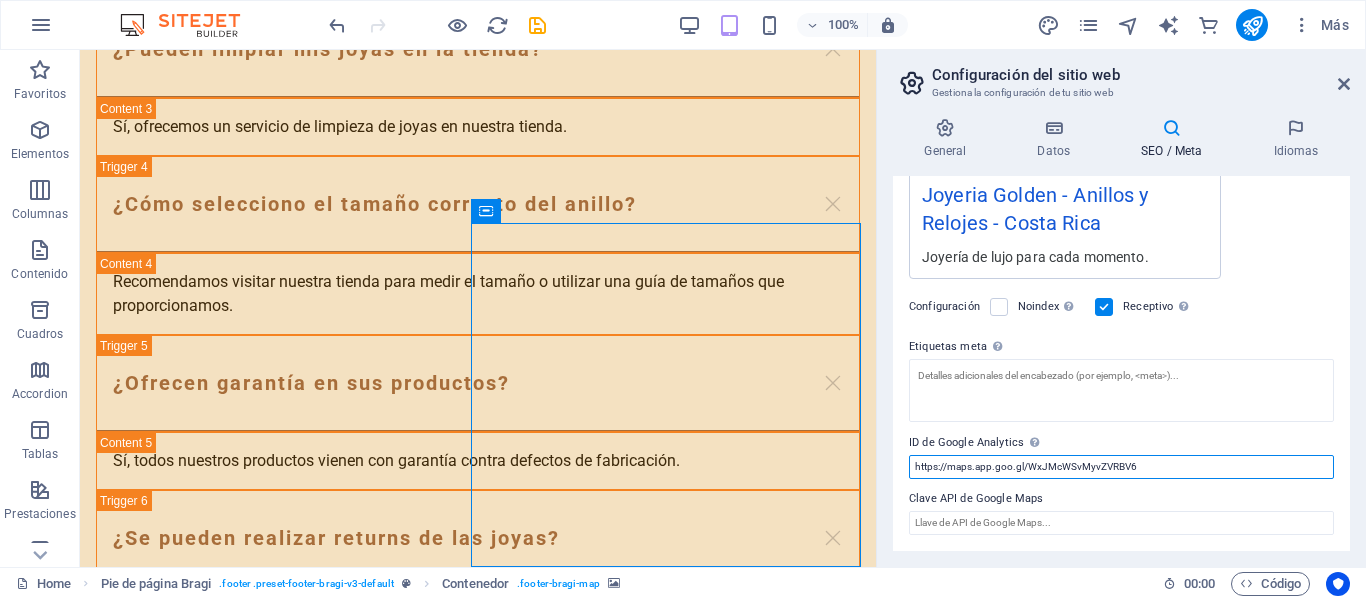 click on "https://maps.app.goo.gl/WxJMcWSvMyvZVRBV6" at bounding box center (1121, 467) 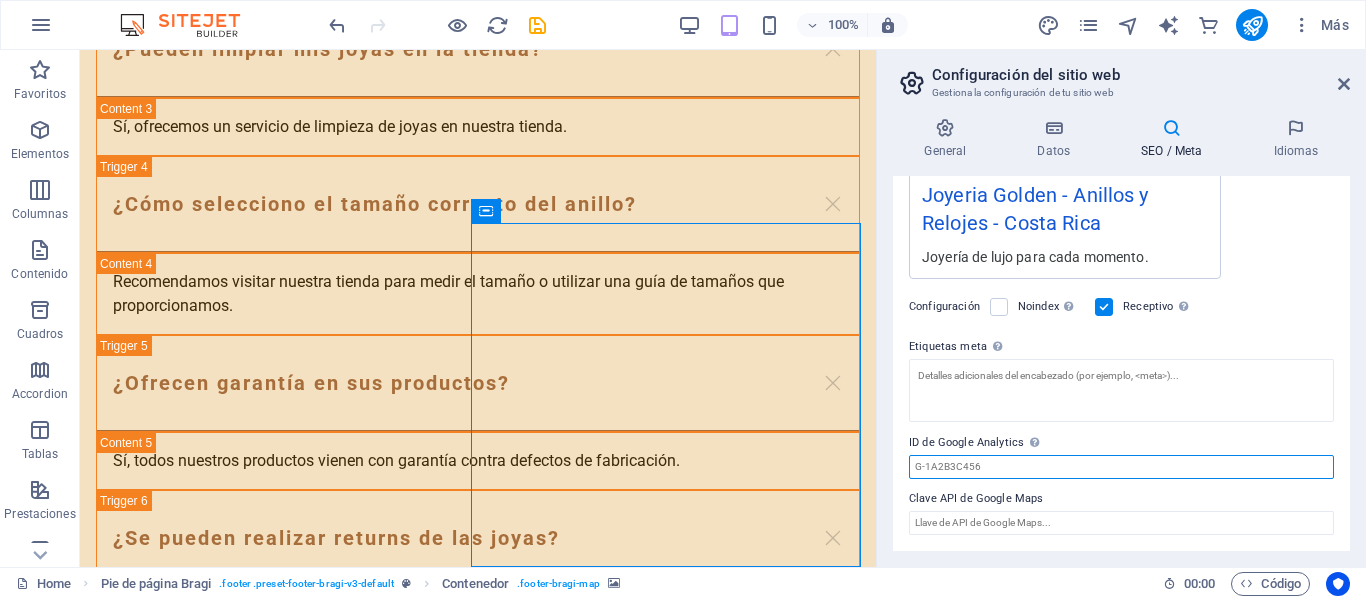 type 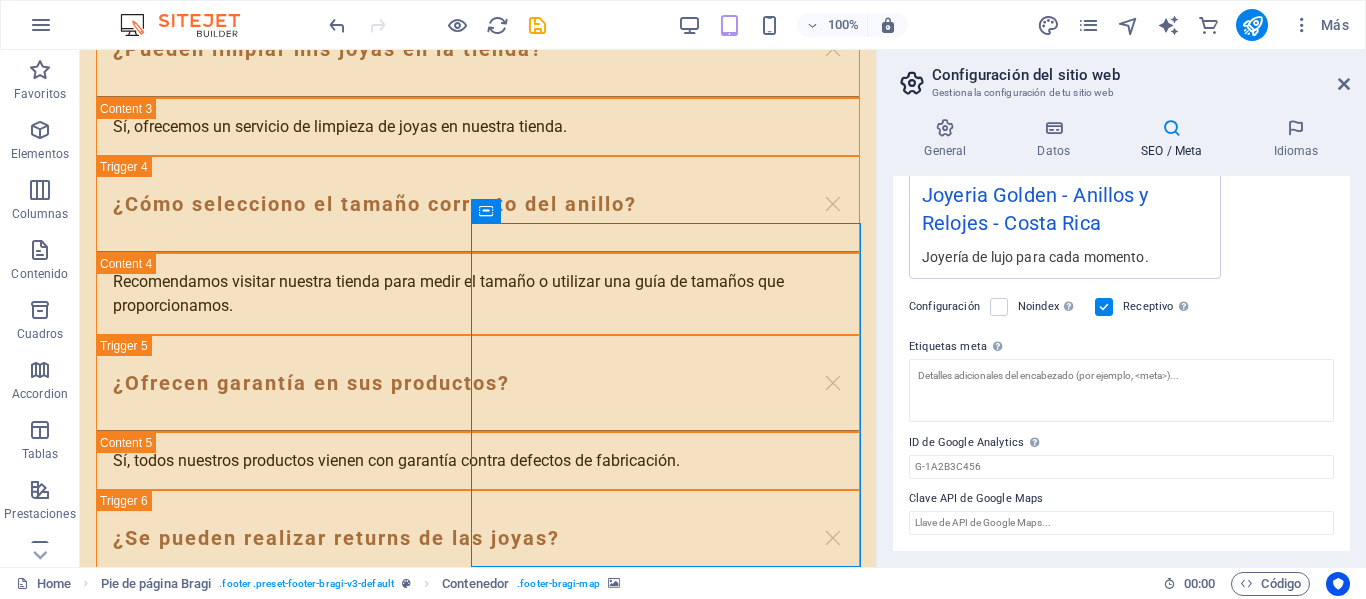 click on "Clave API de Google Maps" at bounding box center [1121, 499] 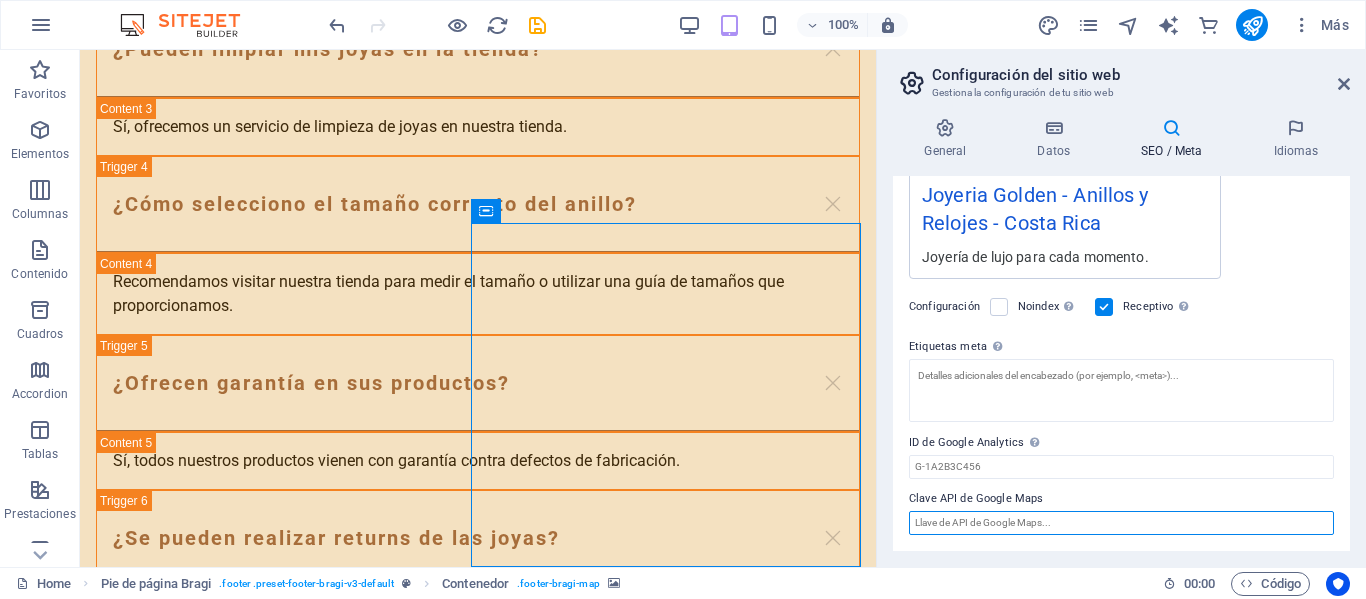 click on "Clave API de Google Maps" at bounding box center [1121, 523] 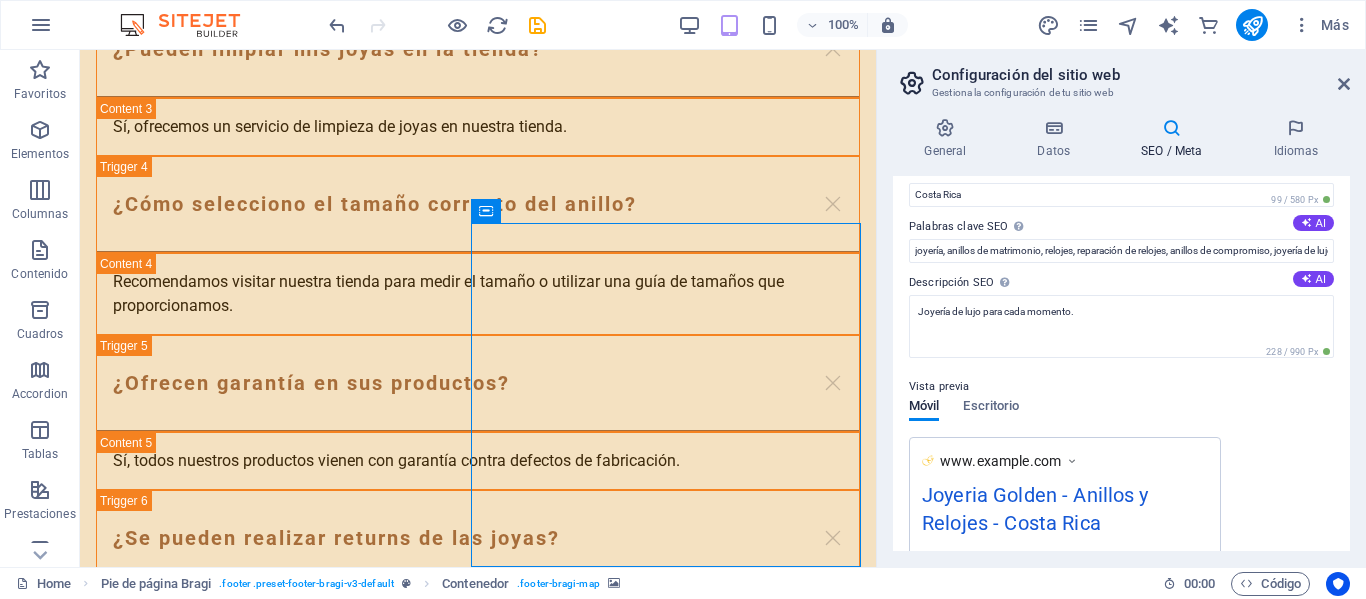 scroll, scrollTop: 0, scrollLeft: 0, axis: both 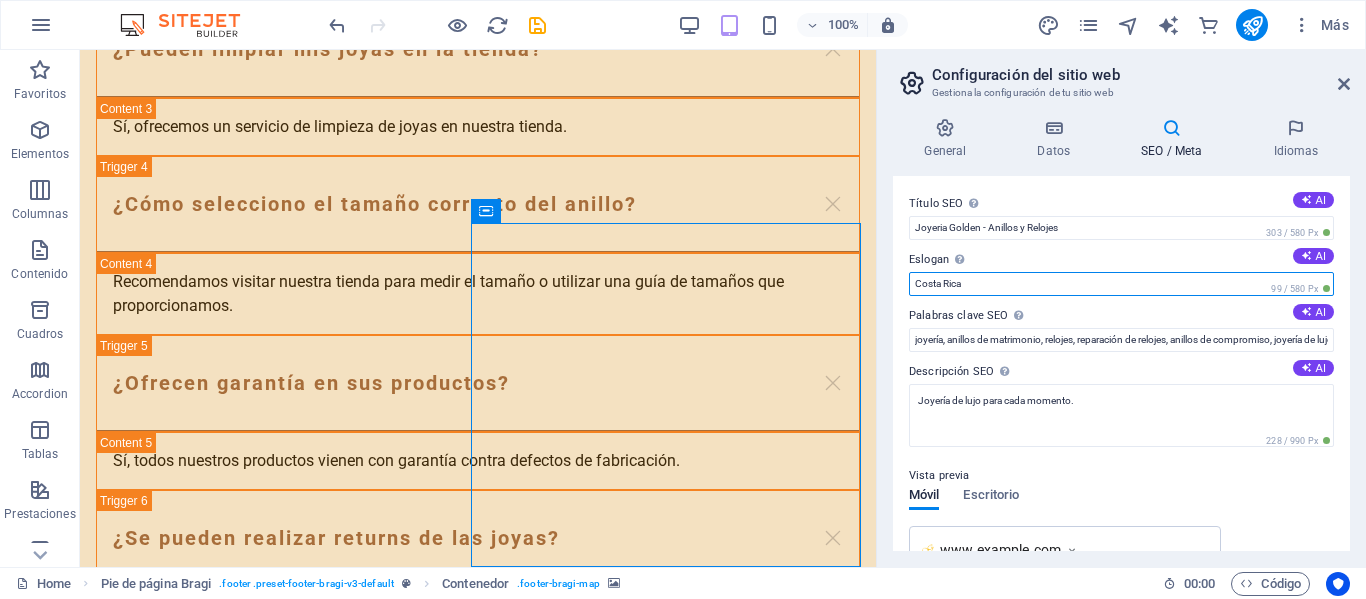 click on "Costa Rica" at bounding box center [1121, 284] 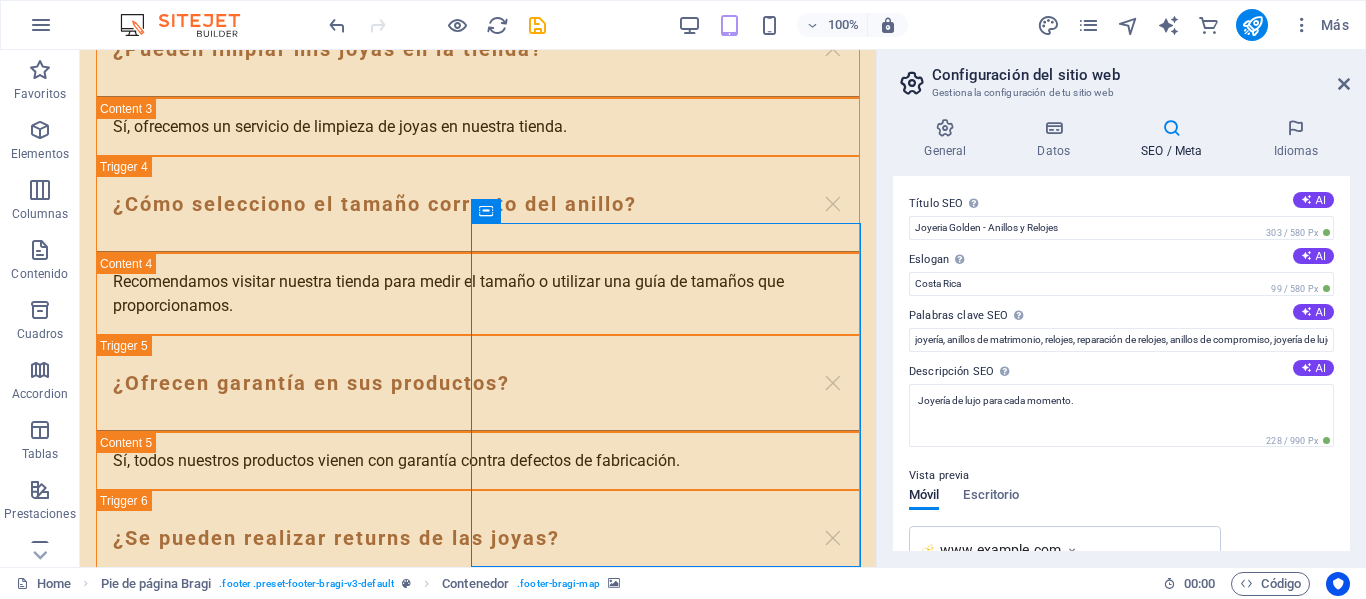 click on "Vista previa" at bounding box center (1121, 476) 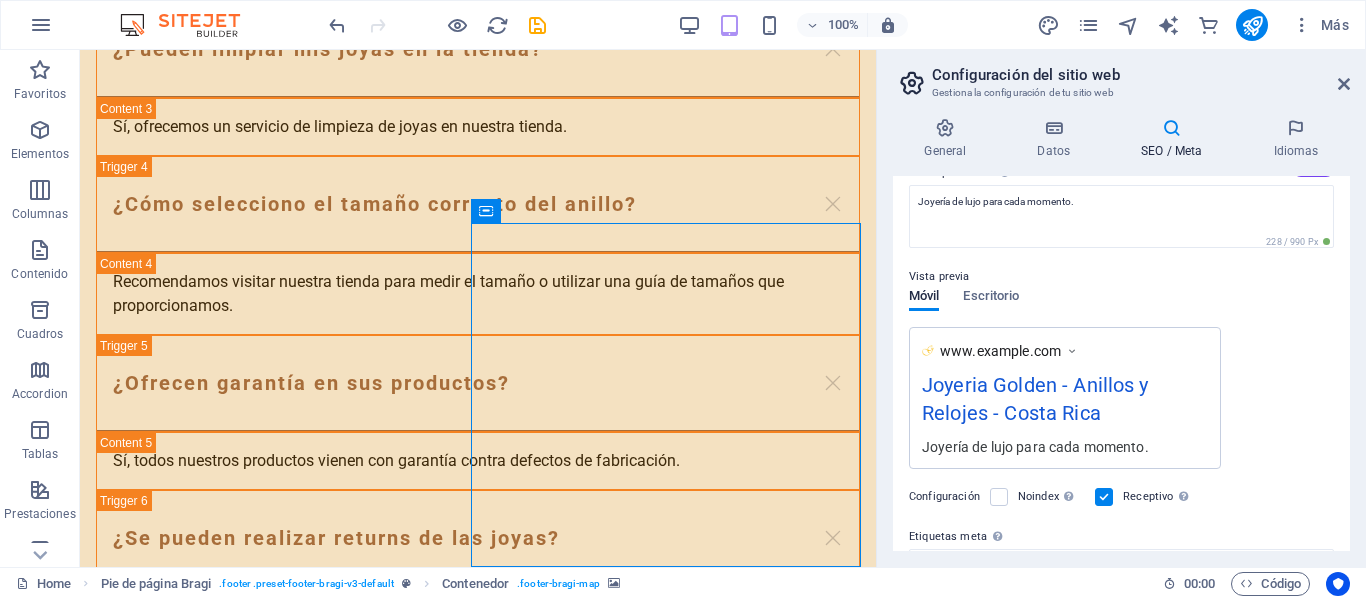 scroll, scrollTop: 200, scrollLeft: 0, axis: vertical 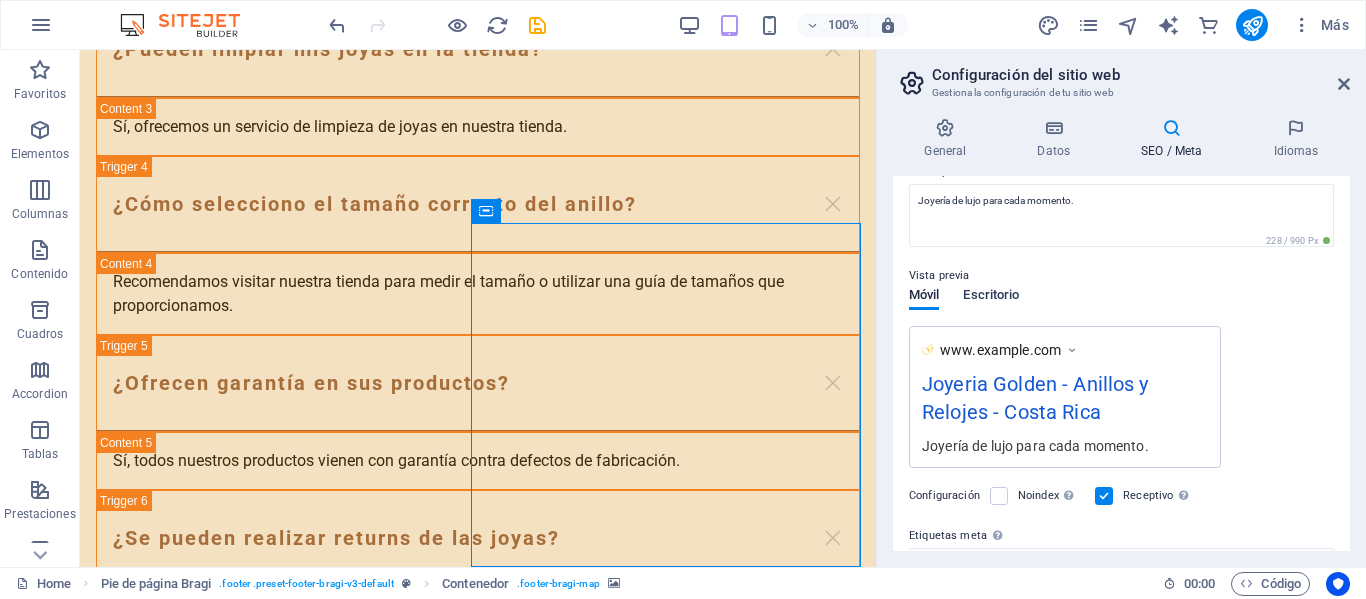 click on "Escritorio" at bounding box center (991, 297) 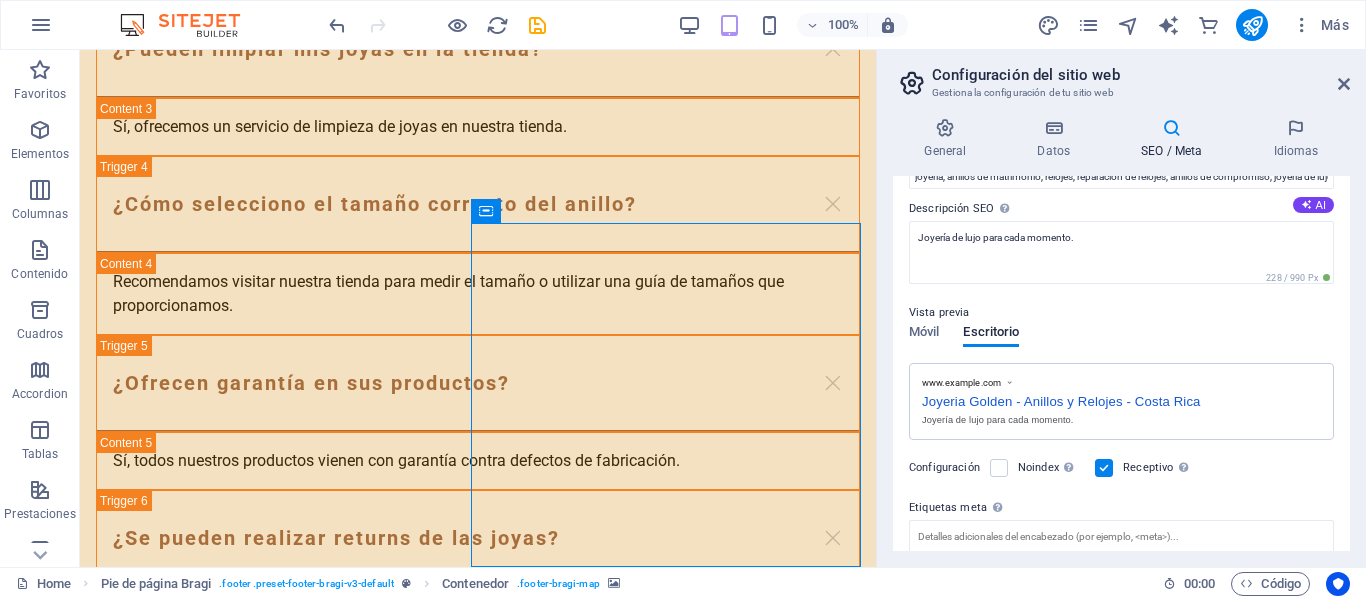 scroll, scrollTop: 0, scrollLeft: 0, axis: both 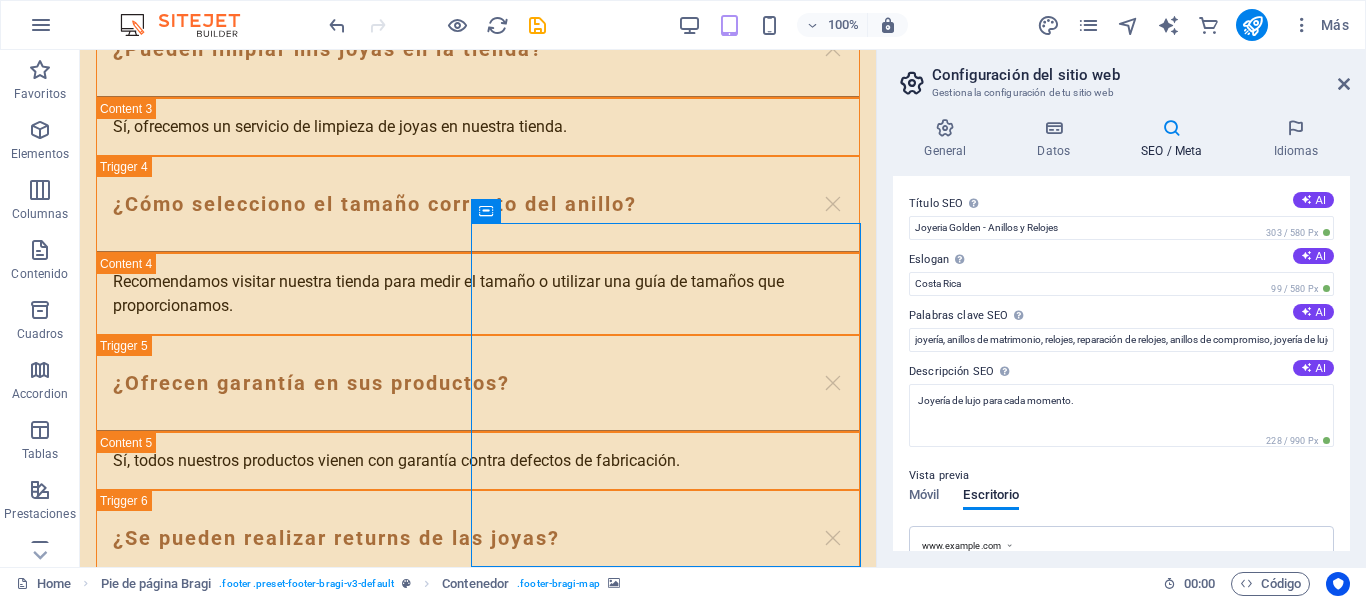 click at bounding box center [1172, 128] 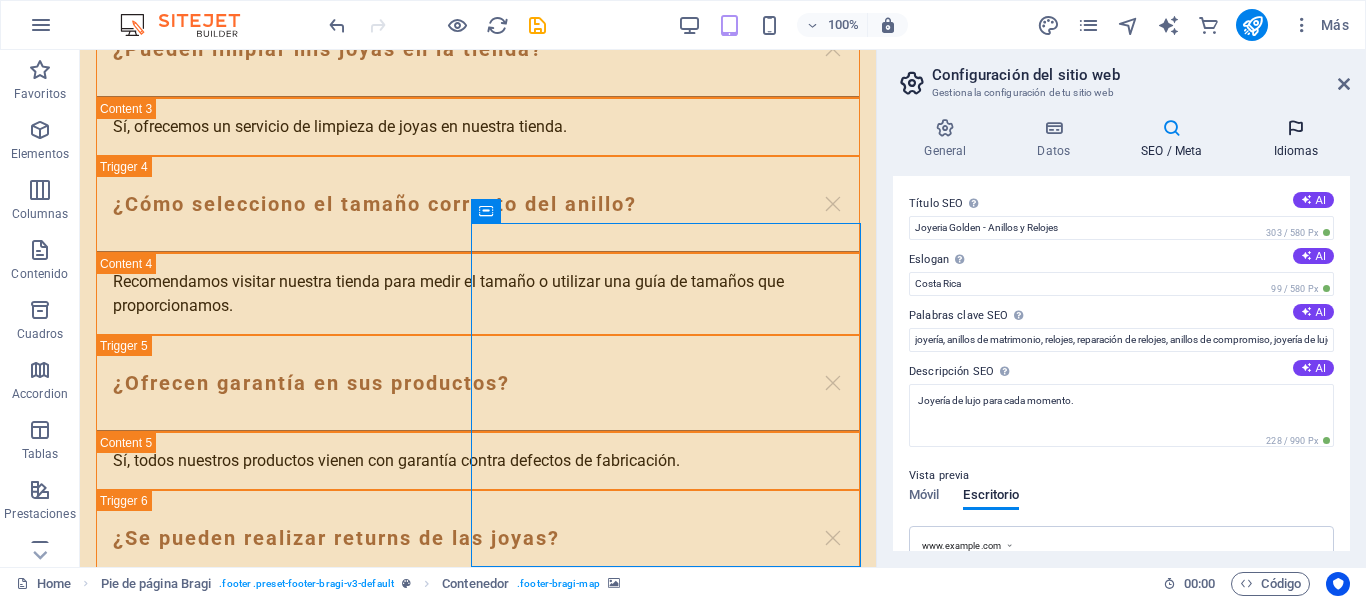 click on "Idiomas" at bounding box center (1296, 139) 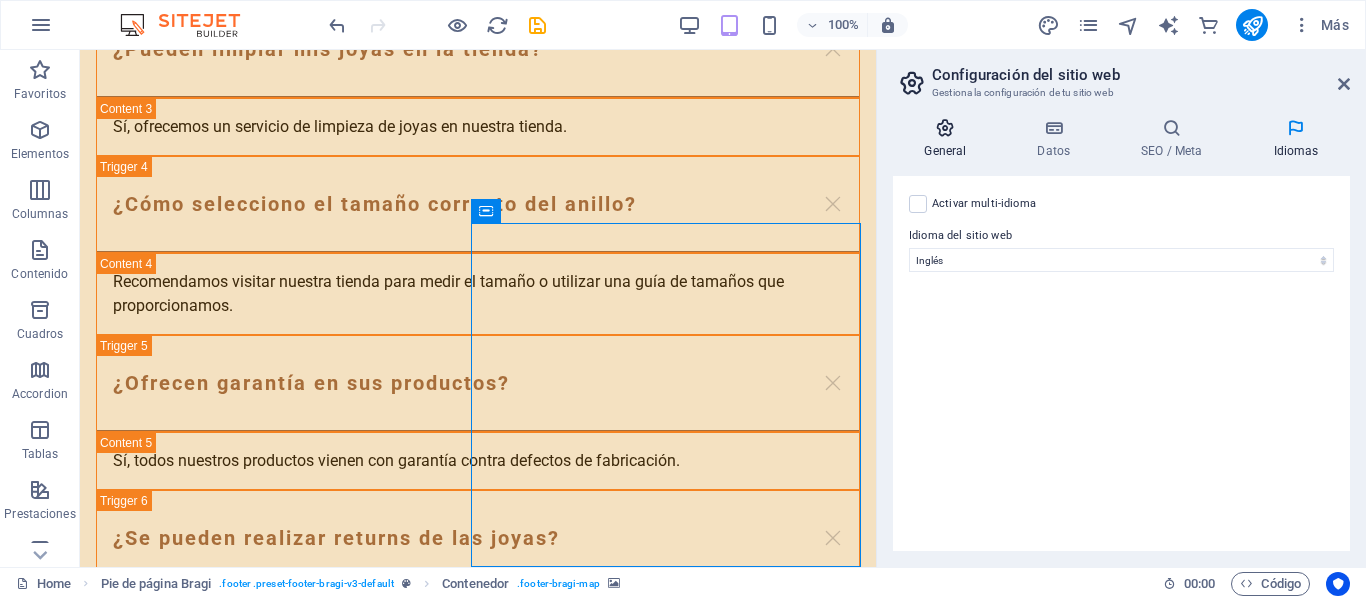 click at bounding box center (945, 128) 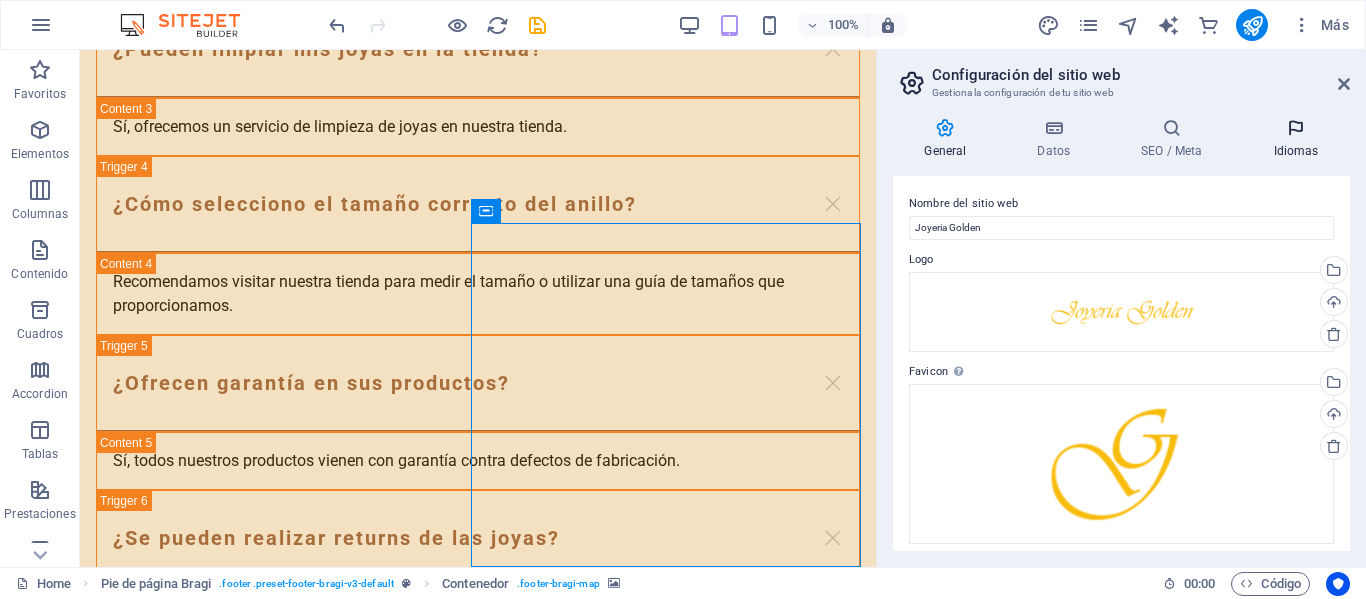 click at bounding box center (1296, 128) 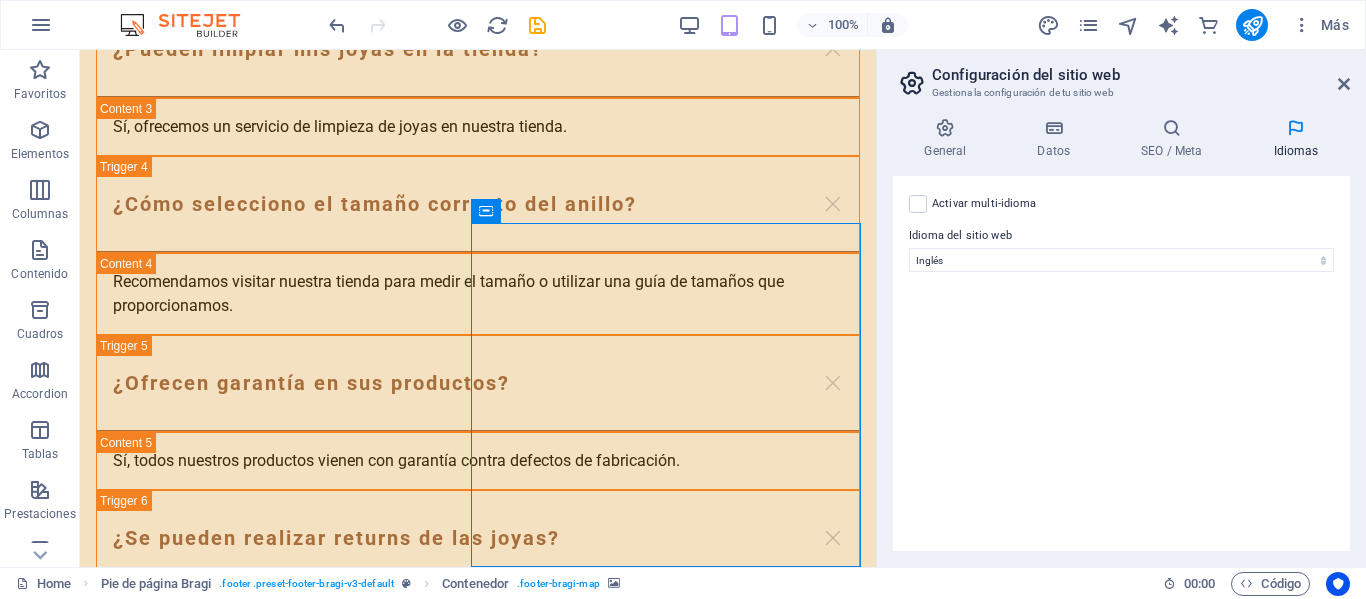 click on "Activar multi-idioma Para desactivar la opción multi-idioma, elimine todos los idiomas hasta que solo tenga un idioma." at bounding box center [984, 204] 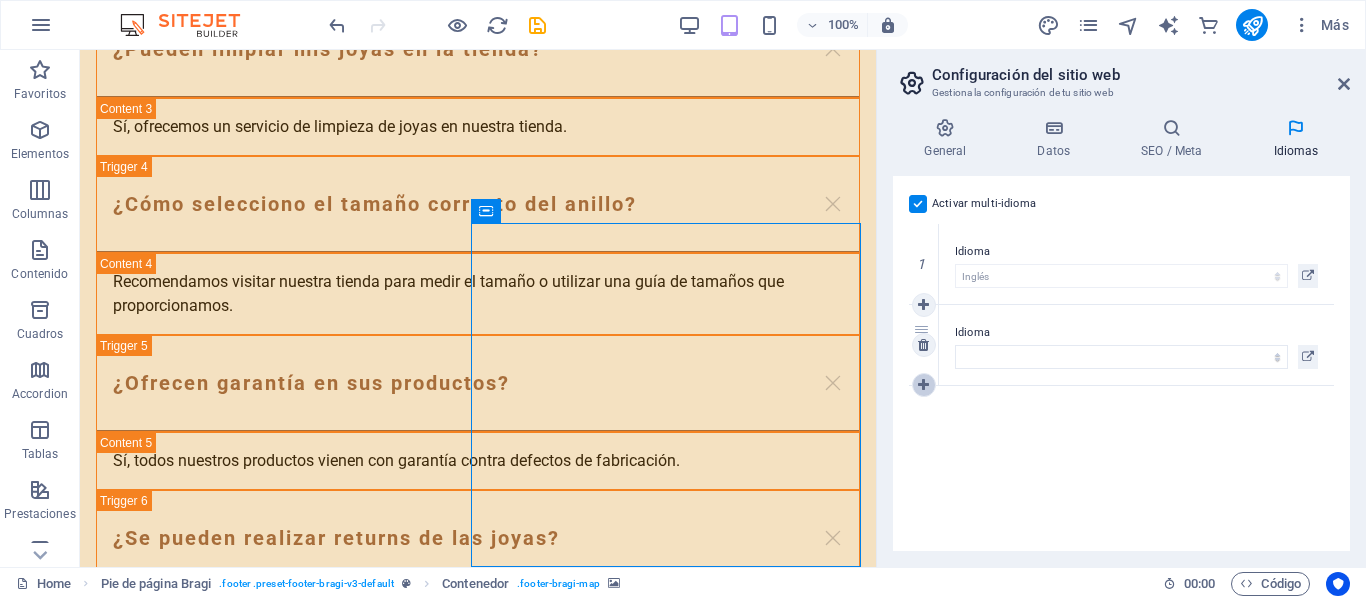 click at bounding box center (923, 385) 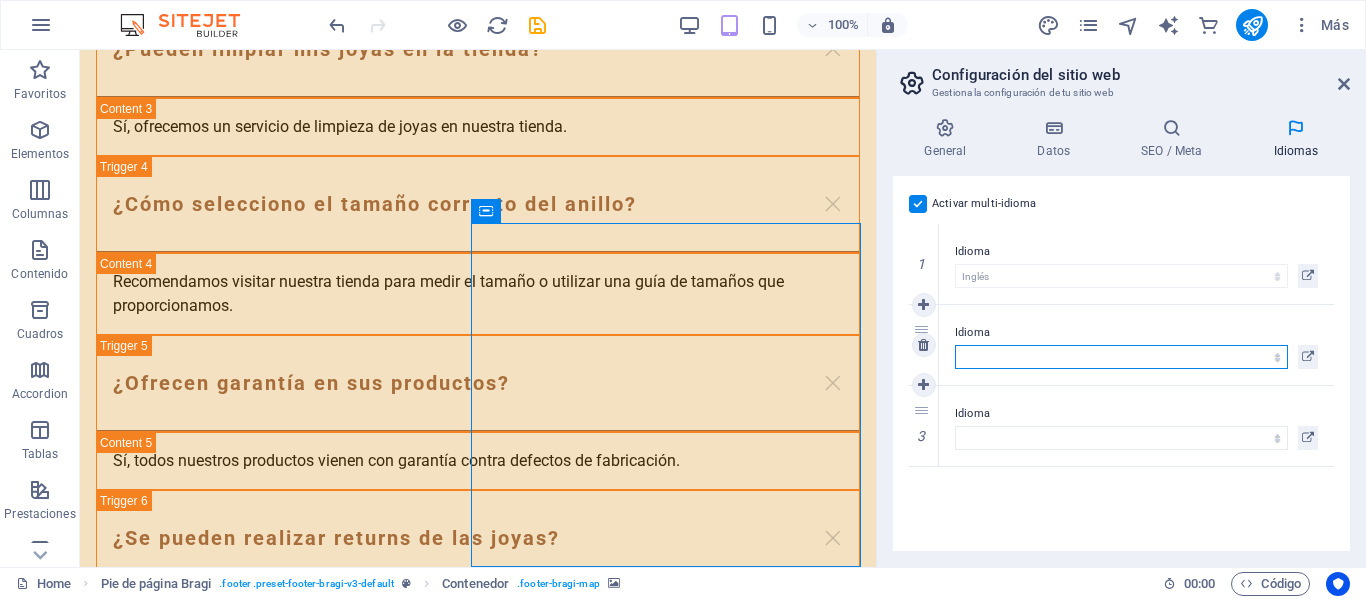 click on "Abkhazian Afar Afrikaans Akan Albanés Alemán Amharic Árabe Aragonese Armenian Assamese Avaric Avestan Aymara Azerbaijani Bambara Bashkir Basque Belarusian Bengalí Bihari languages Bislama Bokmål Bosnian Breton Búlgaro Burmese Catalán Central Khmer Chamorro Chechen Checo Chino Church Slavic Chuvash Coreano Cornish Corsican Cree Croata Danés Dzongkha Eslovaco Esloveno Español Esperanto Estonian Ewe Faroese Farsi (Persa) Fijian Finlandés Francés Fulah Gaelic Galician Ganda Georgian Greenlandic Griego Guaraní Gujarati Haitian Creole Hausa Hebreo Herero Hindi Hiri Motu Holandés Húngaro Ido Igbo Indonesio Inglés Interlingua Interlingue Inuktitut Inupiaq Irish Islandés Italiano Japonés Javanese Kannada Kanuri Kashmiri Kazakh Kikuyu Kinyarwanda Komi Kongo Kurdish Kwanyama Kyrgyz Lao Latín Letón Limburgish Lingala Lituano Luba-Katanga Luxembourgish Macedonio Malagasy Malay Malayalam Maldivian Maltés Manx Maori Marathi Marshallese Mongolian Nauru Navajo Ndonga Nepali North Ndebele Northern Sami Pali" at bounding box center (1121, 357) 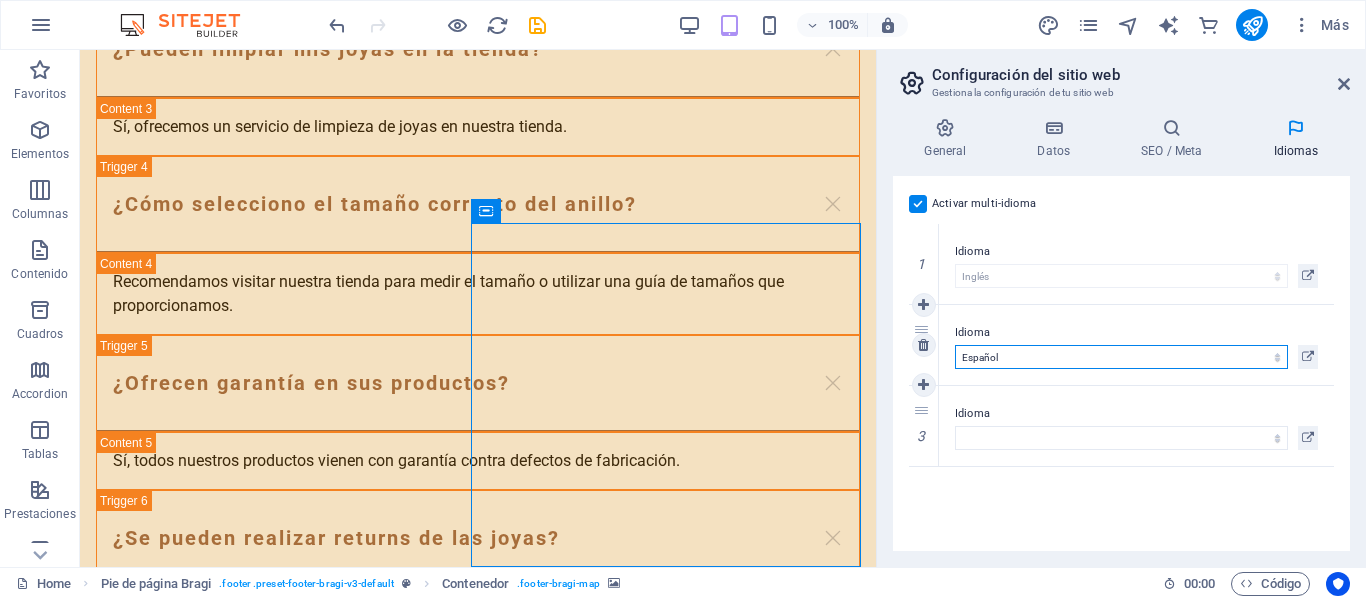 click on "Abkhazian Afar Afrikaans Akan Albanés Alemán Amharic Árabe Aragonese Armenian Assamese Avaric Avestan Aymara Azerbaijani Bambara Bashkir Basque Belarusian Bengalí Bihari languages Bislama Bokmål Bosnian Breton Búlgaro Burmese Catalán Central Khmer Chamorro Chechen Checo Chino Church Slavic Chuvash Coreano Cornish Corsican Cree Croata Danés Dzongkha Eslovaco Esloveno Español Esperanto Estonian Ewe Faroese Farsi (Persa) Fijian Finlandés Francés Fulah Gaelic Galician Ganda Georgian Greenlandic Griego Guaraní Gujarati Haitian Creole Hausa Hebreo Herero Hindi Hiri Motu Holandés Húngaro Ido Igbo Indonesio Inglés Interlingua Interlingue Inuktitut Inupiaq Irish Islandés Italiano Japonés Javanese Kannada Kanuri Kashmiri Kazakh Kikuyu Kinyarwanda Komi Kongo Kurdish Kwanyama Kyrgyz Lao Latín Letón Limburgish Lingala Lituano Luba-Katanga Luxembourgish Macedonio Malagasy Malay Malayalam Maldivian Maltés Manx Maori Marathi Marshallese Mongolian Nauru Navajo Ndonga Nepali North Ndebele Northern Sami Pali" at bounding box center [1121, 357] 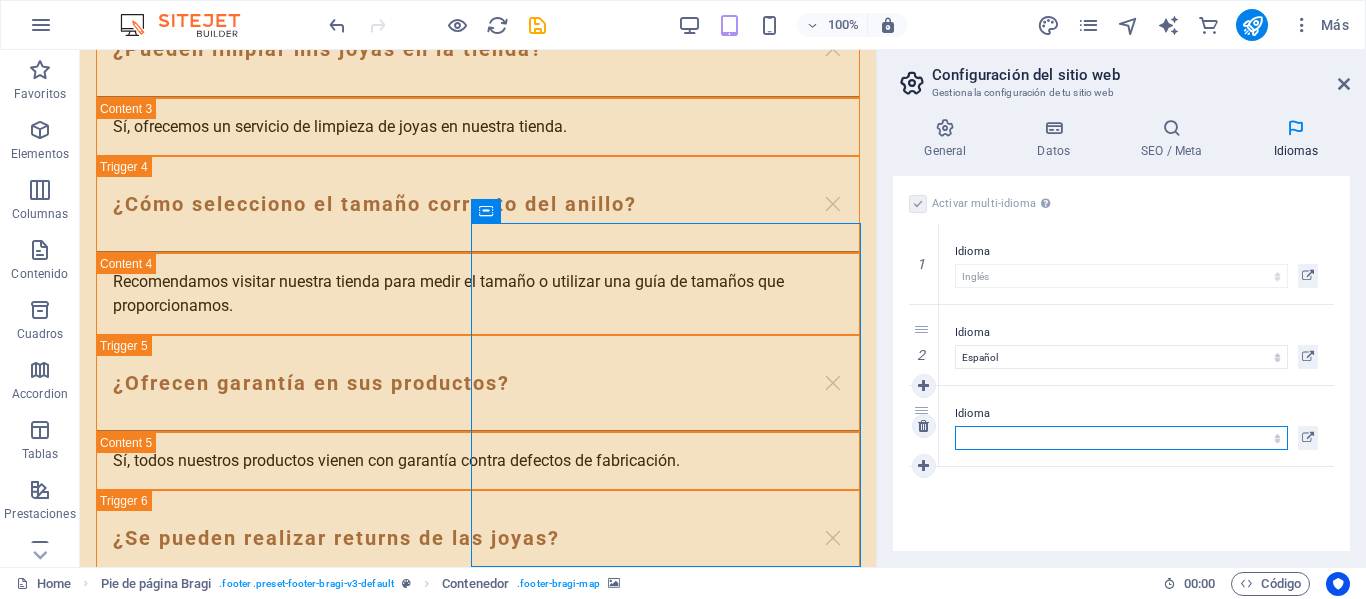 click on "Abkhazian Afar Afrikaans Akan Albanés Alemán Amharic Árabe Aragonese Armenian Assamese Avaric Avestan Aymara Azerbaijani Bambara Bashkir Basque Belarusian Bengalí Bihari languages Bislama Bokmål Bosnian Breton Búlgaro Burmese Catalán Central Khmer Chamorro Chechen Checo Chino Church Slavic Chuvash Coreano Cornish Corsican Cree Croata Danés Dzongkha Eslovaco Esloveno Español Esperanto Estonian Ewe Faroese Farsi (Persa) Fijian Finlandés Francés Fulah Gaelic Galician Ganda Georgian Greenlandic Griego Guaraní Gujarati Haitian Creole Hausa Hebreo Herero Hindi Hiri Motu Holandés Húngaro Ido Igbo Indonesio Inglés Interlingua Interlingue Inuktitut Inupiaq Irish Islandés Italiano Japonés Javanese Kannada Kanuri Kashmiri Kazakh Kikuyu Kinyarwanda Komi Kongo Kurdish Kwanyama Kyrgyz Lao Latín Letón Limburgish Lingala Lituano Luba-Katanga Luxembourgish Macedonio Malagasy Malay Malayalam Maldivian Maltés Manx Maori Marathi Marshallese Mongolian Nauru Navajo Ndonga Nepali North Ndebele Northern Sami Pali" at bounding box center [1121, 438] 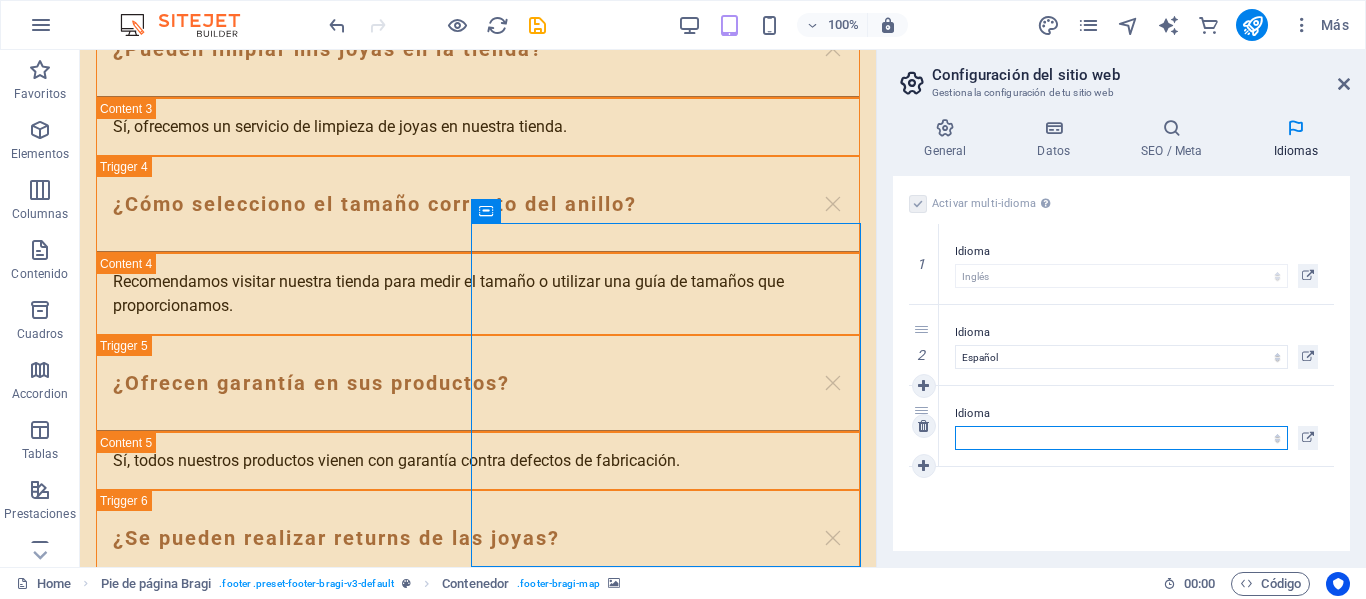 select on "64" 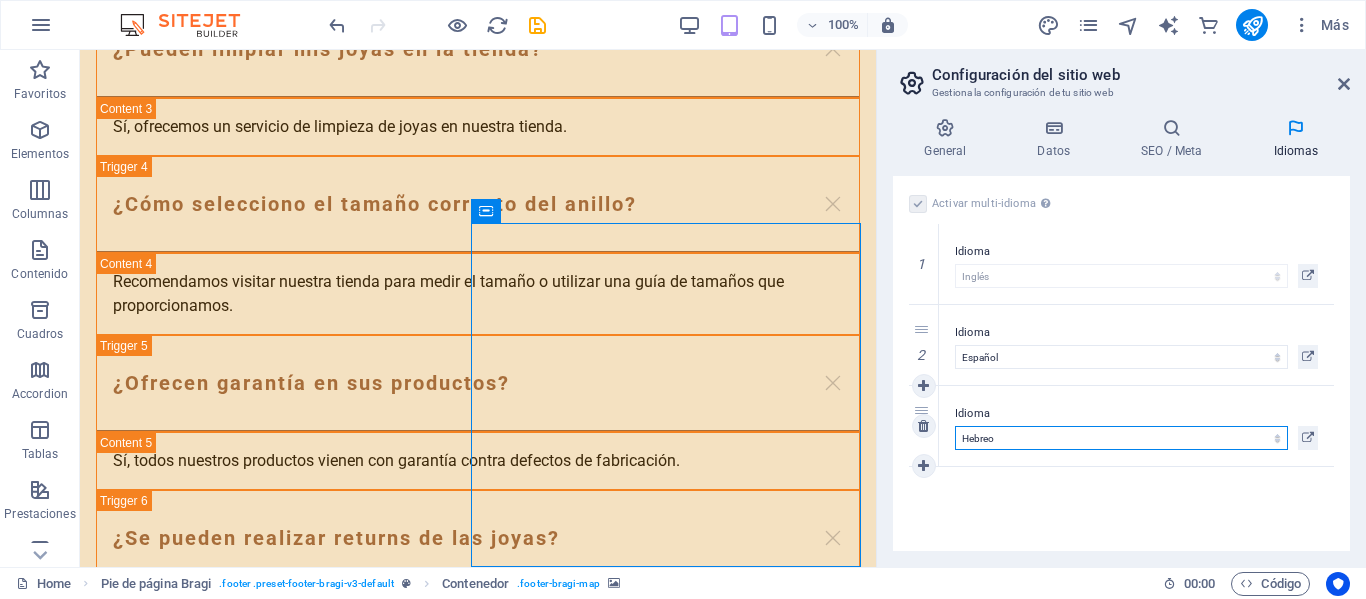 click on "Abkhazian Afar Afrikaans Akan Albanés Alemán Amharic Árabe Aragonese Armenian Assamese Avaric Avestan Aymara Azerbaijani Bambara Bashkir Basque Belarusian Bengalí Bihari languages Bislama Bokmål Bosnian Breton Búlgaro Burmese Catalán Central Khmer Chamorro Chechen Checo Chino Church Slavic Chuvash Coreano Cornish Corsican Cree Croata Danés Dzongkha Eslovaco Esloveno Español Esperanto Estonian Ewe Faroese Farsi (Persa) Fijian Finlandés Francés Fulah Gaelic Galician Ganda Georgian Greenlandic Griego Guaraní Gujarati Haitian Creole Hausa Hebreo Herero Hindi Hiri Motu Holandés Húngaro Ido Igbo Indonesio Inglés Interlingua Interlingue Inuktitut Inupiaq Irish Islandés Italiano Japonés Javanese Kannada Kanuri Kashmiri Kazakh Kikuyu Kinyarwanda Komi Kongo Kurdish Kwanyama Kyrgyz Lao Latín Letón Limburgish Lingala Lituano Luba-Katanga Luxembourgish Macedonio Malagasy Malay Malayalam Maldivian Maltés Manx Maori Marathi Marshallese Mongolian Nauru Navajo Ndonga Nepali North Ndebele Northern Sami Pali" at bounding box center [1121, 438] 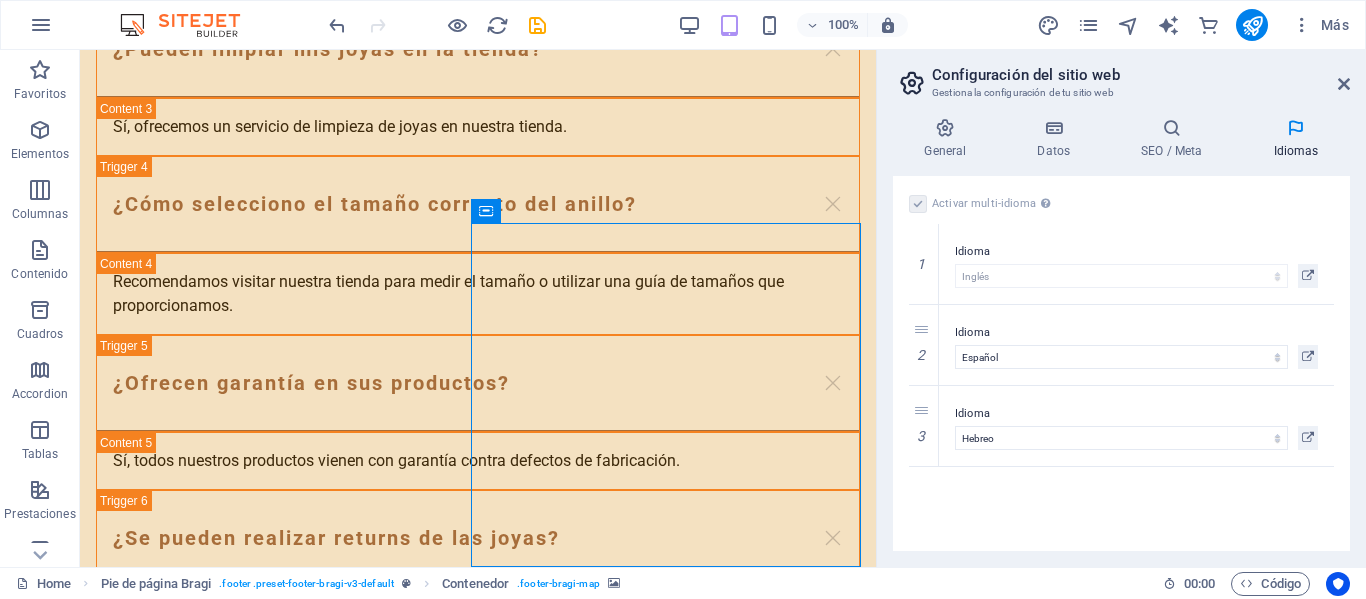 click on "Activar multi-idioma Para desactivar la opción multi-idioma, elimine todos los idiomas hasta que solo tenga un idioma. Idioma del sitio web Abkhazian Afar Afrikaans Akan Albanés Alemán Amharic Árabe Aragonese Armenian Assamese Avaric Avestan Aymara Azerbaijani Bambara Bashkir Basque Belarusian Bengalí Bihari languages Bislama Bokmål Bosnian Breton Búlgaro Burmese Catalán Central Khmer Chamorro Chechen Checo Chino Church Slavic Chuvash Coreano Cornish Corsican Cree Croata Danés Dzongkha Eslovaco Esloveno Español Esperanto Estonian Ewe Faroese Farsi (Persa) Fijian Finlandés Francés Fulah Gaelic Galician Ganda Georgian Greenlandic Griego Guaraní Gujarati Haitian Creole Hausa Hebreo Herero Hindi Hiri Motu Holandés Húngaro Ido Igbo Indonesio Inglés Interlingua Interlingue Inuktitut Inupiaq Irish Islandés Italiano Japonés Javanese Kannada Kanuri Kashmiri Kazakh Kikuyu Kinyarwanda Komi Kongo Kurdish Kwanyama Kyrgyz Lao Latín Letón Limburgish Lingala Lituano Luba-Katanga Luxembourgish Macedonio 1" at bounding box center [1121, 363] 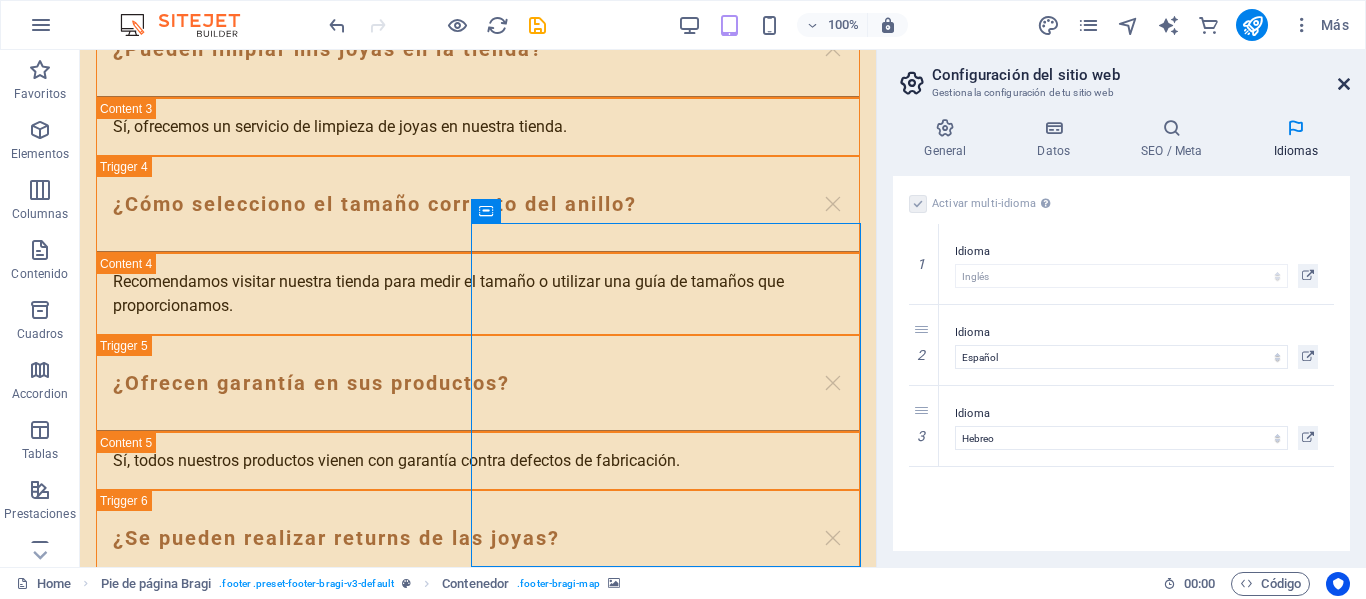 click at bounding box center (1344, 84) 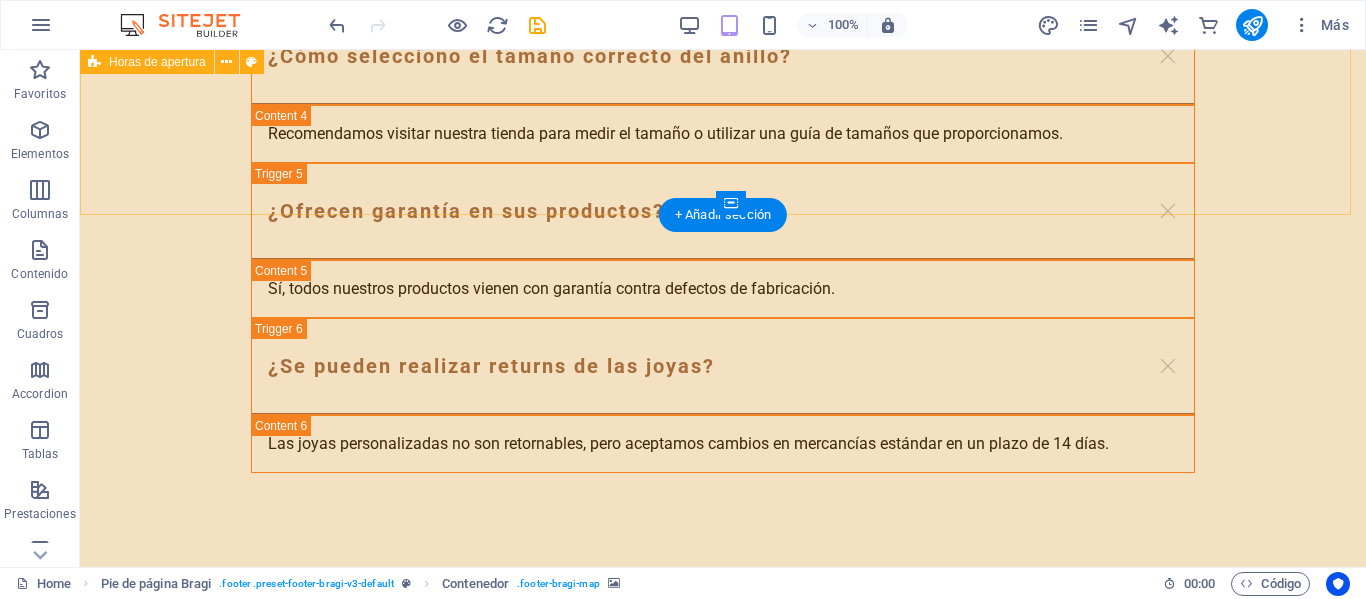 scroll, scrollTop: 5157, scrollLeft: 0, axis: vertical 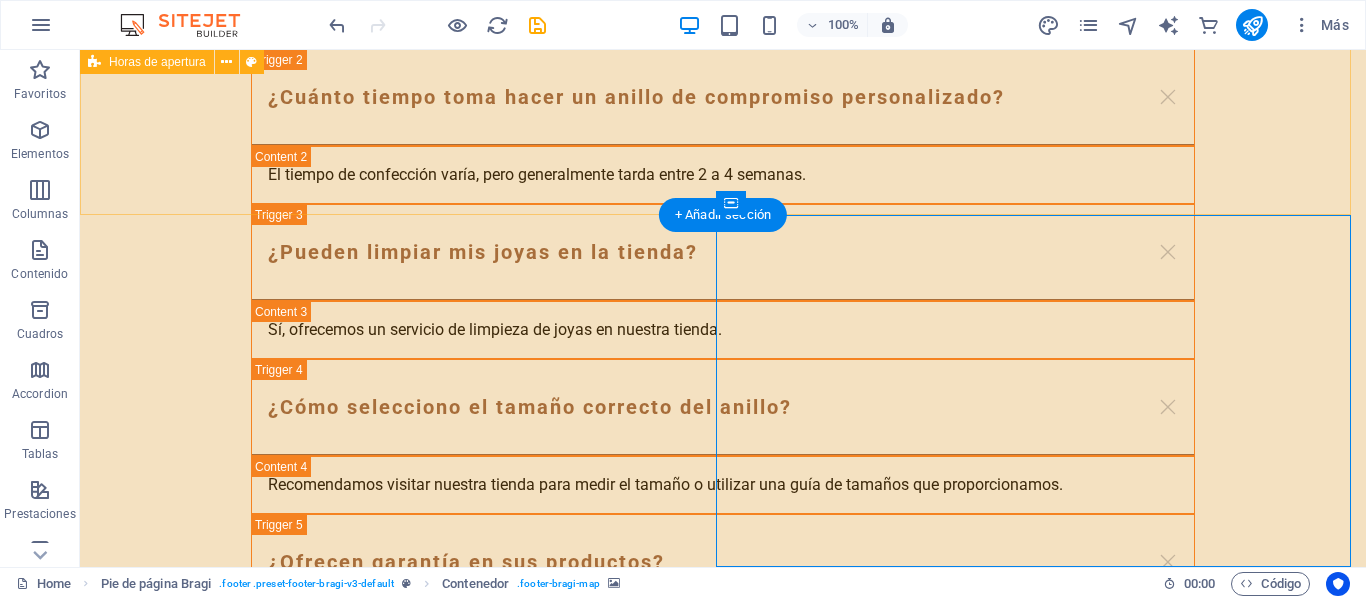 click on "Lunes 10:00 - 19:00 Martes 10:00 - 19:00 Miércoles 10:00 - 19:00 Jueves 10:00 - 19:00 Viernes 10:00 - 19:00 Sábado 11:00 - 15:00 Domingo Cerrado" at bounding box center (723, 1224) 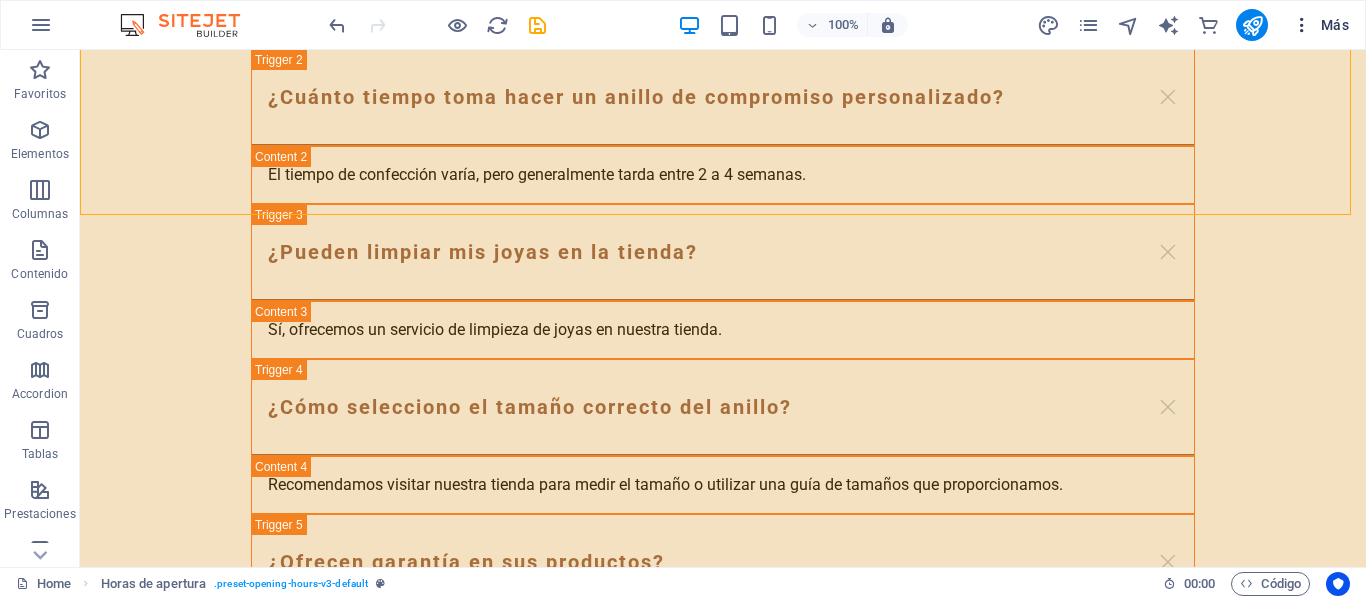 click on "Más" at bounding box center (1320, 25) 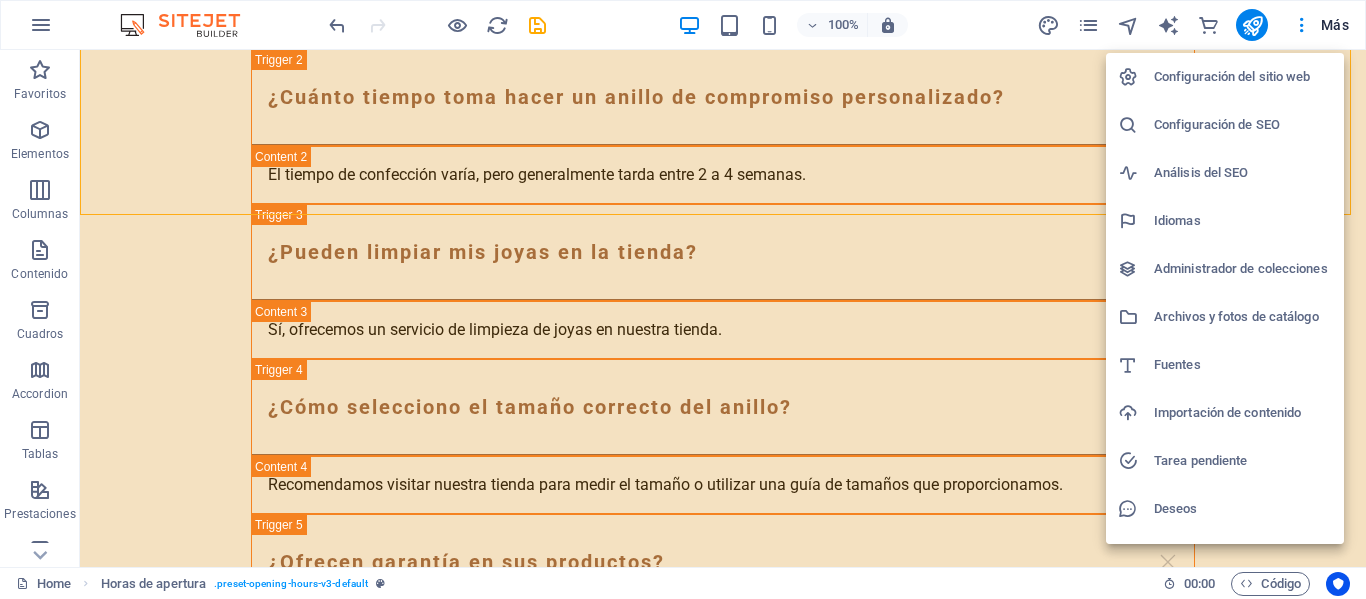 click on "Configuración del sitio web" at bounding box center (1243, 77) 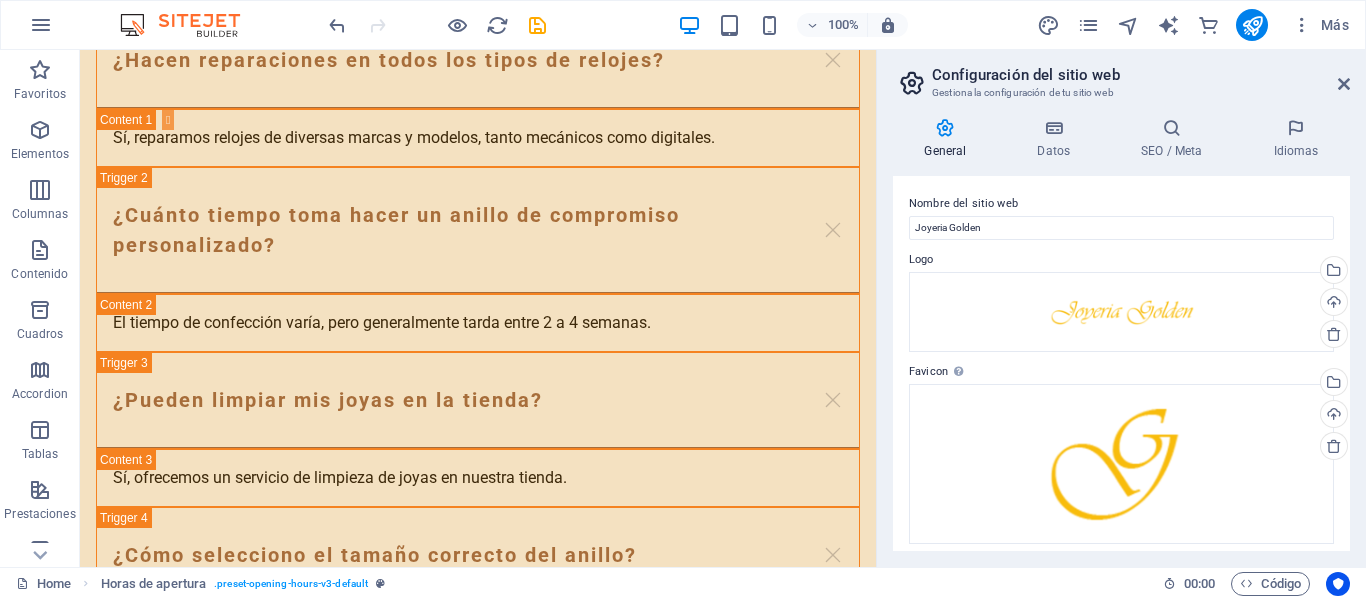 scroll, scrollTop: 5508, scrollLeft: 0, axis: vertical 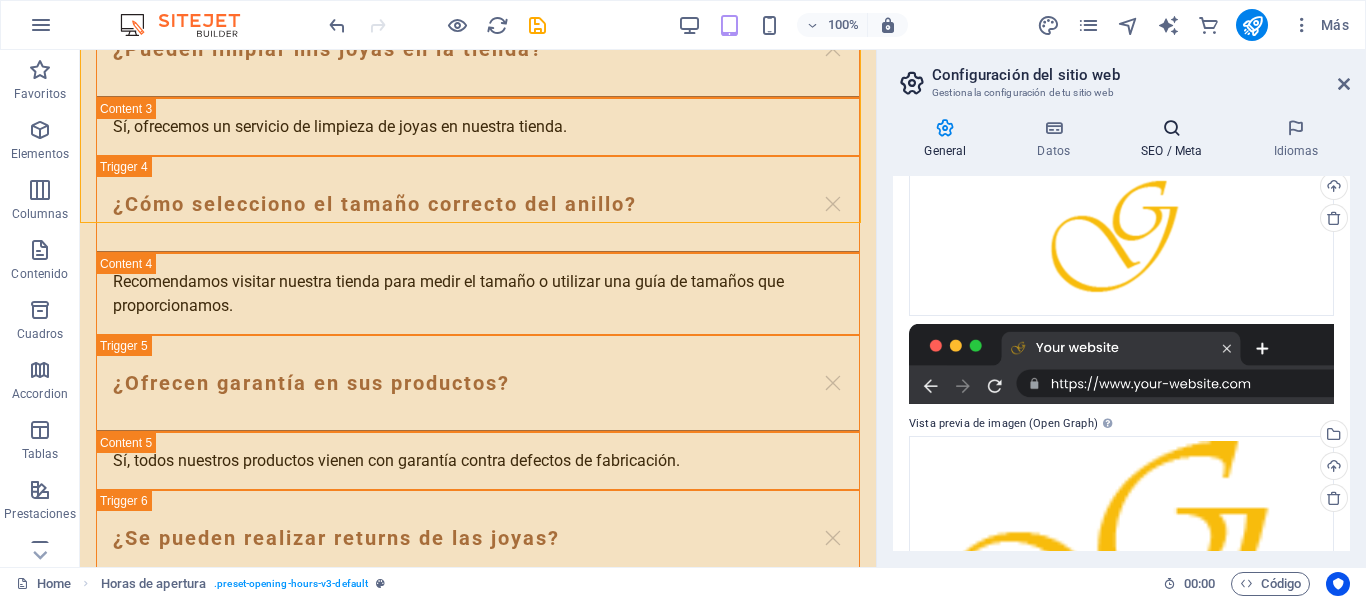 click at bounding box center [1172, 128] 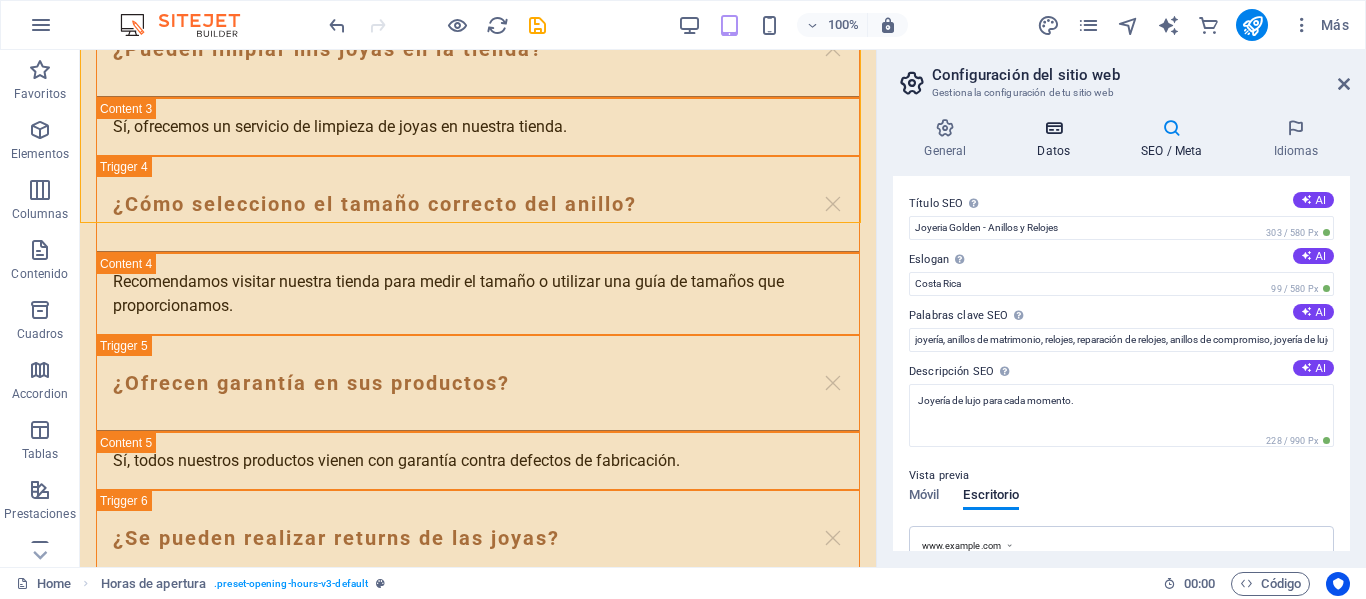 click at bounding box center [1054, 128] 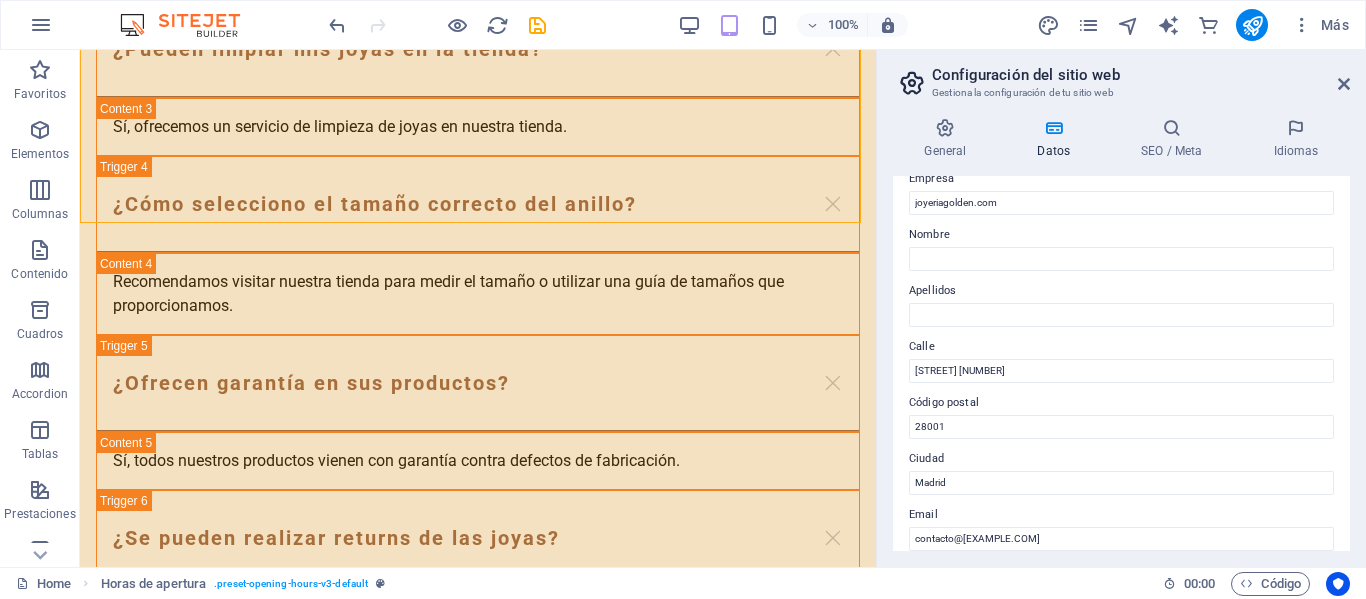 scroll, scrollTop: 100, scrollLeft: 0, axis: vertical 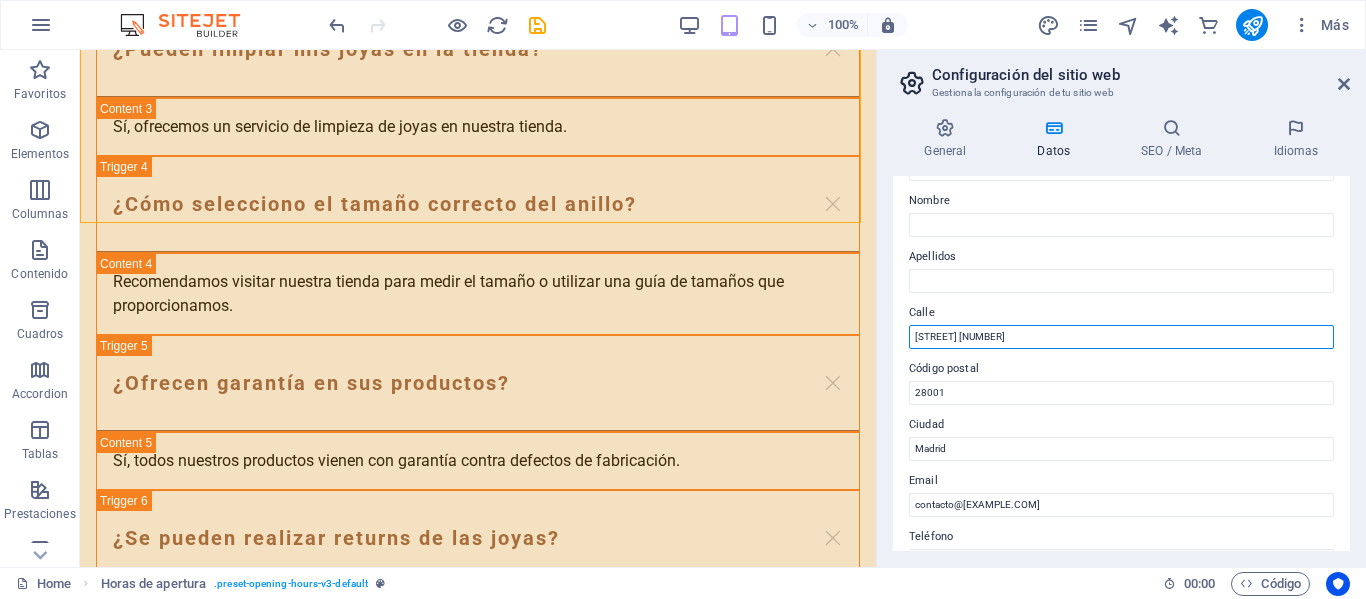 click on "[STREET_NAME] [NUMBER]" at bounding box center (1121, 337) 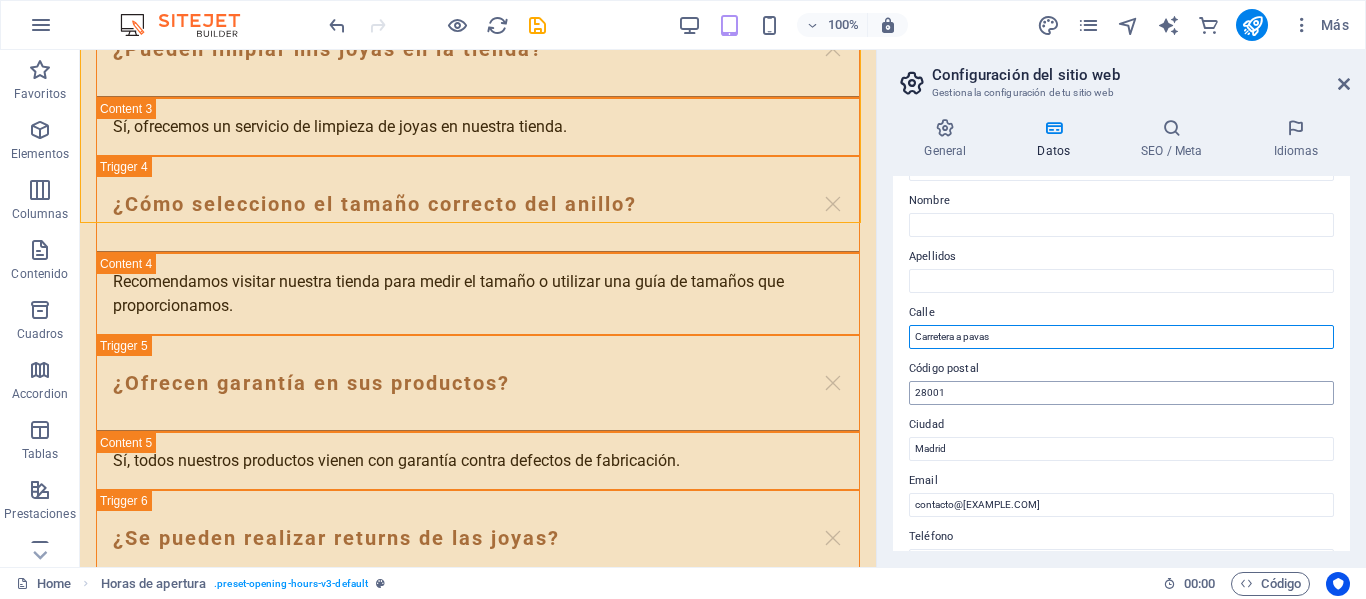 type on "Carretera a pavas" 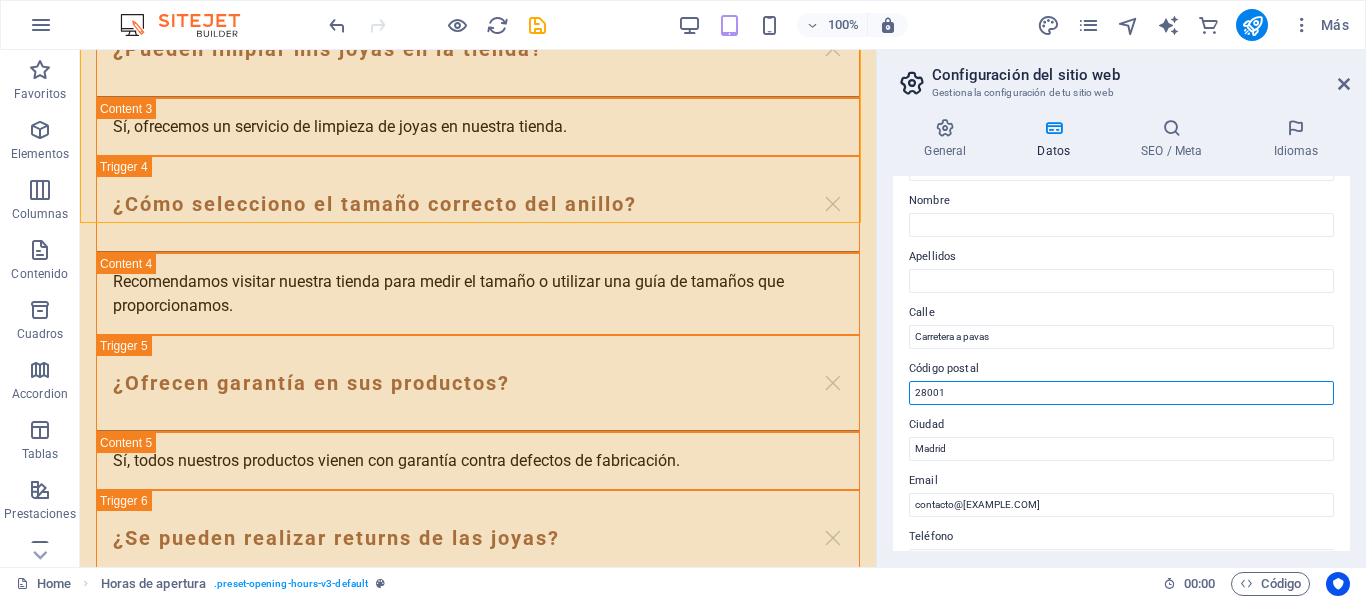 click on "28001" at bounding box center [1121, 393] 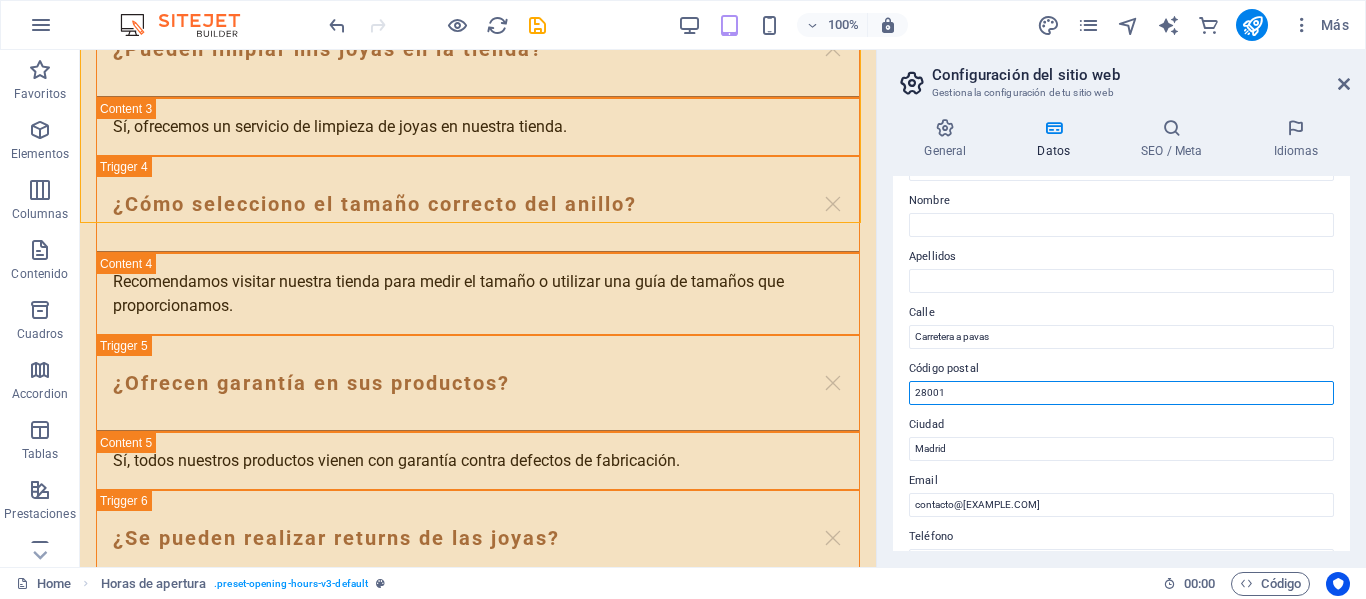 paste on "10109" 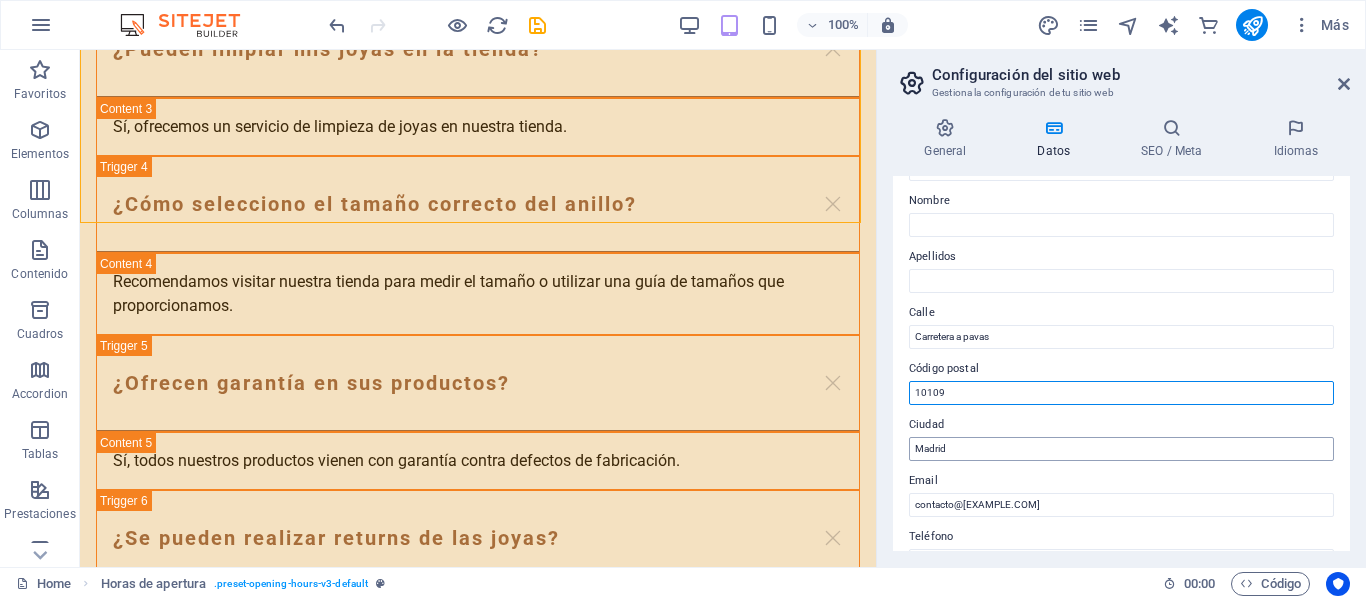 type on "10109" 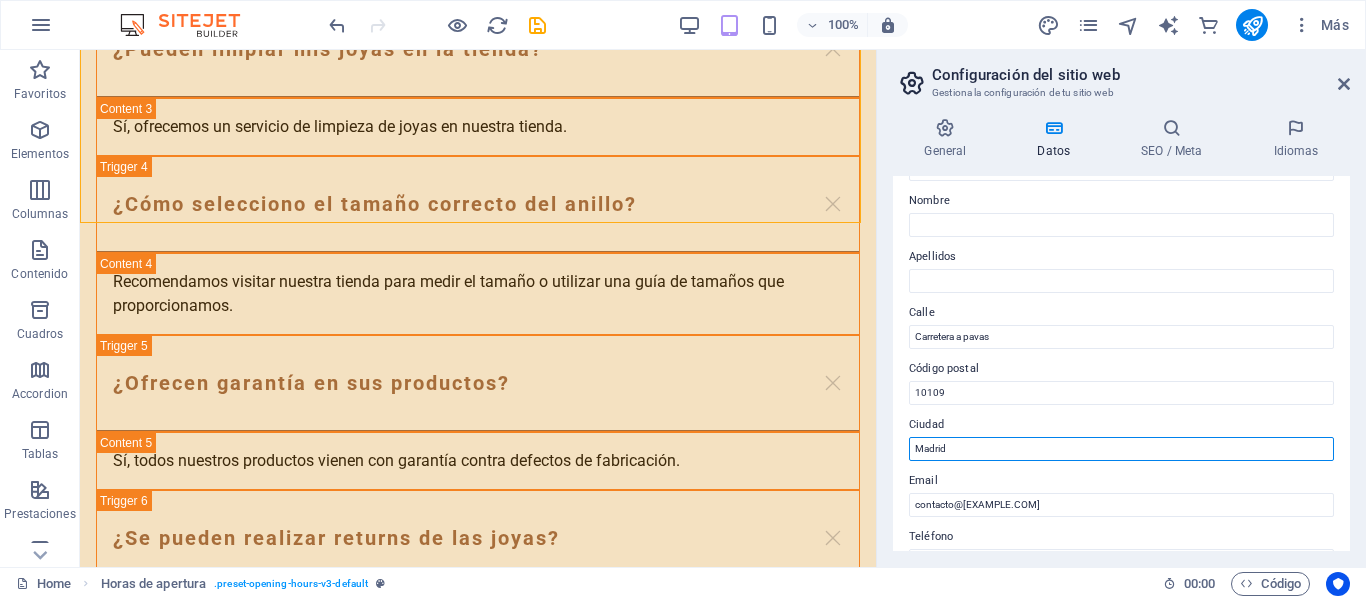 click on "Madrid" at bounding box center [1121, 449] 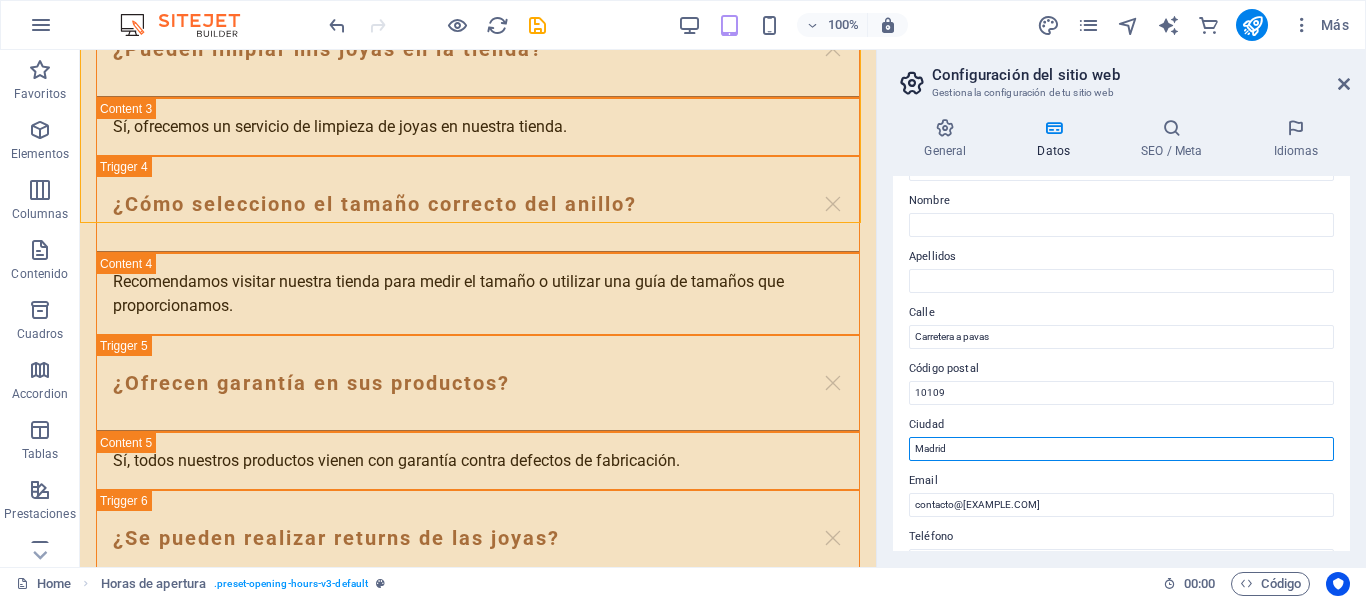 type on "p" 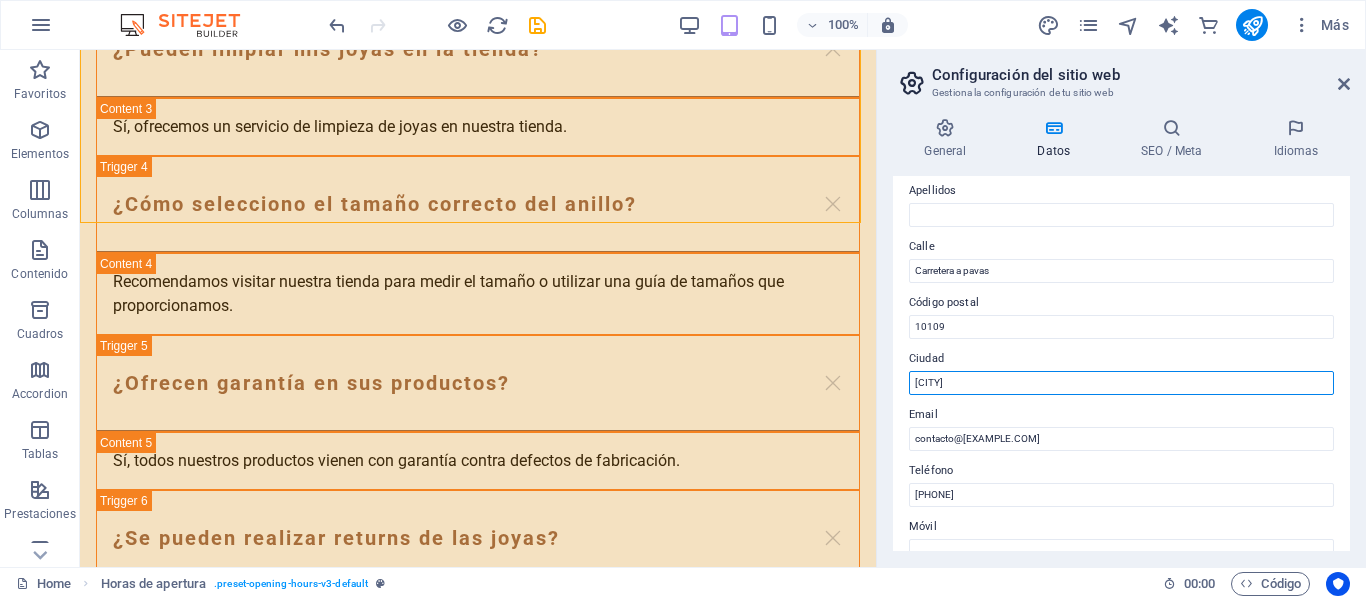scroll, scrollTop: 200, scrollLeft: 0, axis: vertical 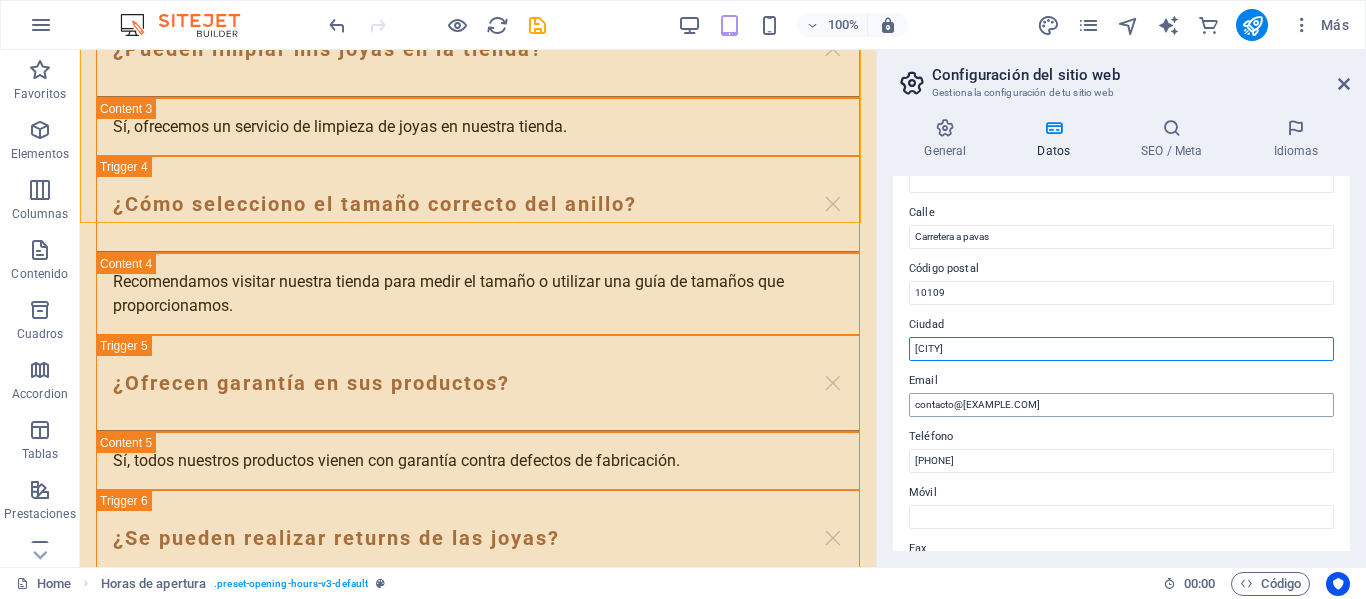 type on "Pavas" 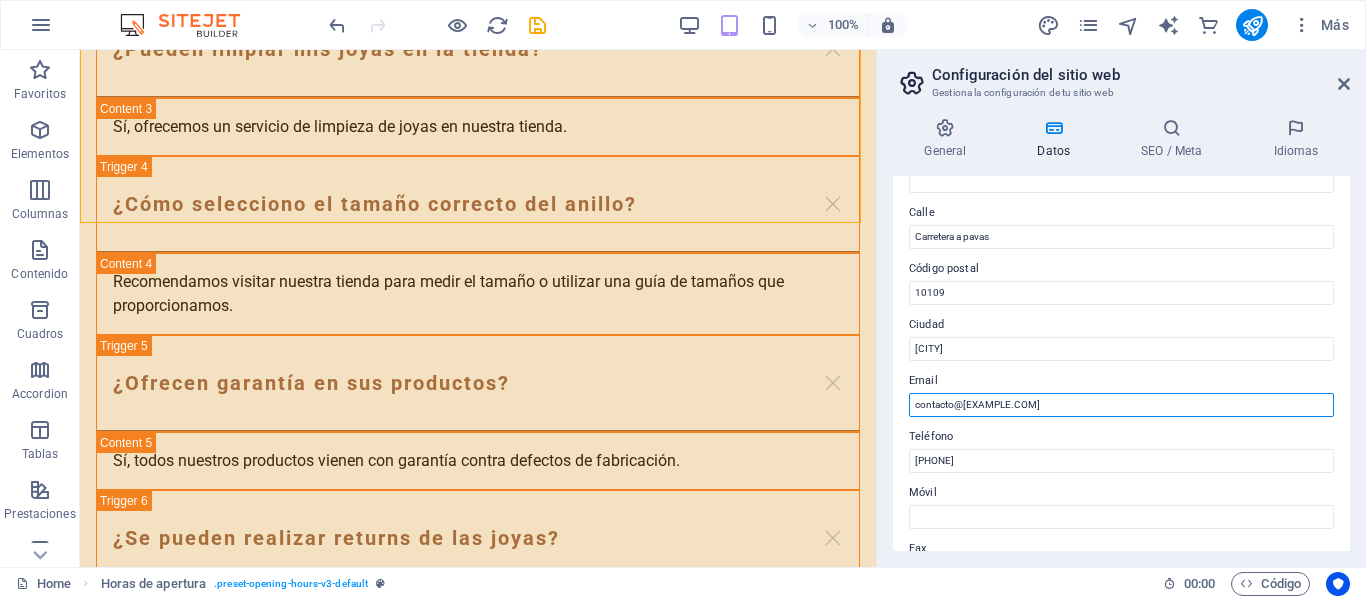 click on "[EMAIL]" at bounding box center [1121, 405] 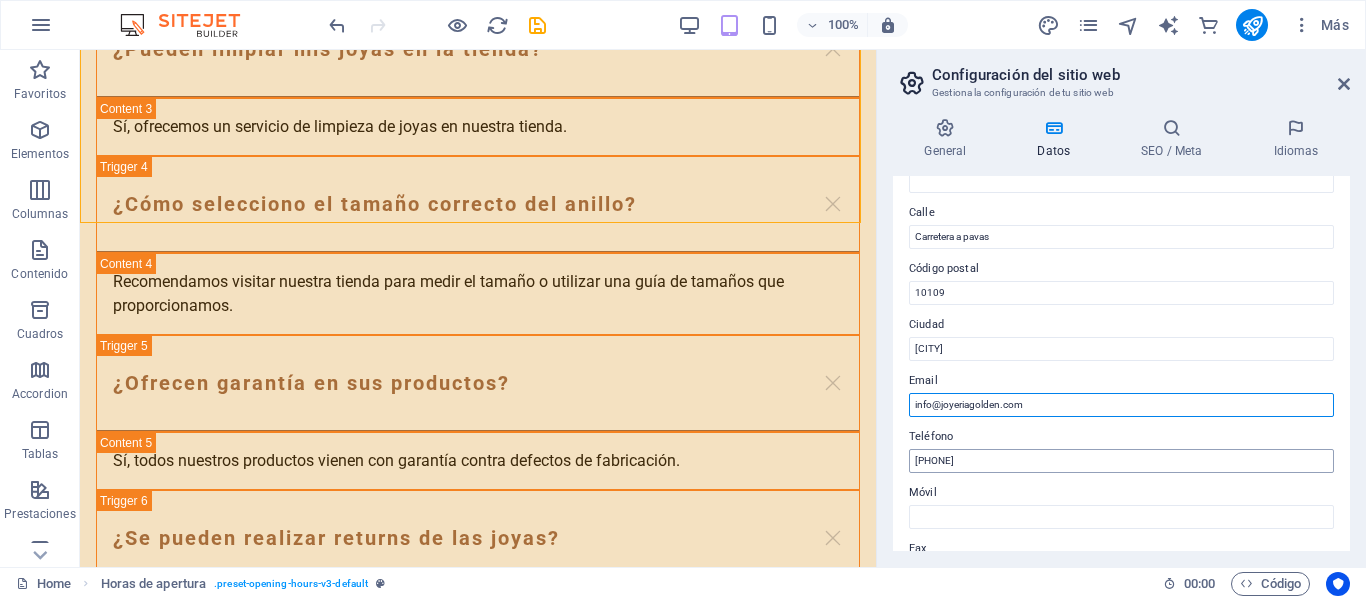 type on "info@joyeriagolden.com" 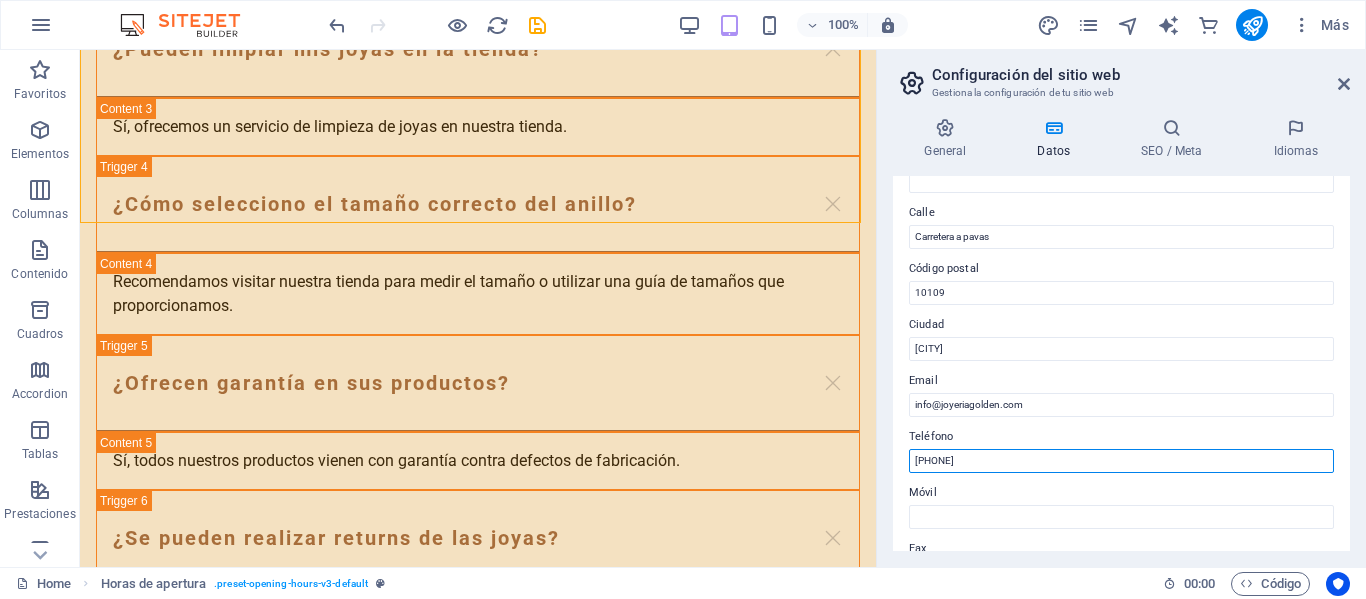 click on "[PHONE]" at bounding box center (1121, 461) 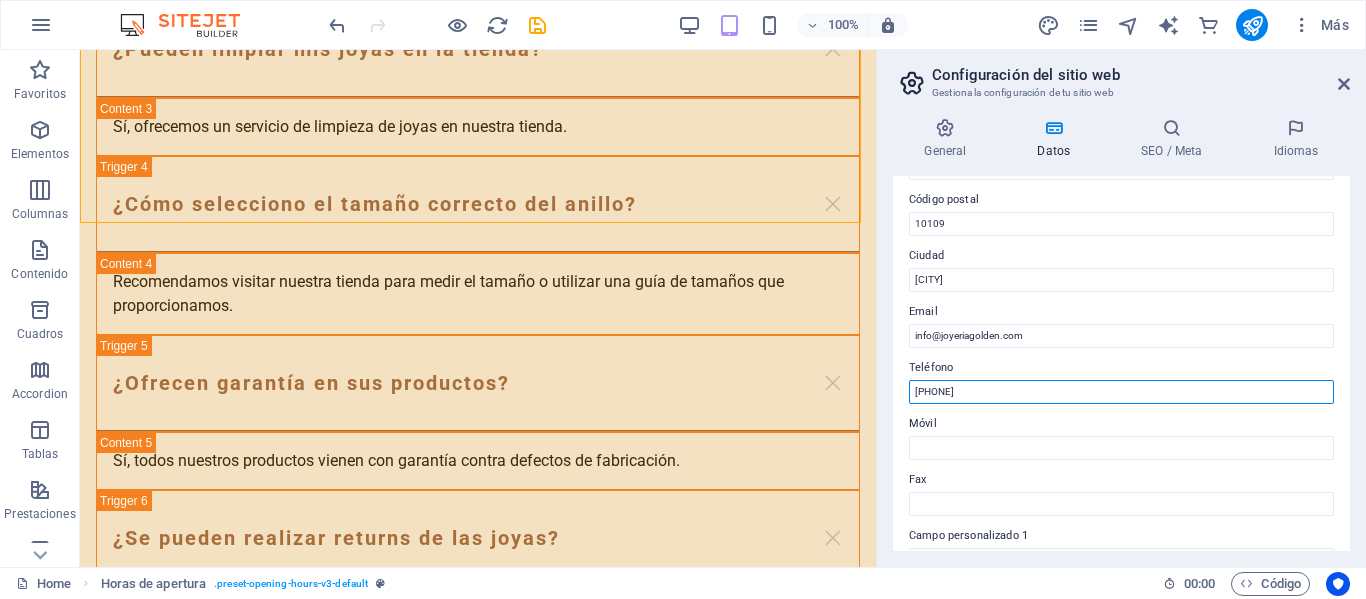 scroll, scrollTop: 300, scrollLeft: 0, axis: vertical 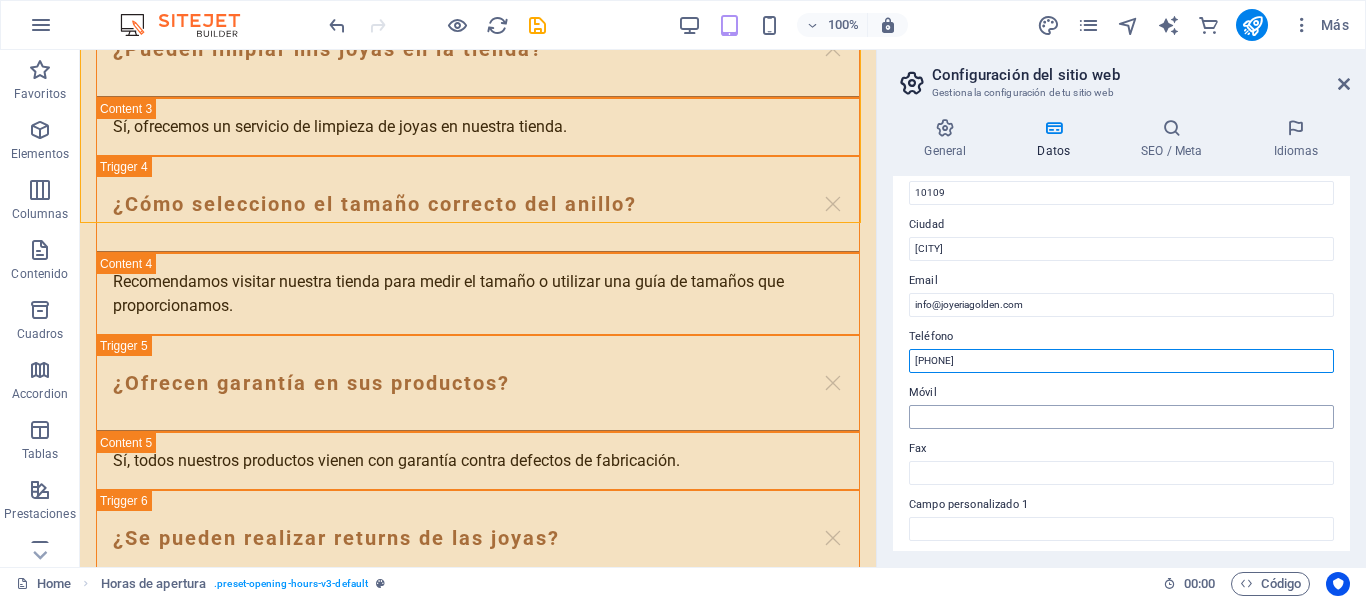 type on "[PHONE]" 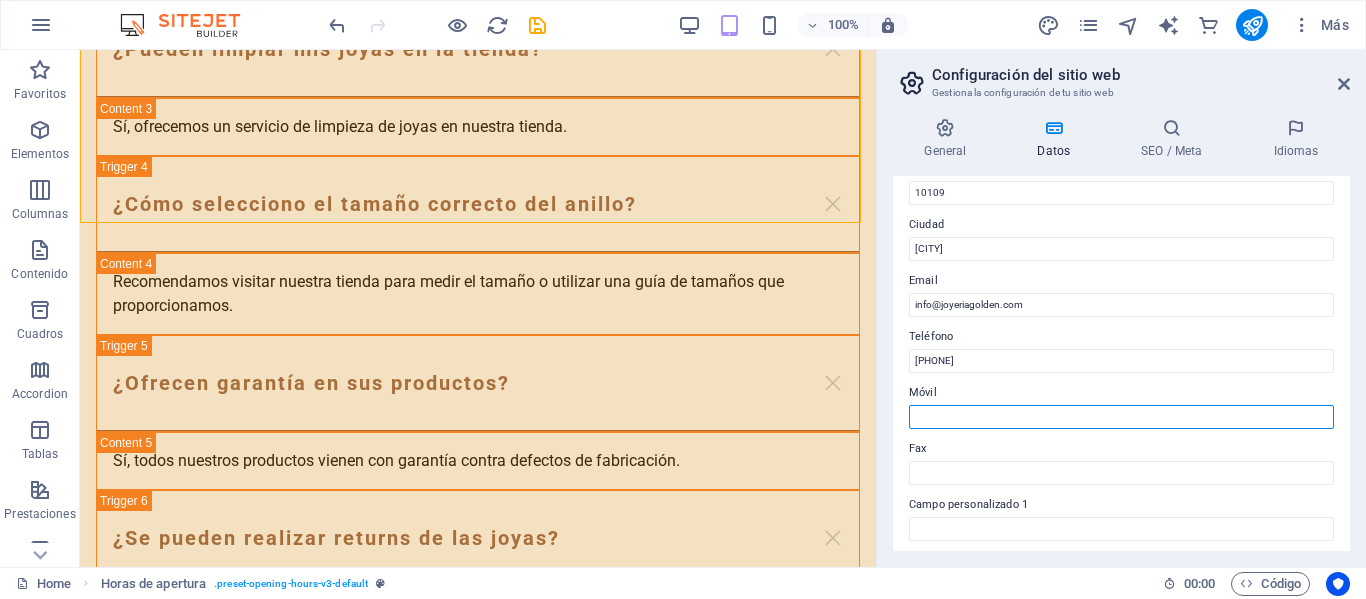 click on "Móvil" at bounding box center [1121, 417] 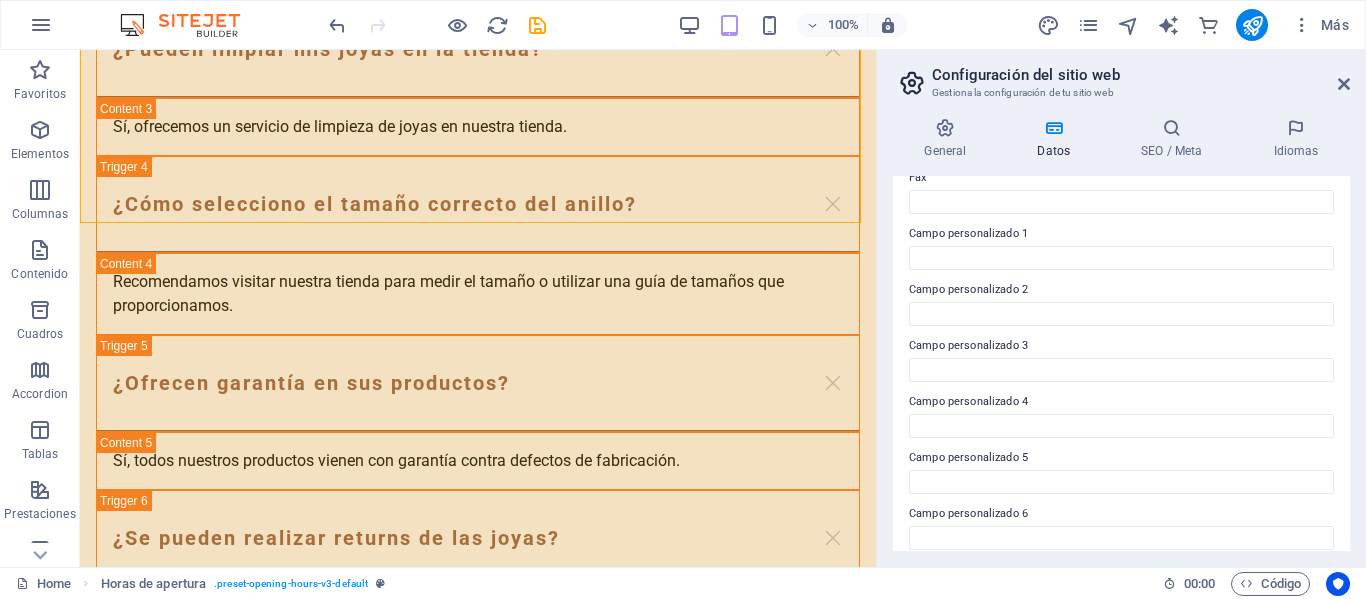 scroll, scrollTop: 586, scrollLeft: 0, axis: vertical 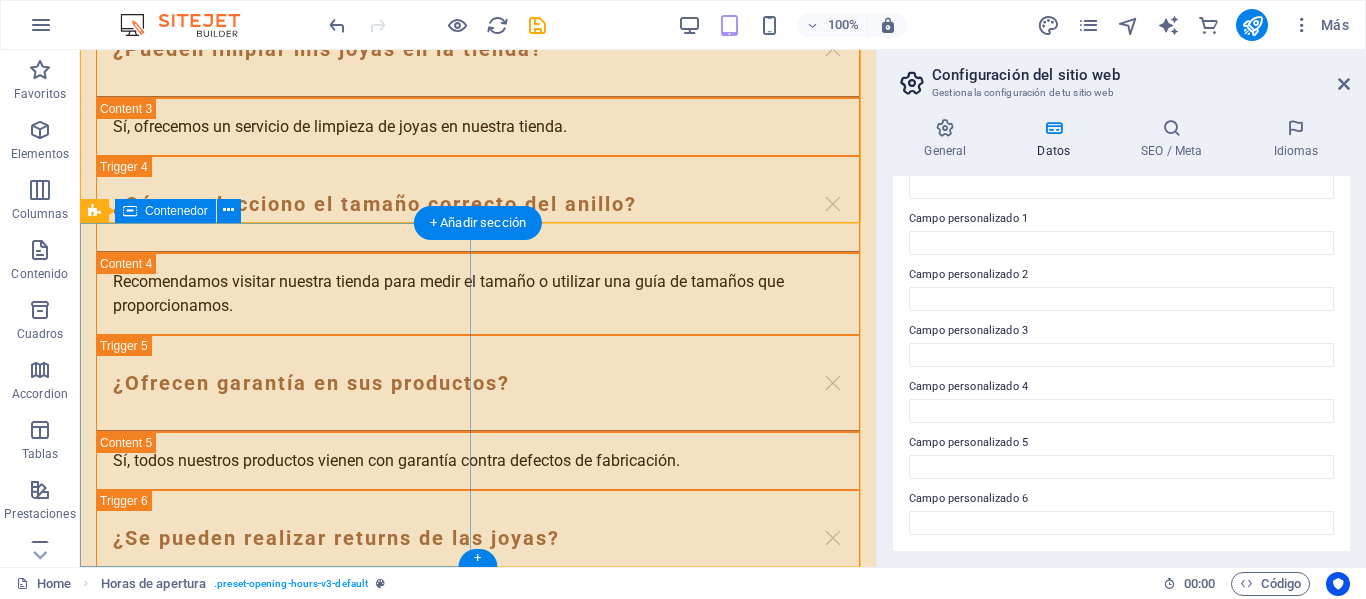 type on "506 7248 2688" 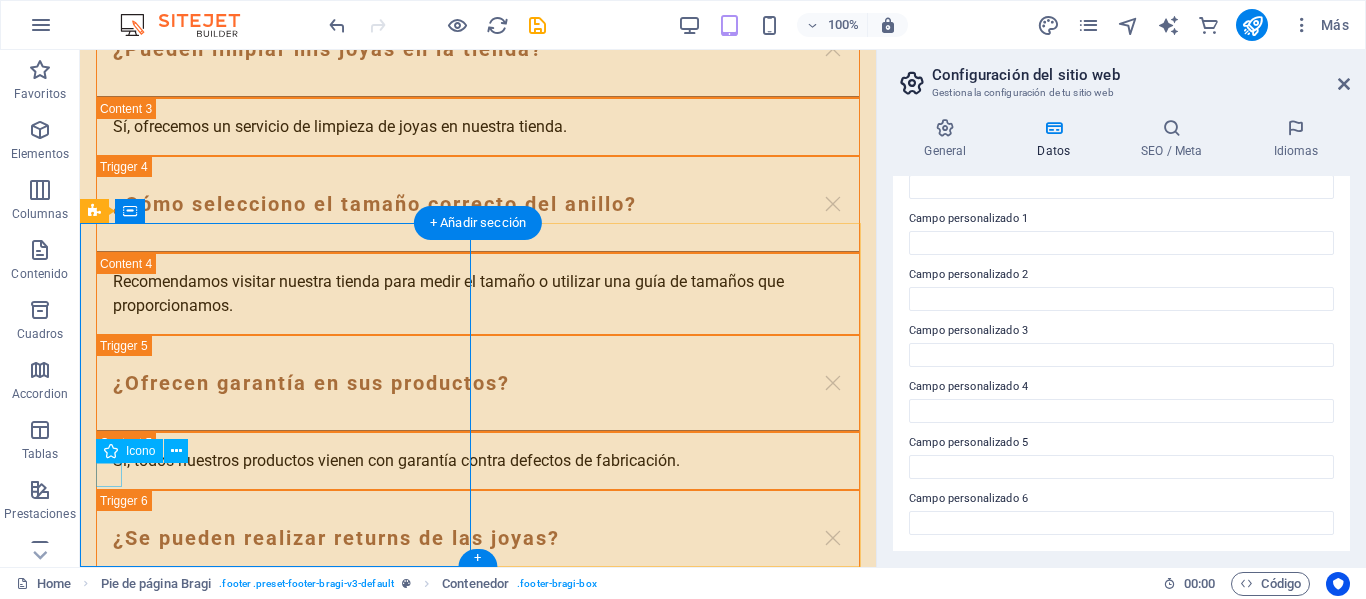 click at bounding box center [478, 1737] 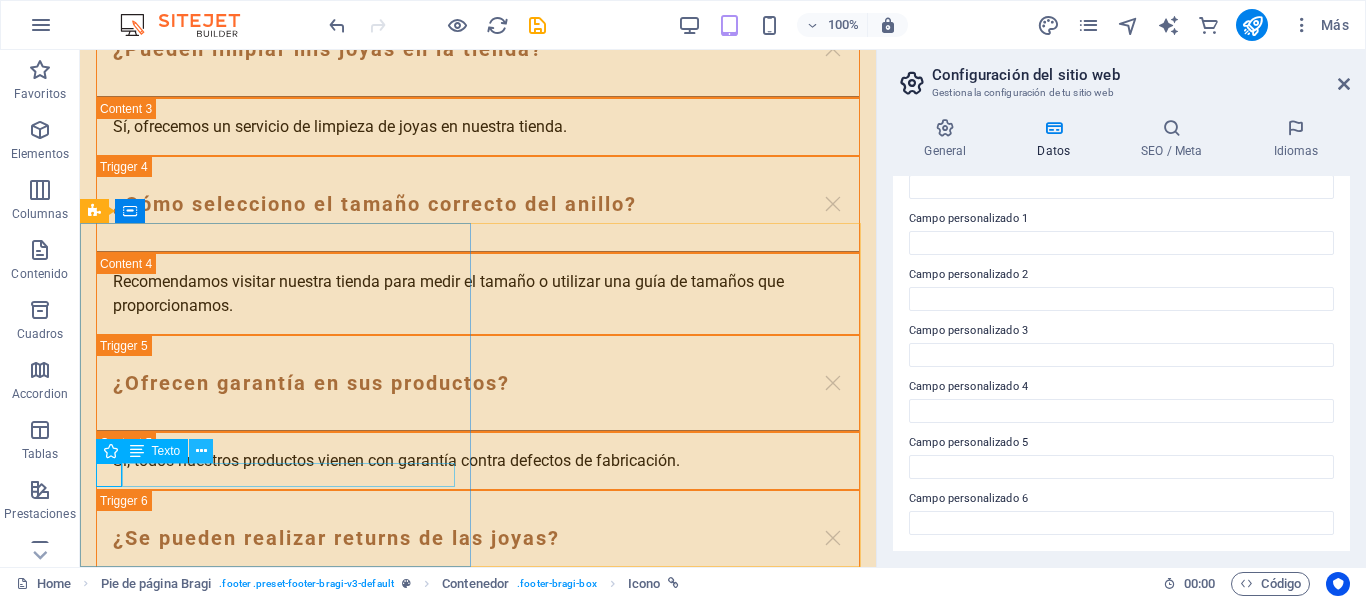 click at bounding box center (201, 451) 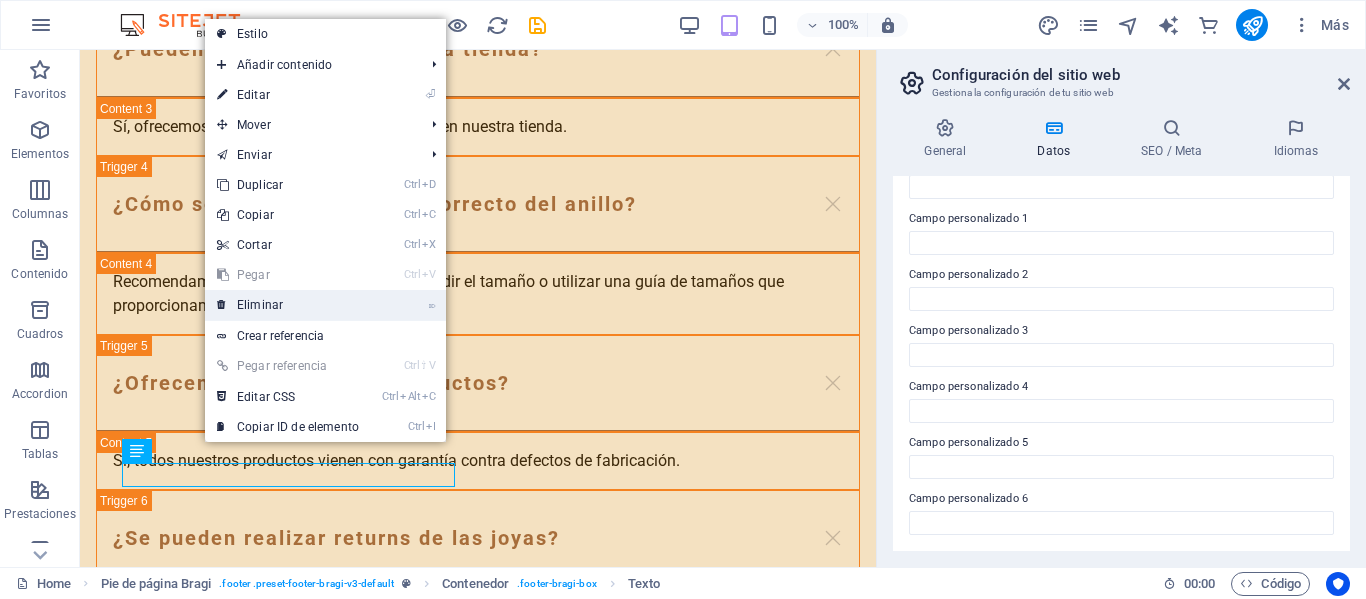 click on "⌦  Eliminar" at bounding box center (288, 305) 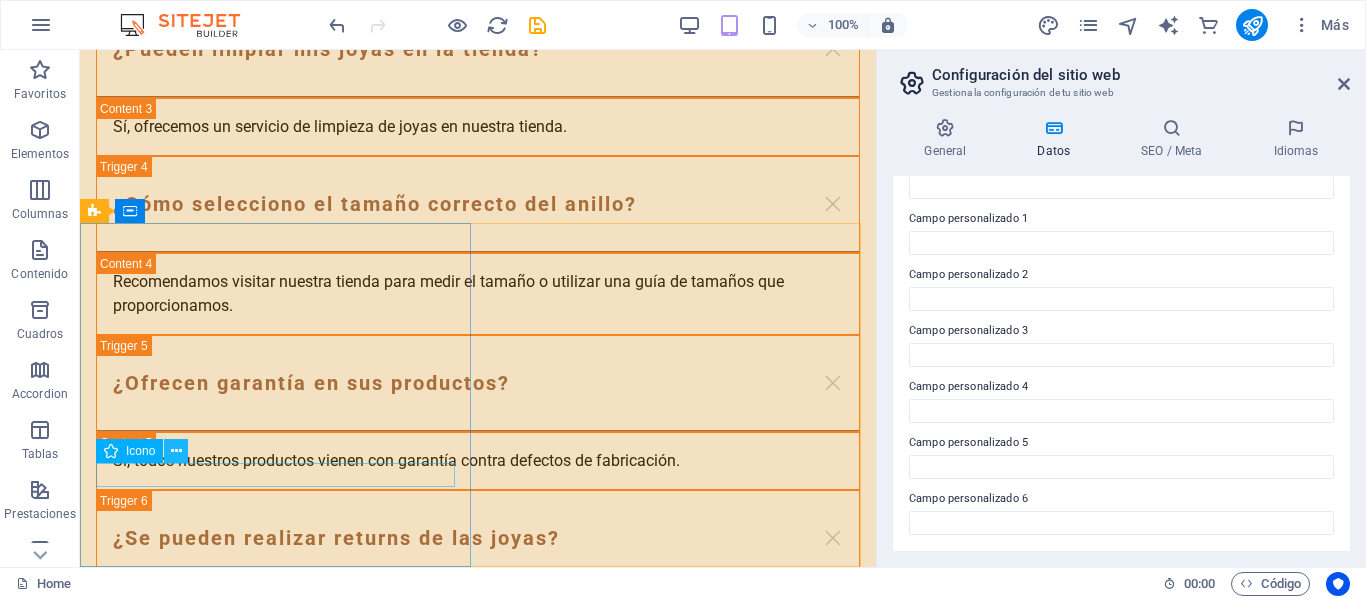click at bounding box center [176, 451] 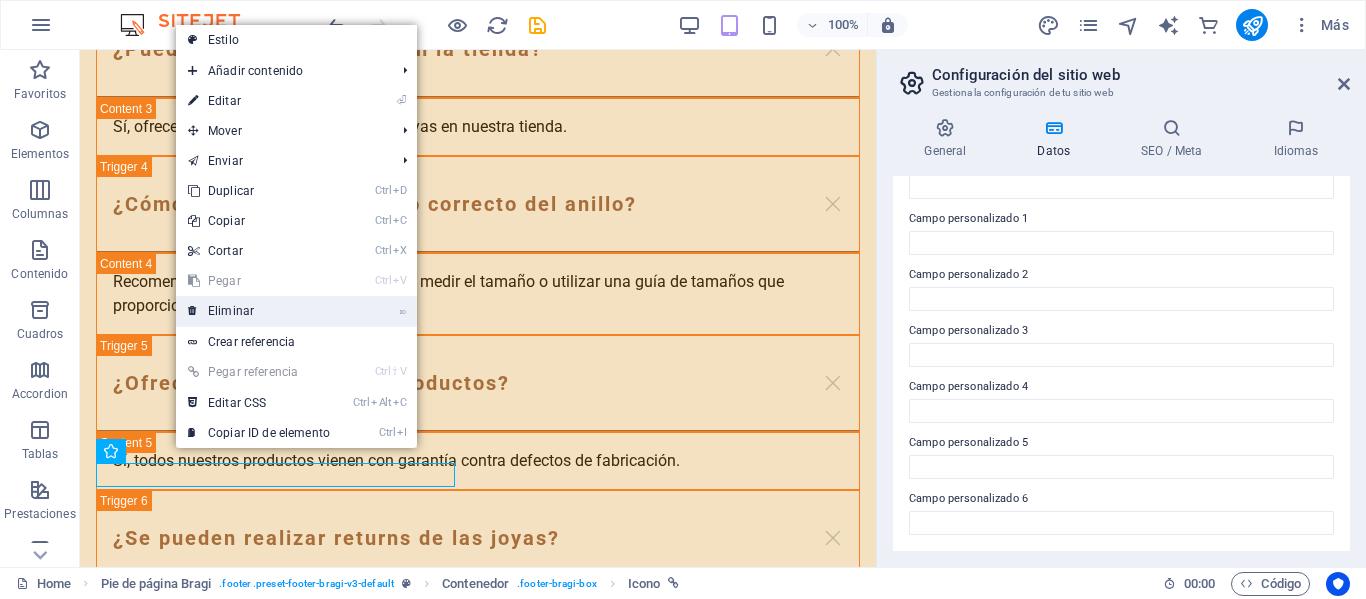 click on "⌦  Eliminar" at bounding box center (259, 311) 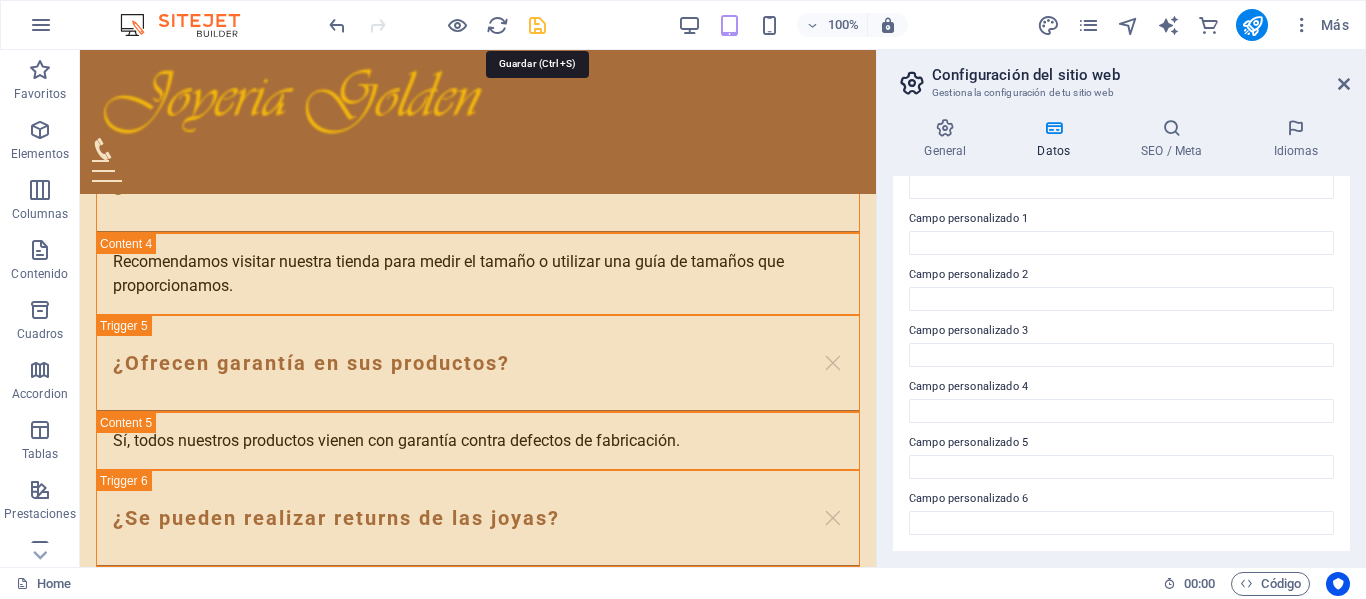 click at bounding box center (537, 25) 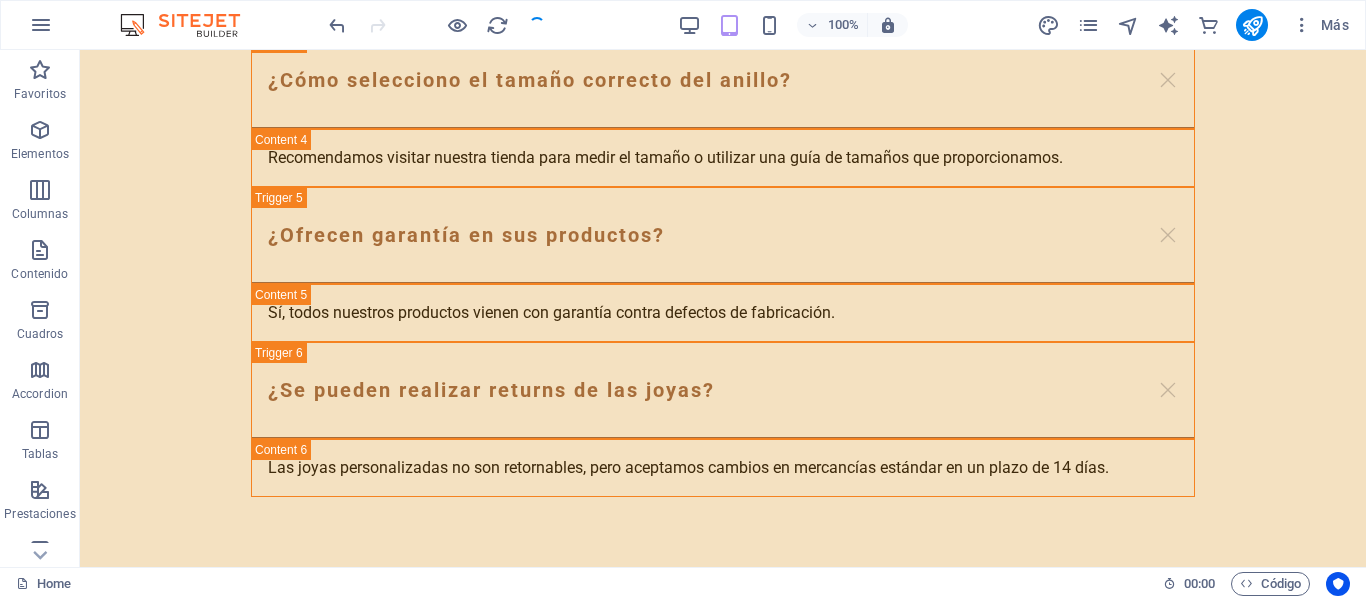 scroll, scrollTop: 5133, scrollLeft: 0, axis: vertical 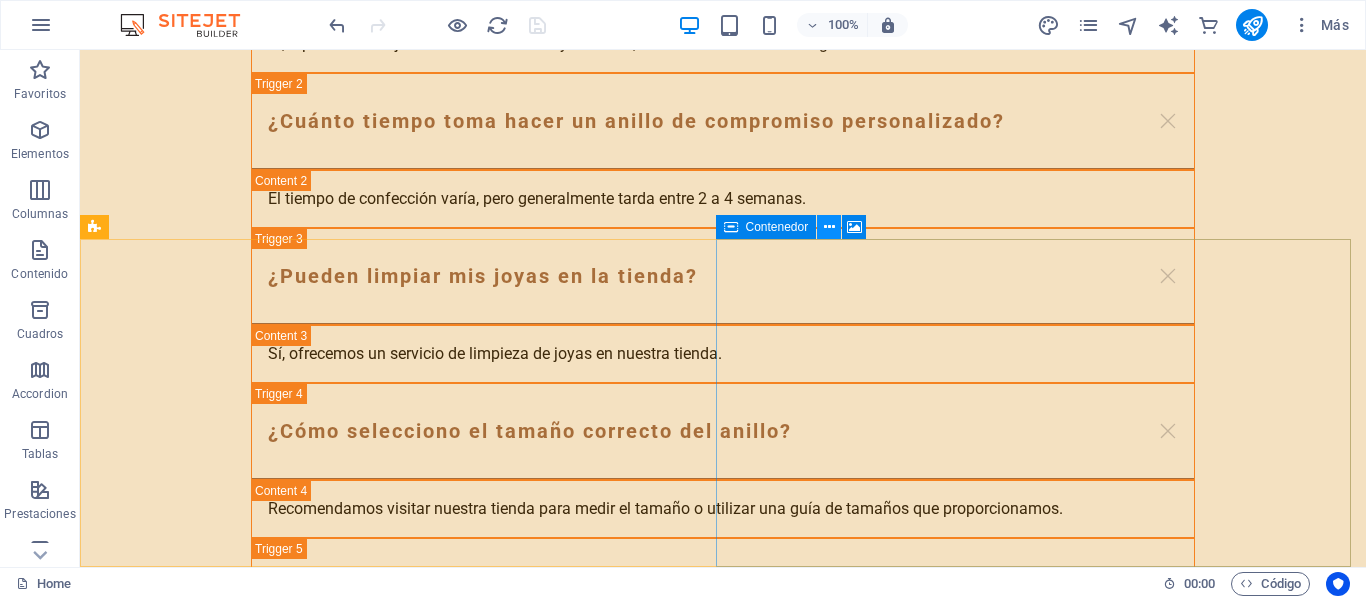 click at bounding box center [829, 227] 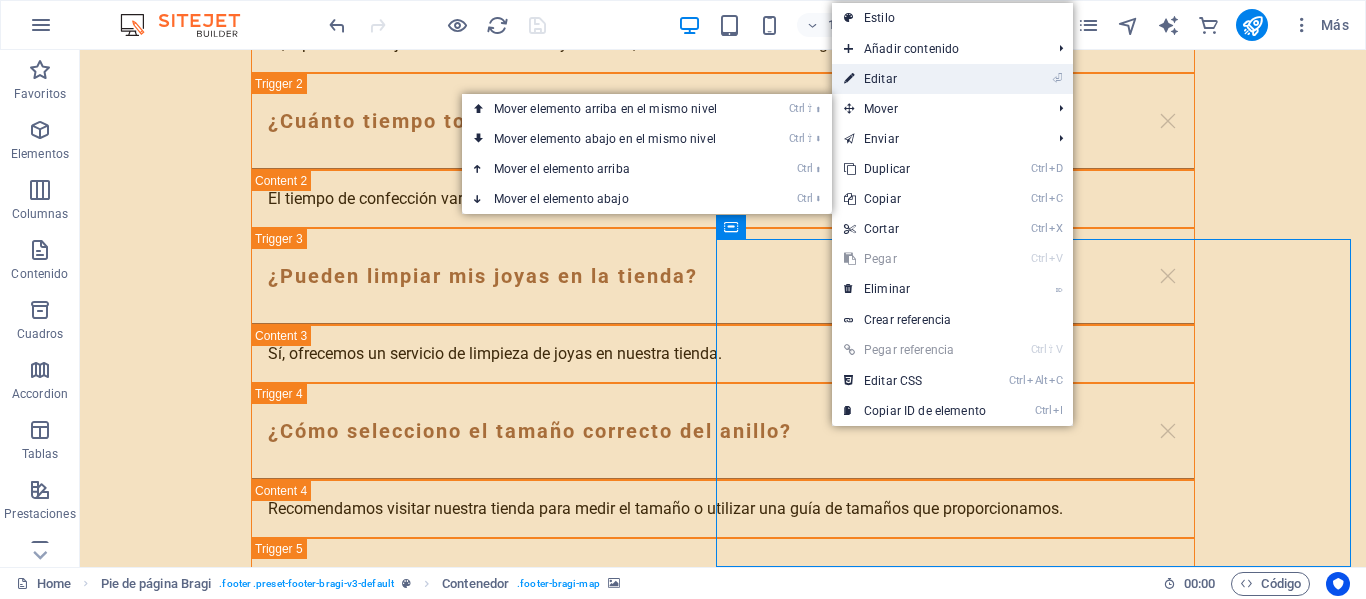click on "⏎  Editar" at bounding box center (915, 79) 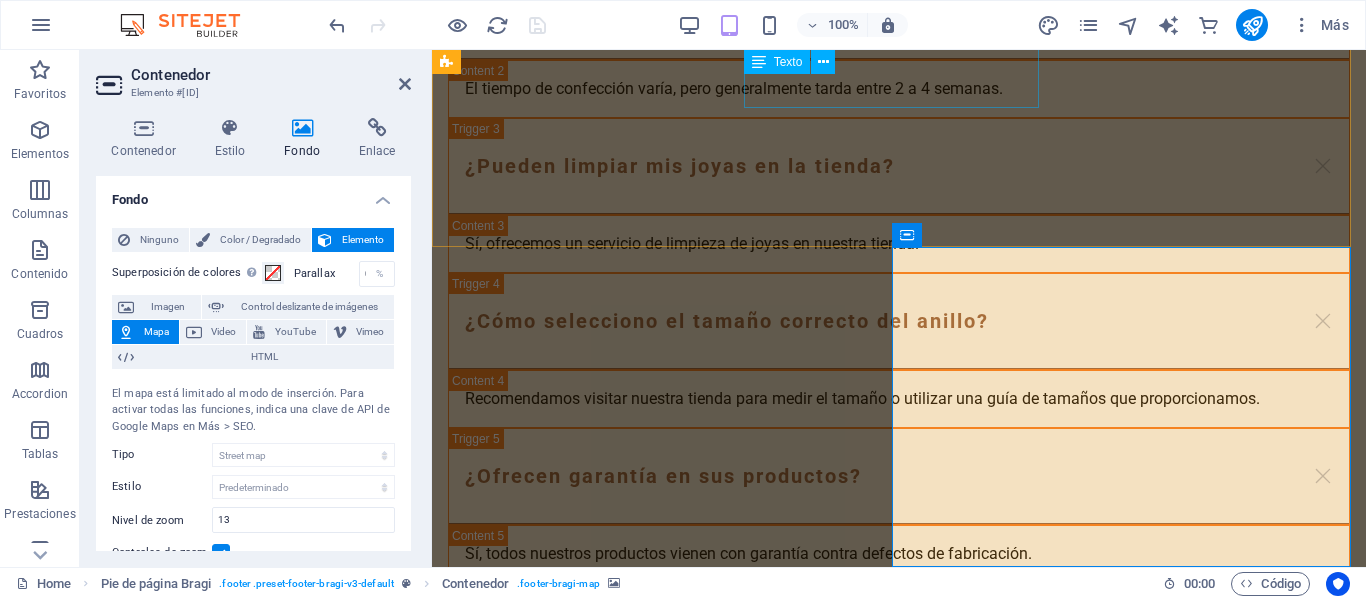 scroll, scrollTop: 5178, scrollLeft: 0, axis: vertical 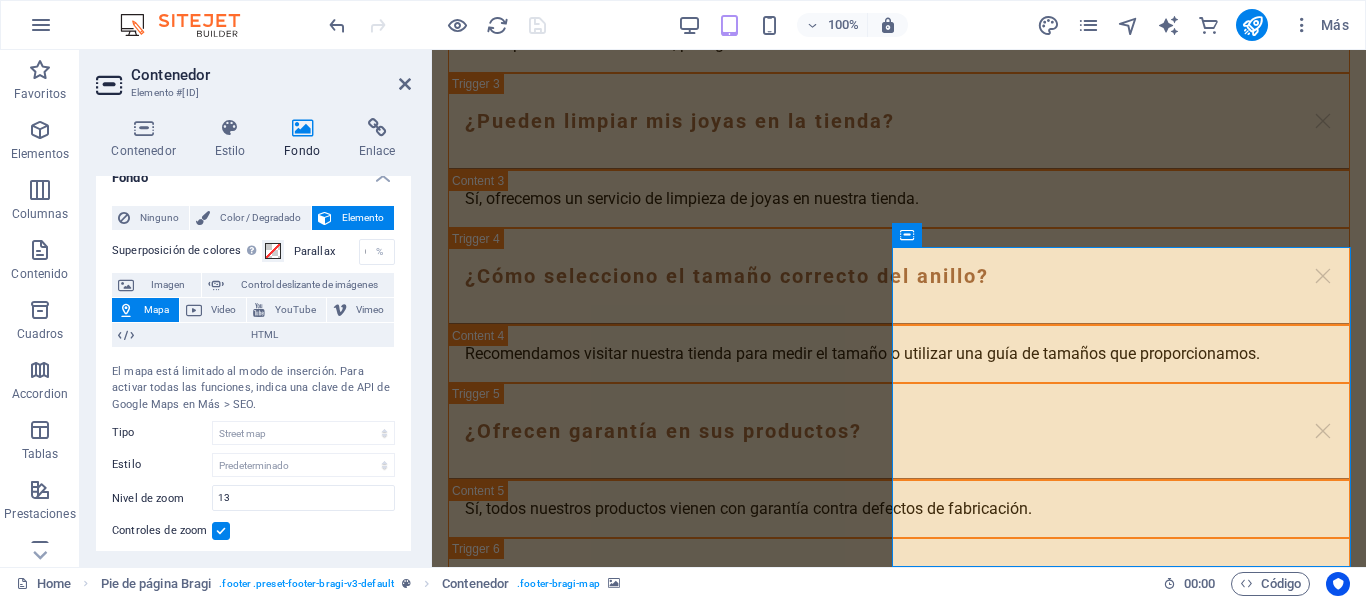 click on "El mapa está limitado al modo de inserción. Para activar todas las funciones, indica una clave de API de Google Maps en Más > SEO." at bounding box center (253, 389) 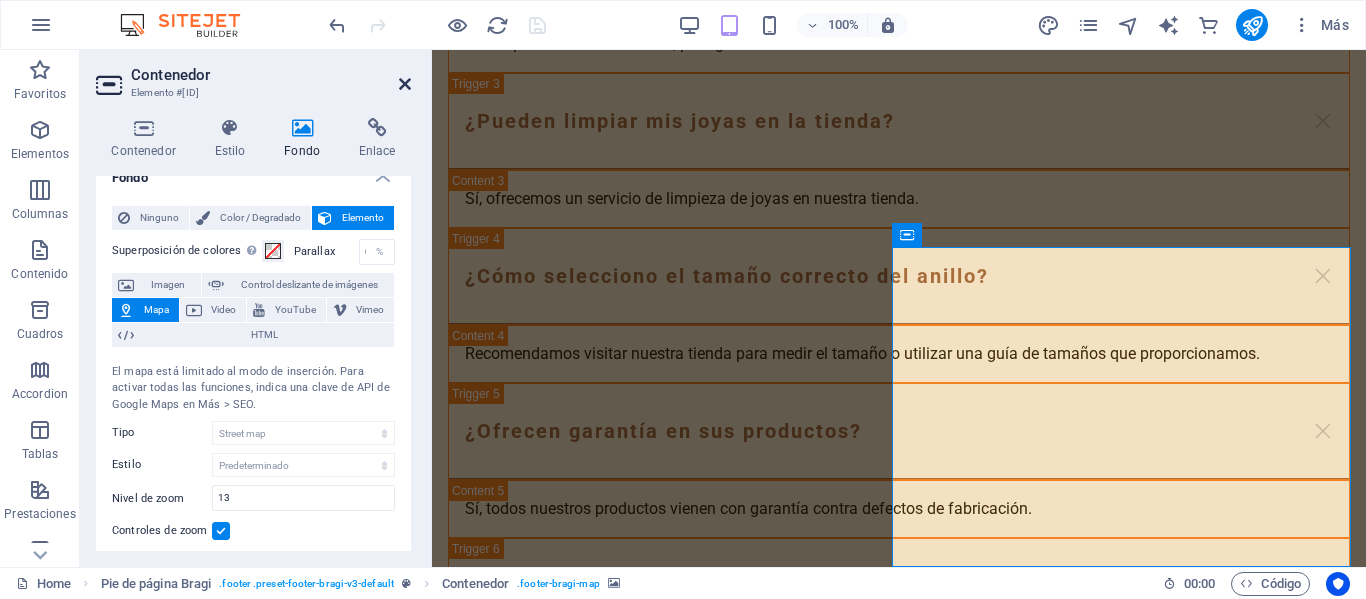 click at bounding box center [405, 84] 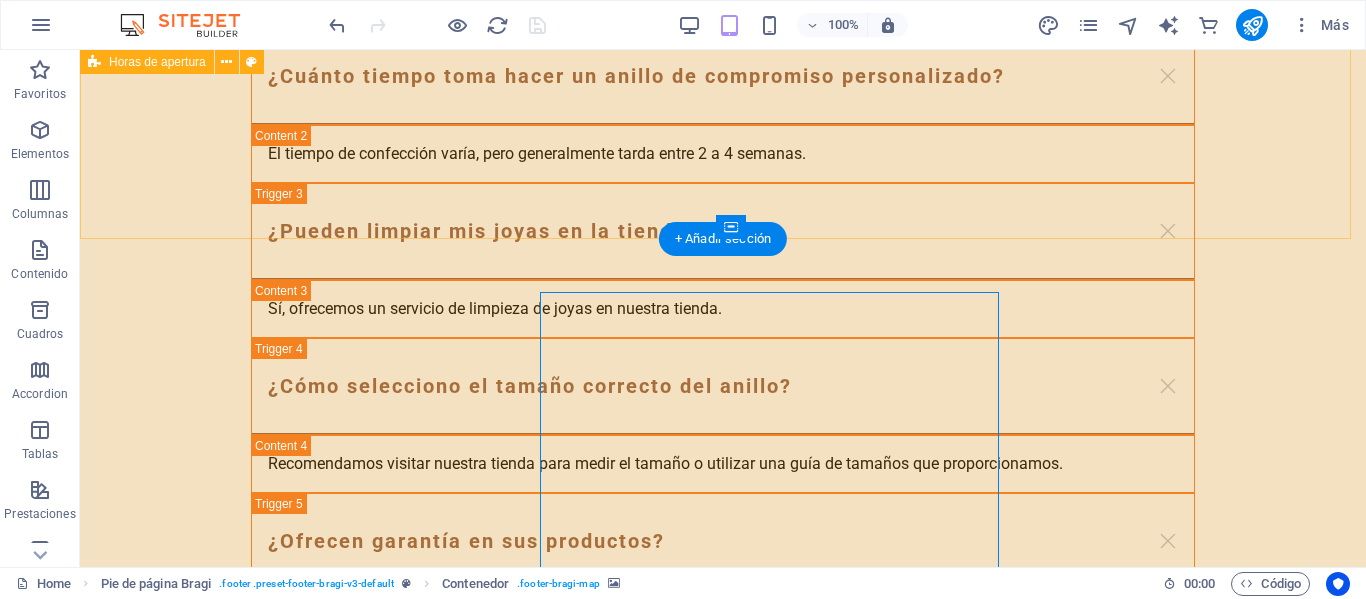 scroll, scrollTop: 5133, scrollLeft: 0, axis: vertical 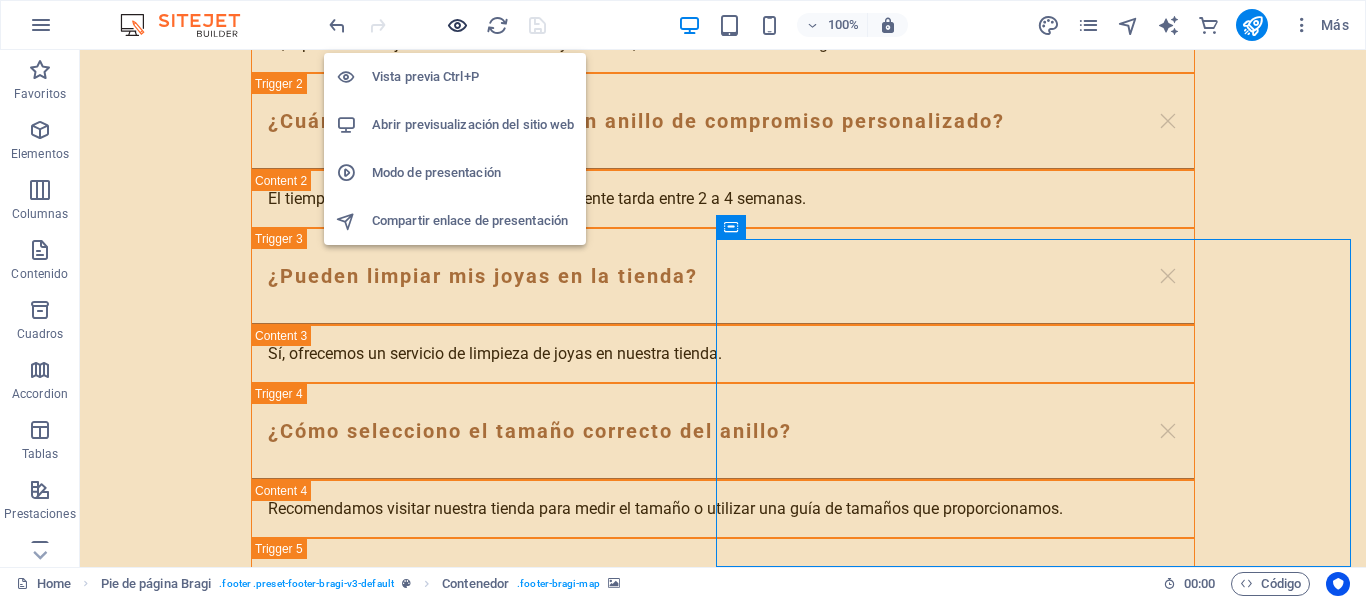 click at bounding box center [457, 25] 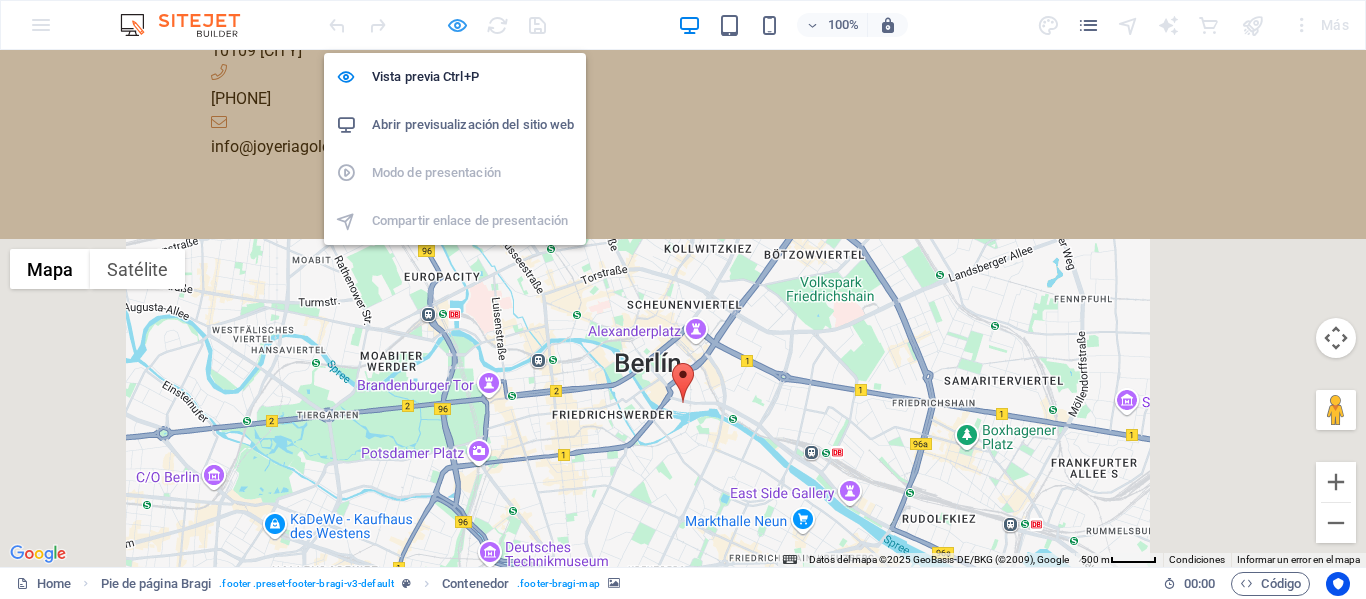 scroll, scrollTop: 2349, scrollLeft: 0, axis: vertical 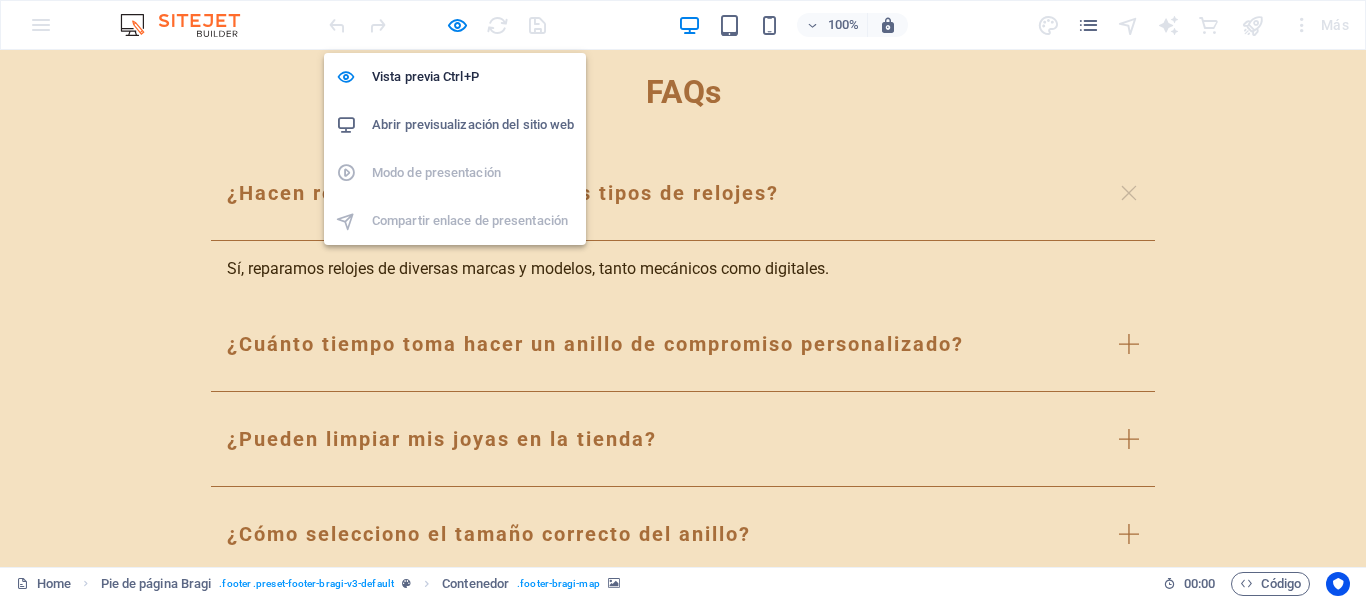 click on "Abrir previsualización del sitio web" at bounding box center (455, 125) 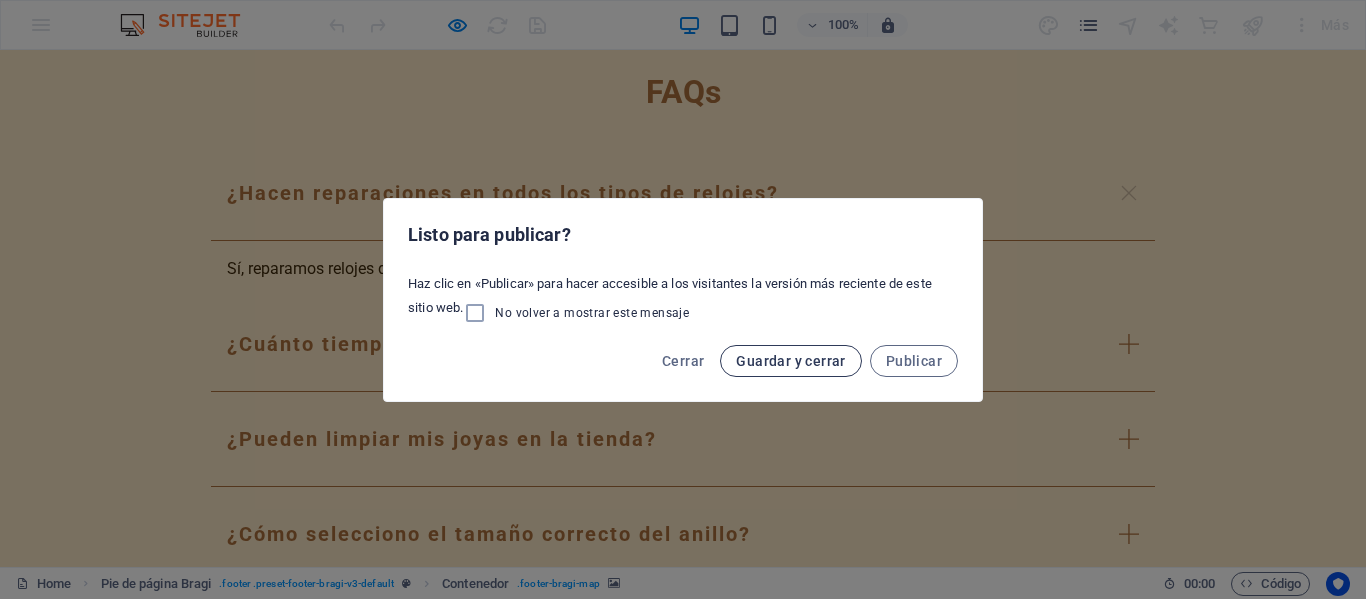 click on "Guardar y cerrar" at bounding box center (790, 361) 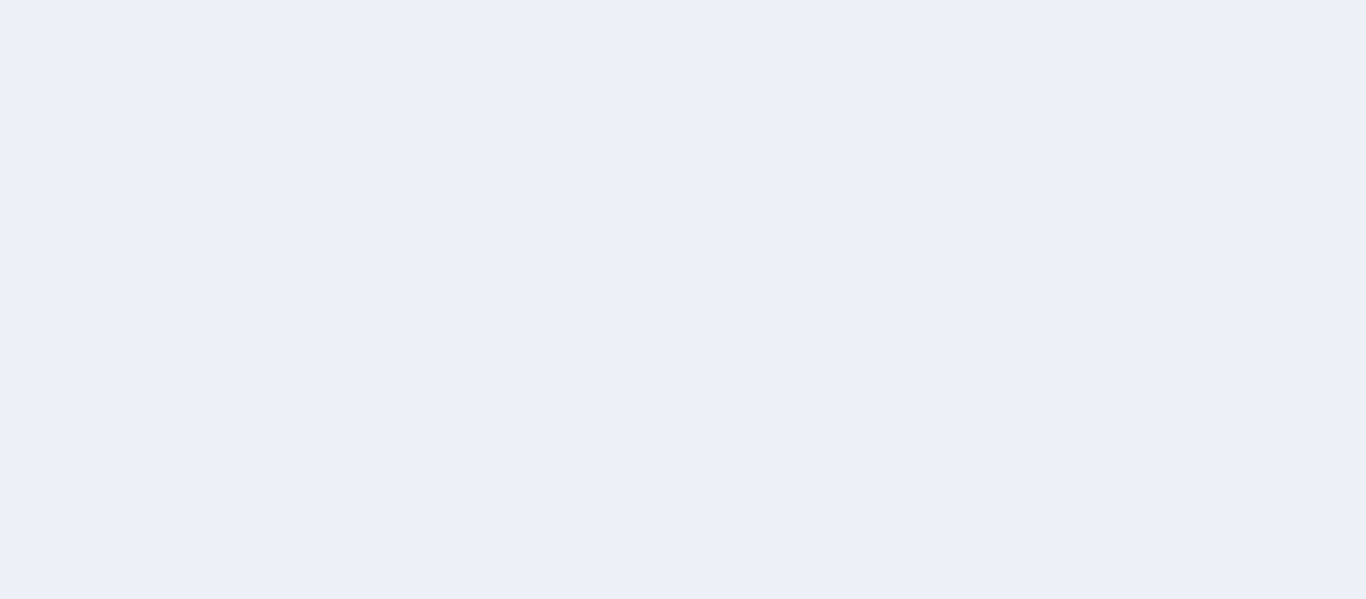 scroll, scrollTop: 0, scrollLeft: 0, axis: both 